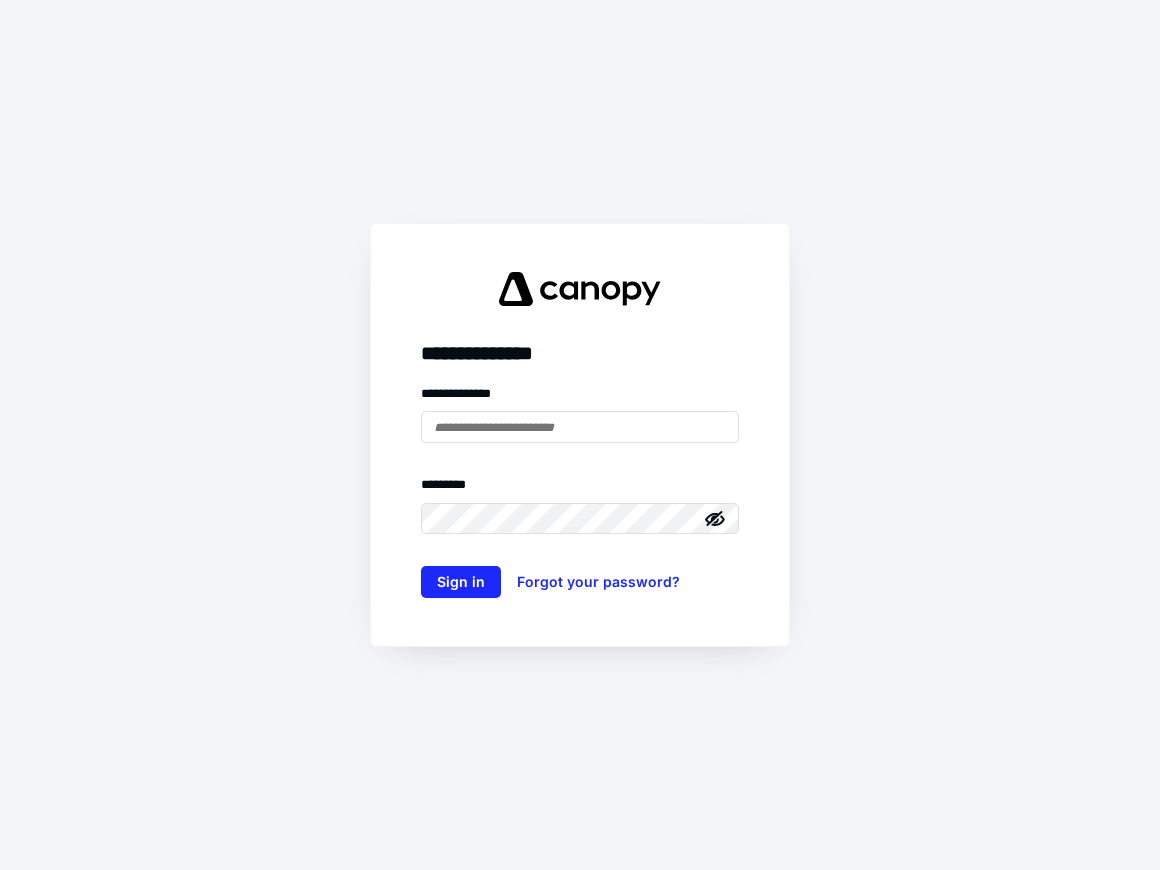scroll, scrollTop: 0, scrollLeft: 0, axis: both 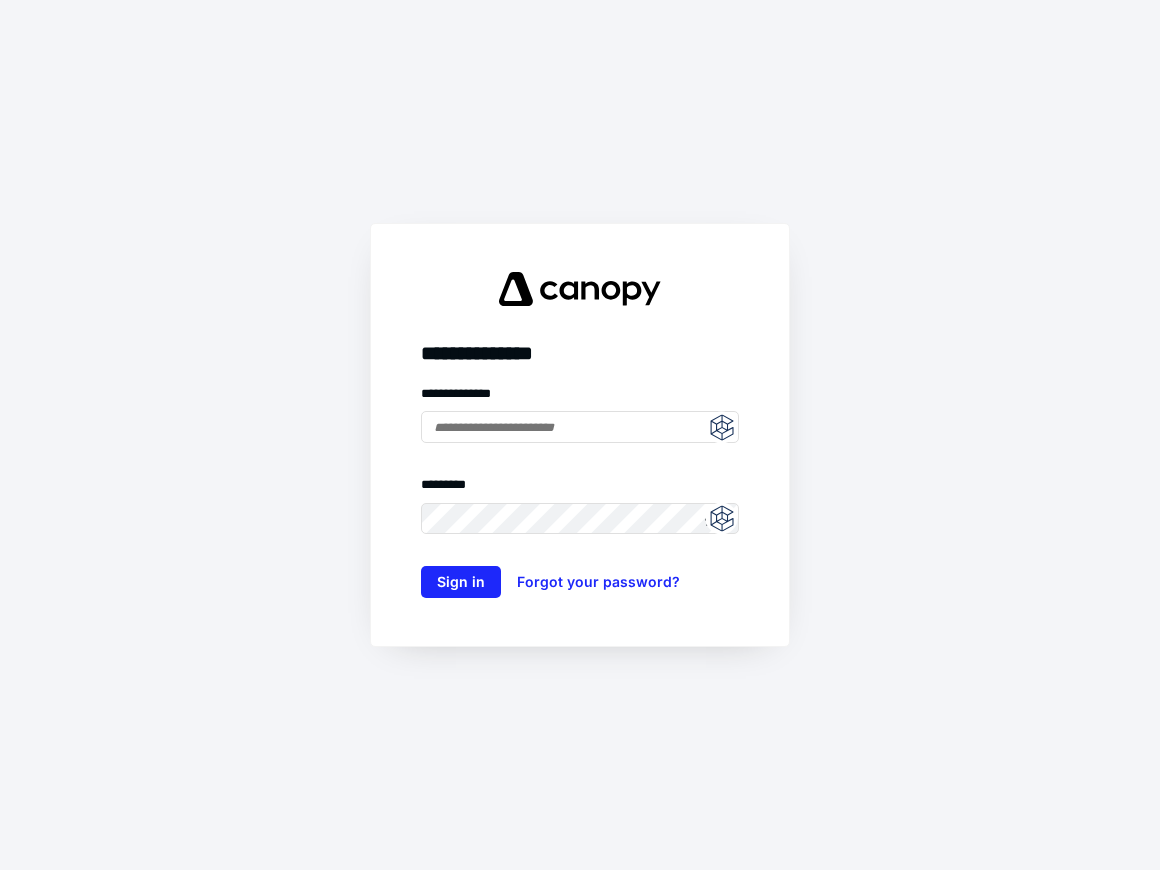 click at bounding box center (721, 427) 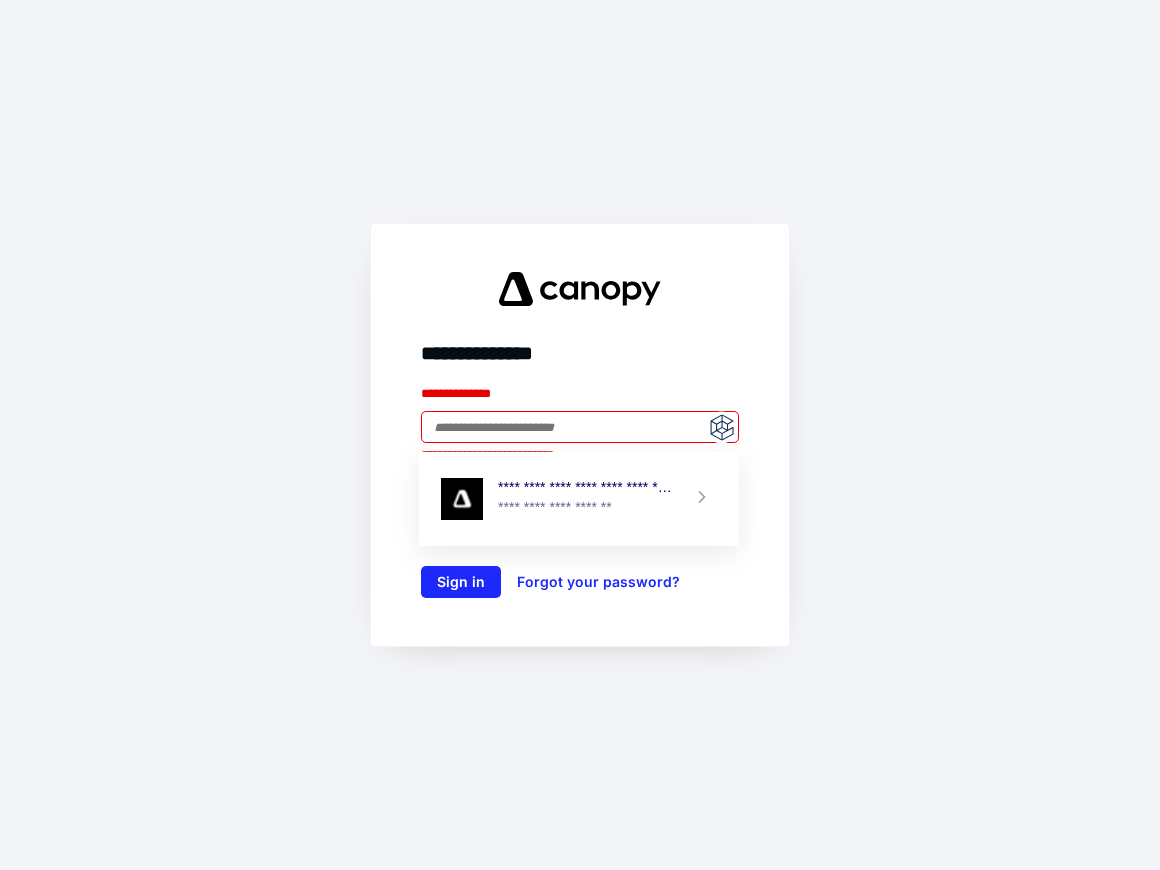click on "**********" at bounding box center (585, 488) 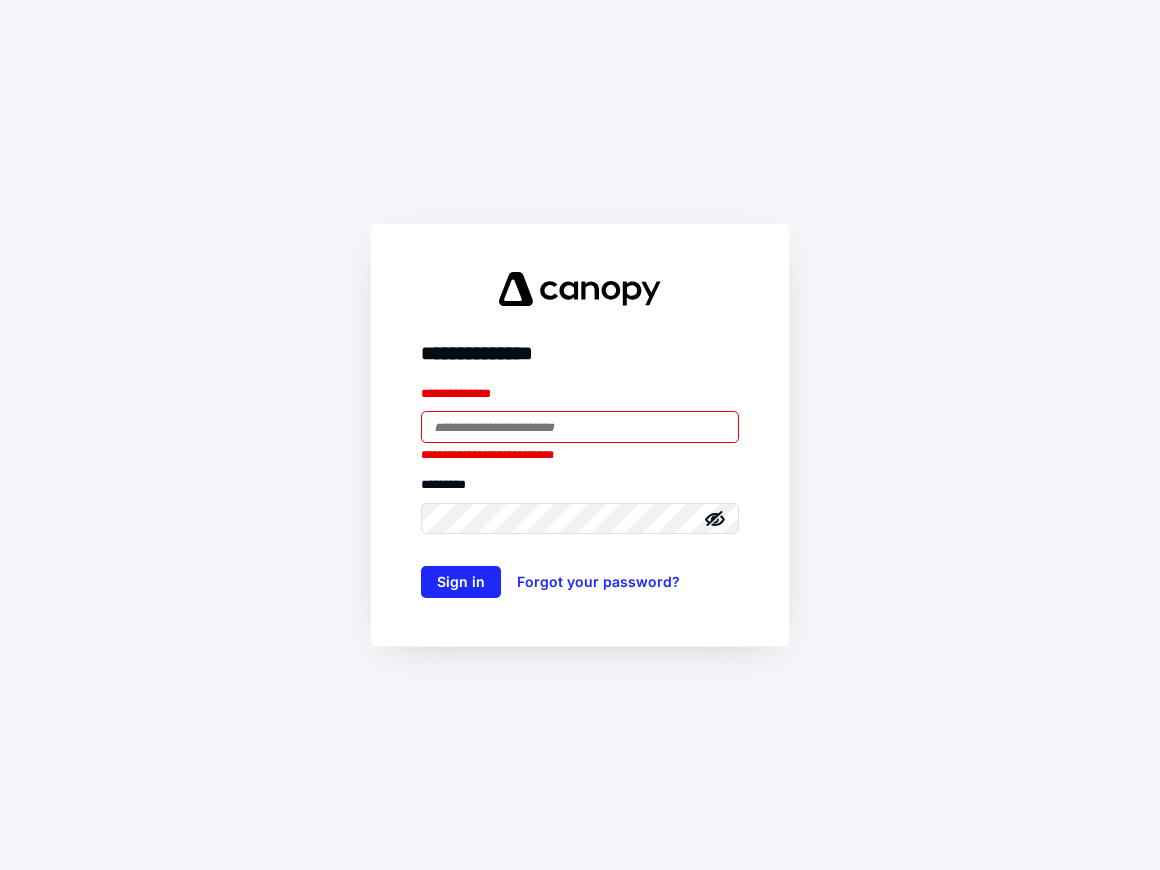 click at bounding box center [580, 427] 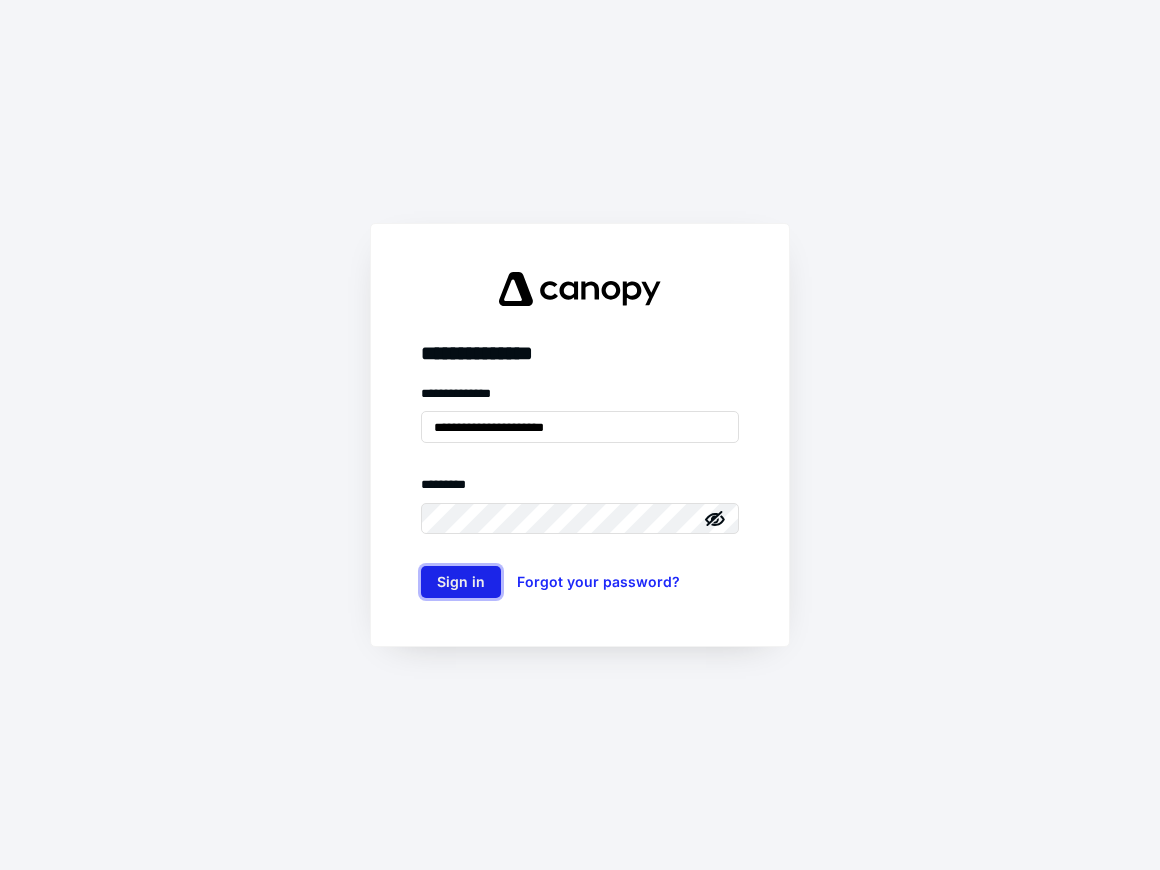 click on "Sign in" at bounding box center [461, 582] 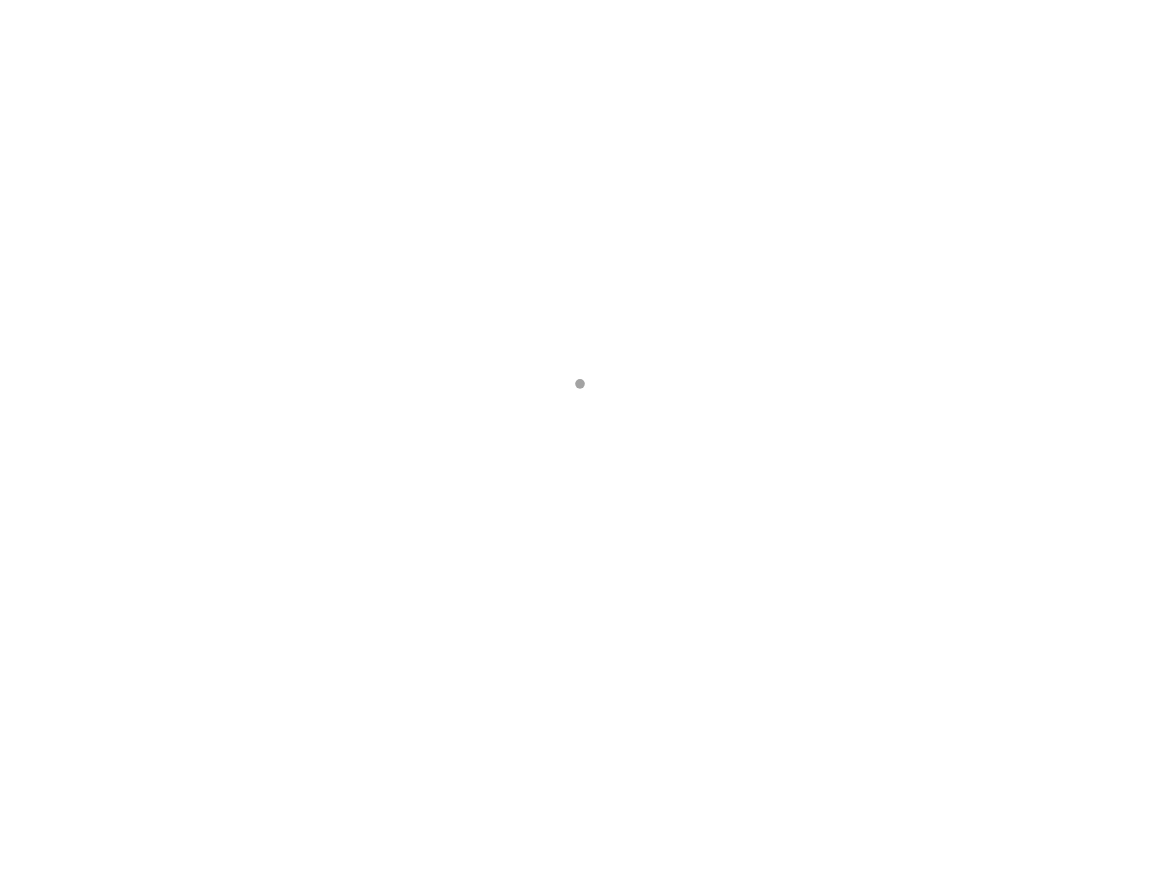 scroll, scrollTop: 0, scrollLeft: 0, axis: both 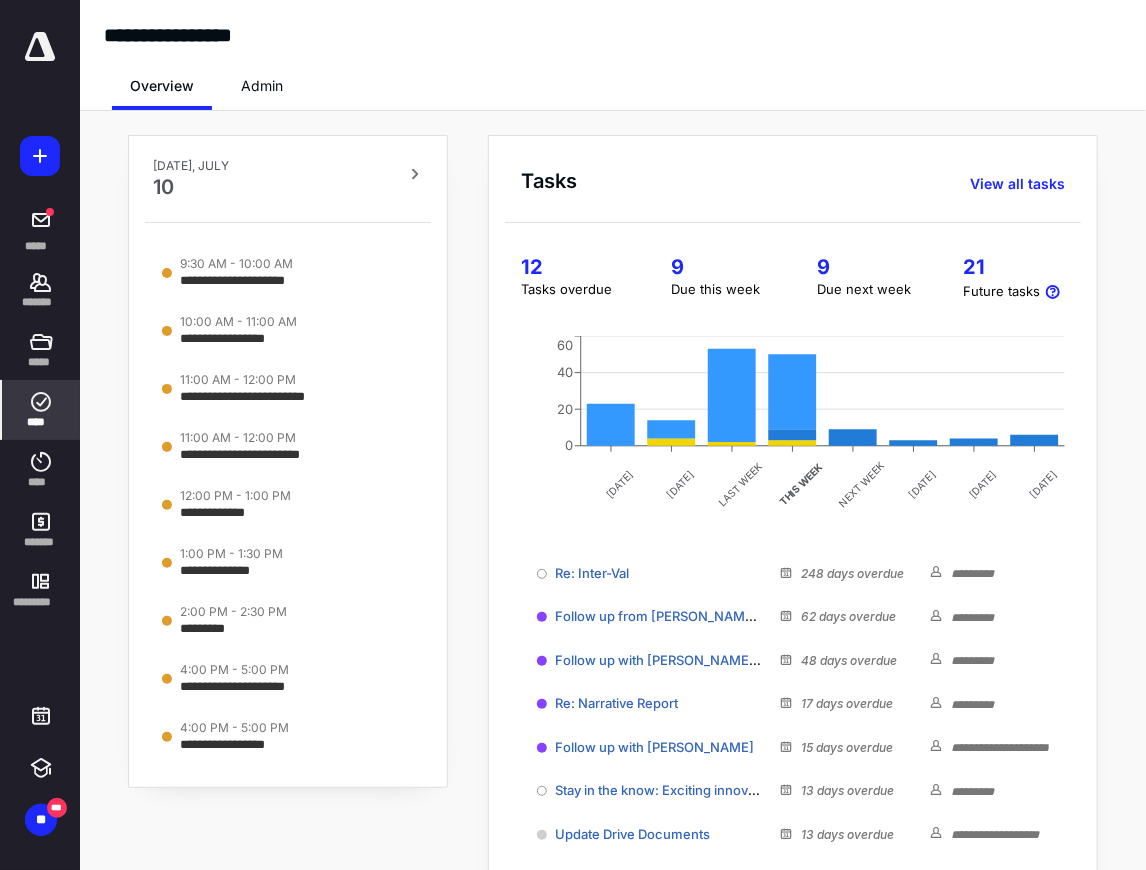 click 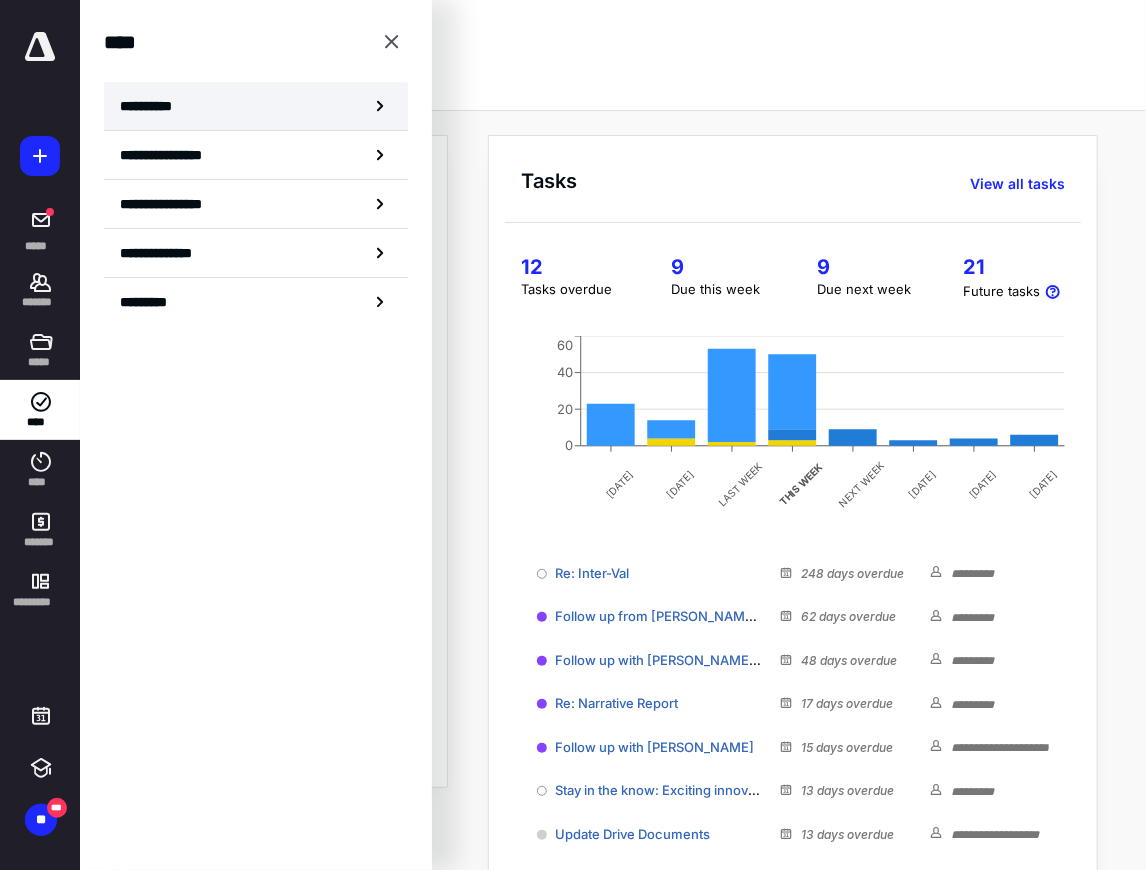 click on "**********" at bounding box center [153, 106] 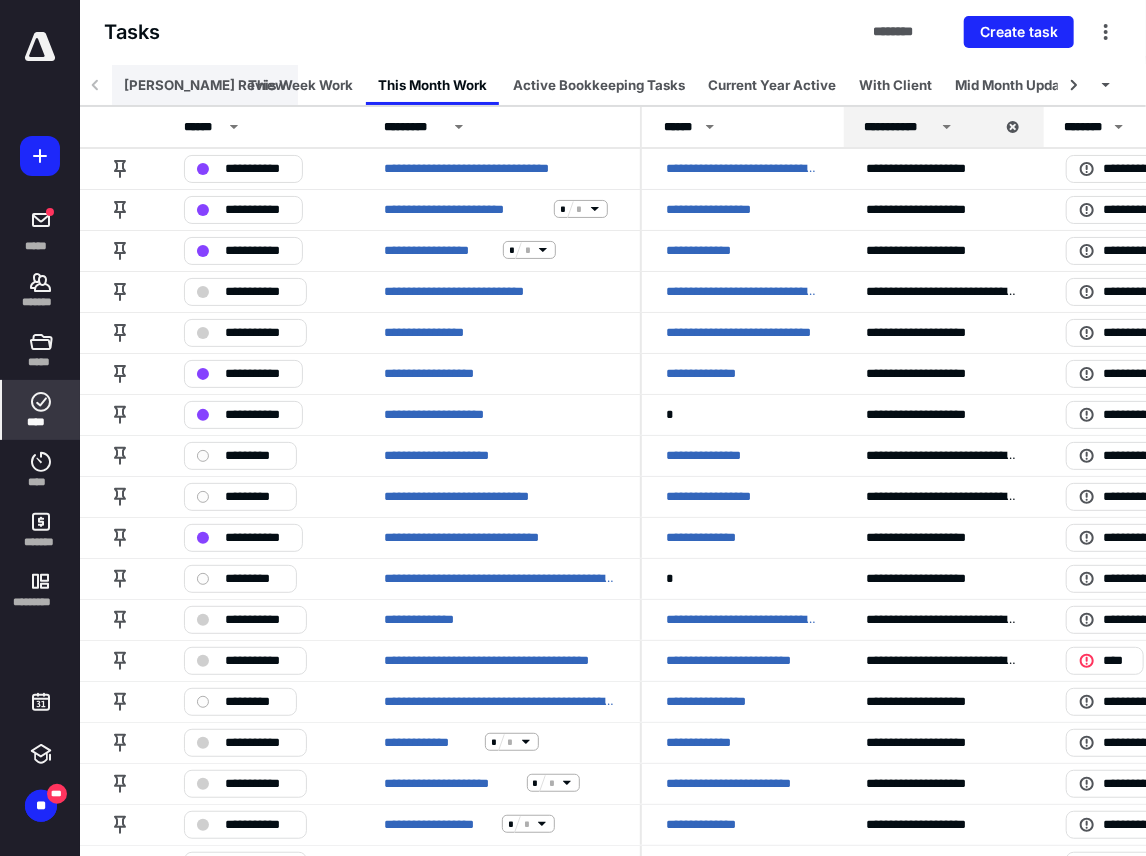 click on "Melissa Review" at bounding box center (205, 85) 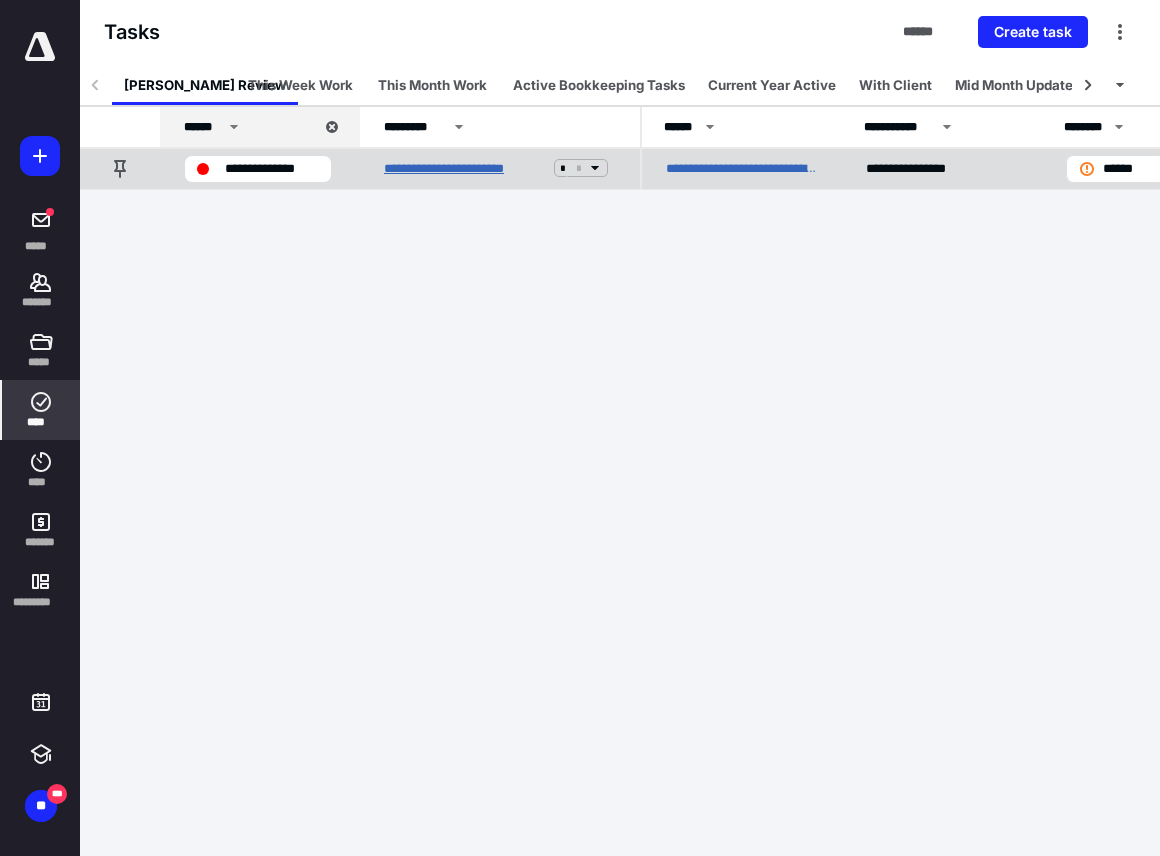 click on "**********" at bounding box center (465, 168) 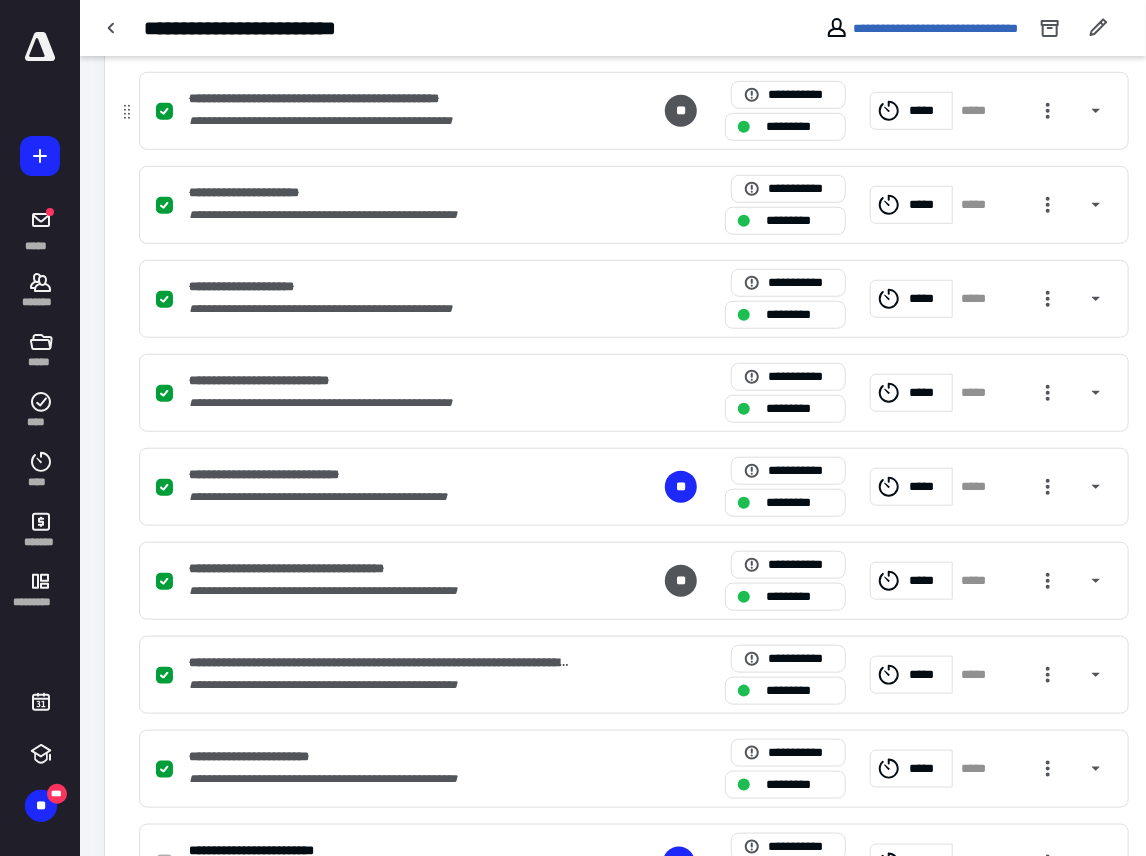 scroll, scrollTop: 545, scrollLeft: 0, axis: vertical 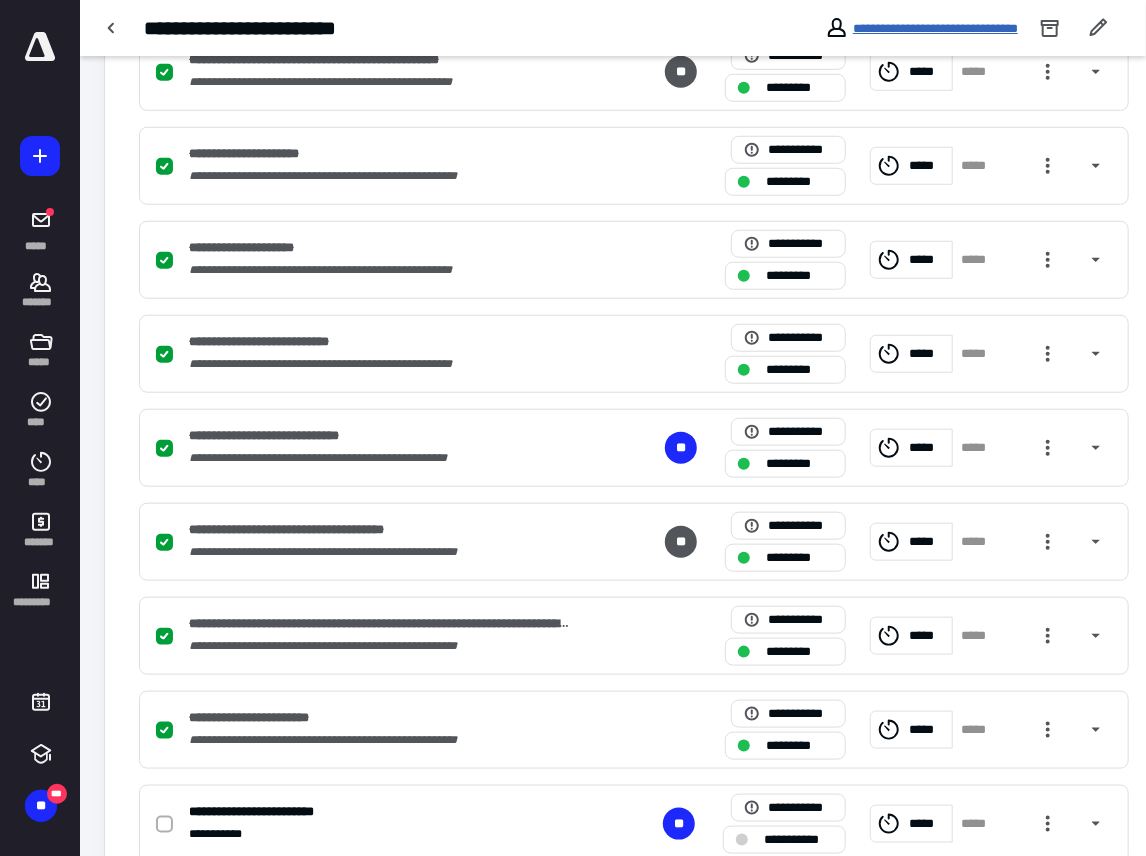 click on "**********" at bounding box center [935, 28] 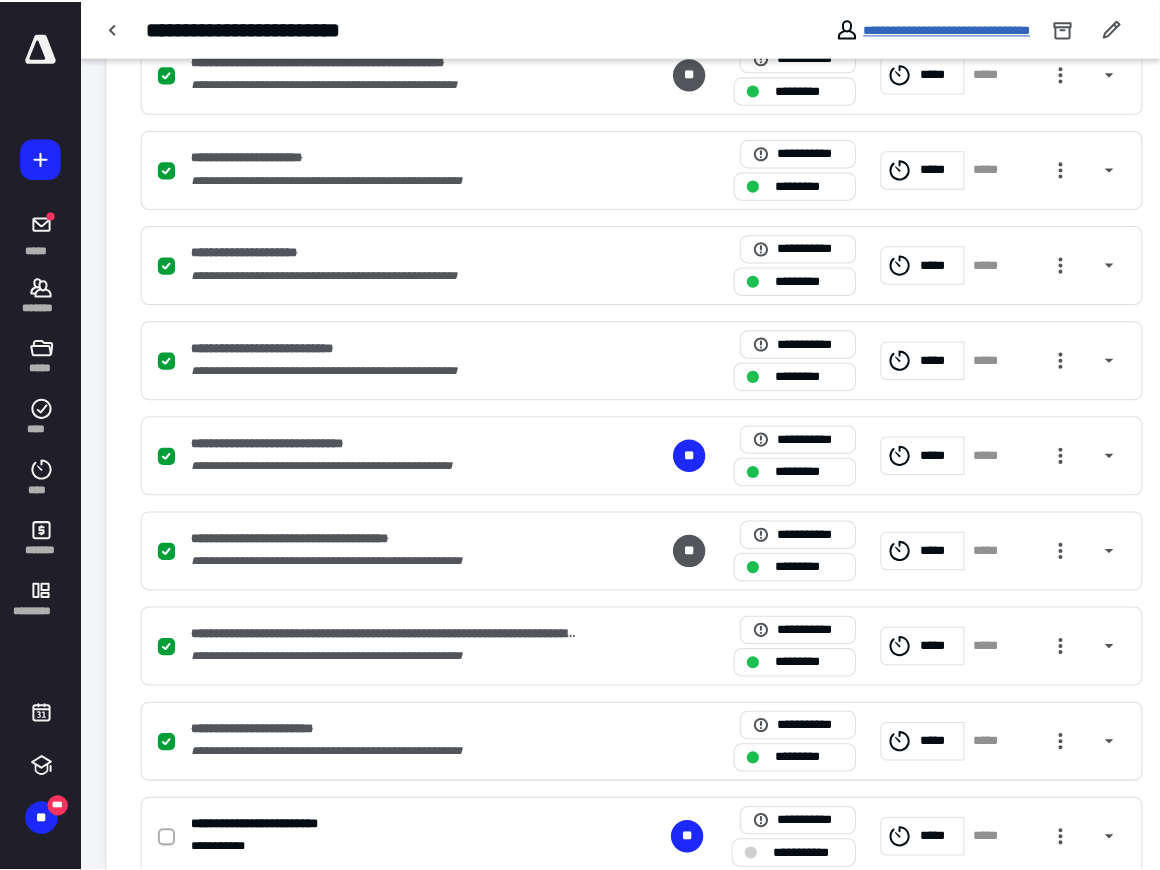 scroll, scrollTop: 0, scrollLeft: 0, axis: both 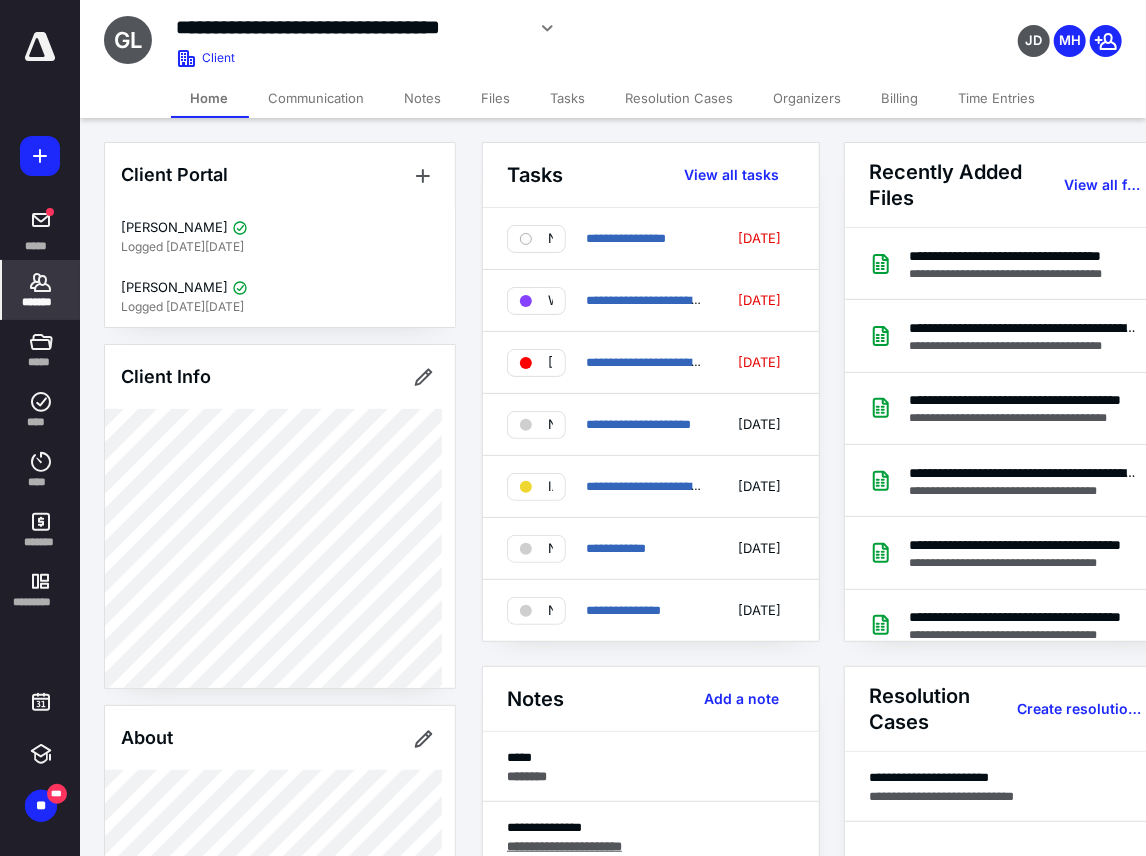 click on "Files" at bounding box center [496, 98] 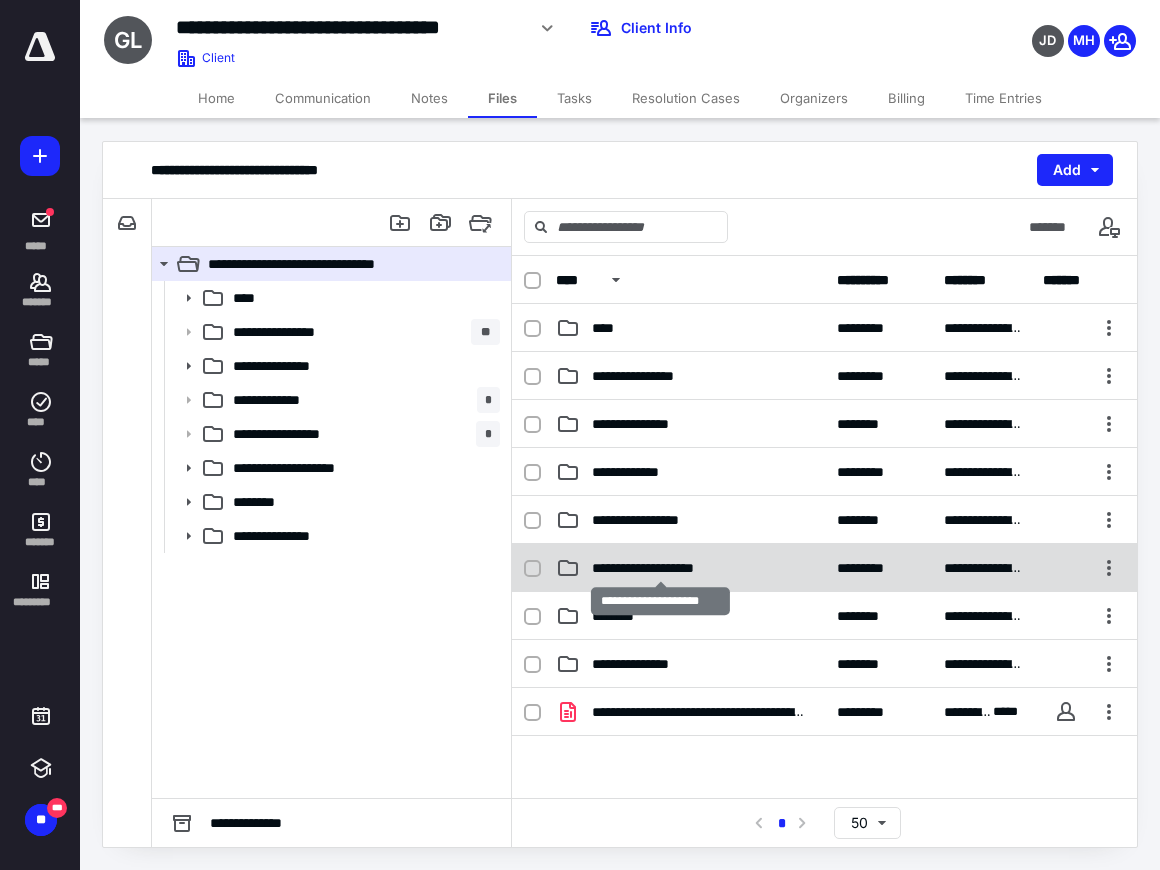 click on "**********" at bounding box center [660, 568] 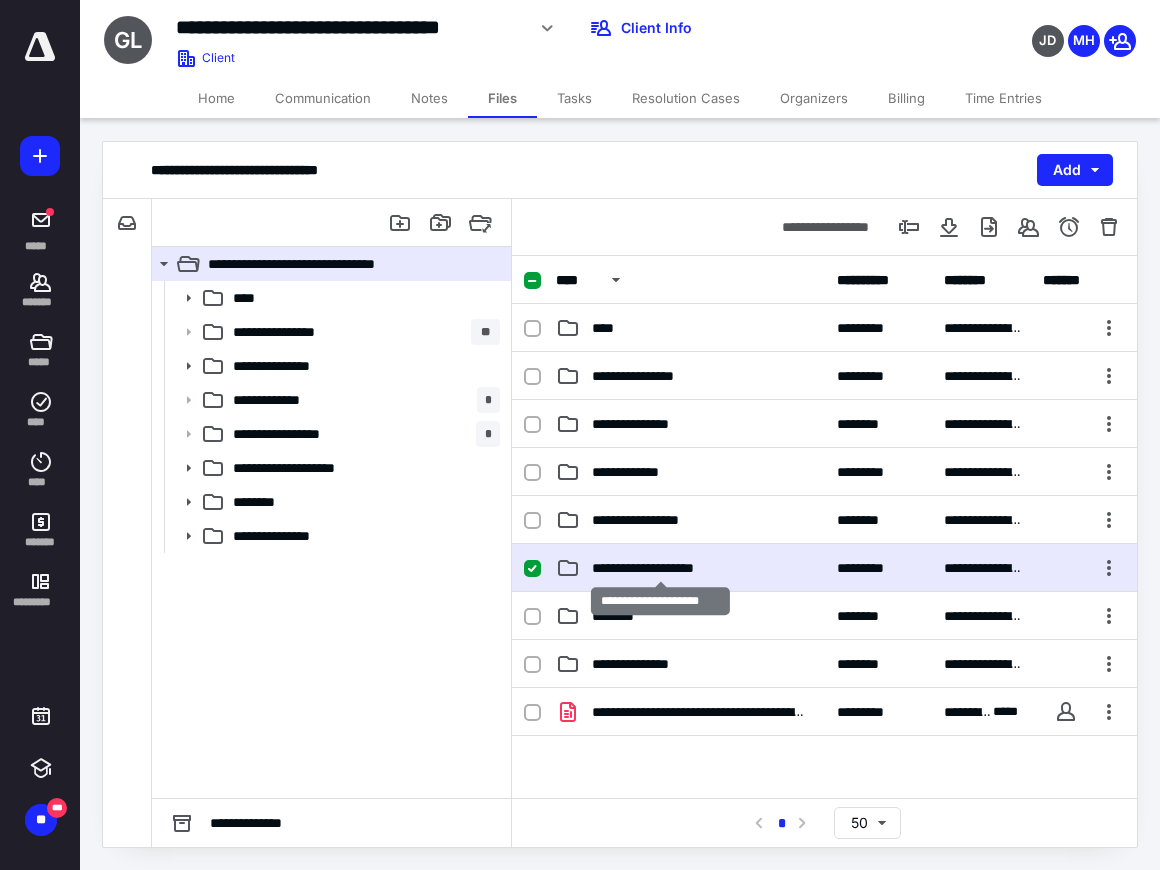 click on "**********" at bounding box center (660, 568) 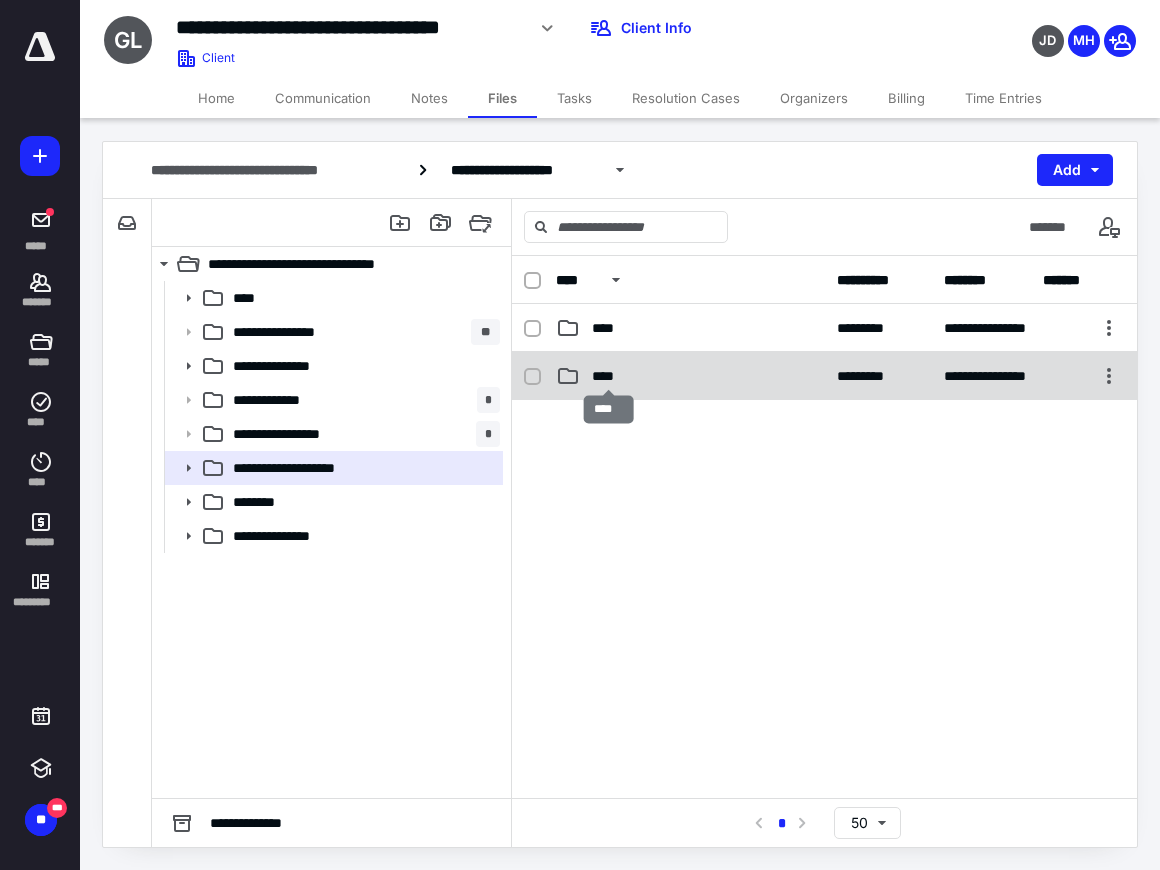 click on "****" at bounding box center (609, 376) 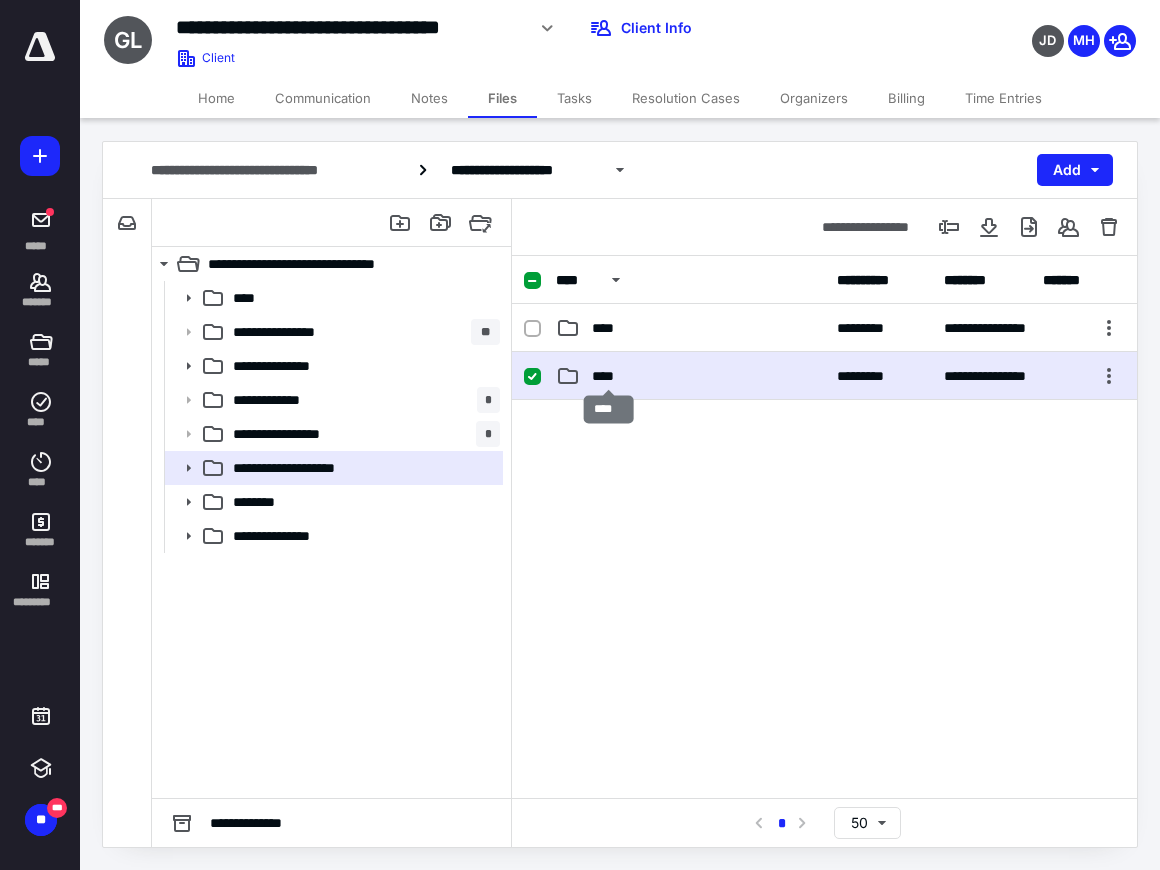 click on "****" at bounding box center [609, 376] 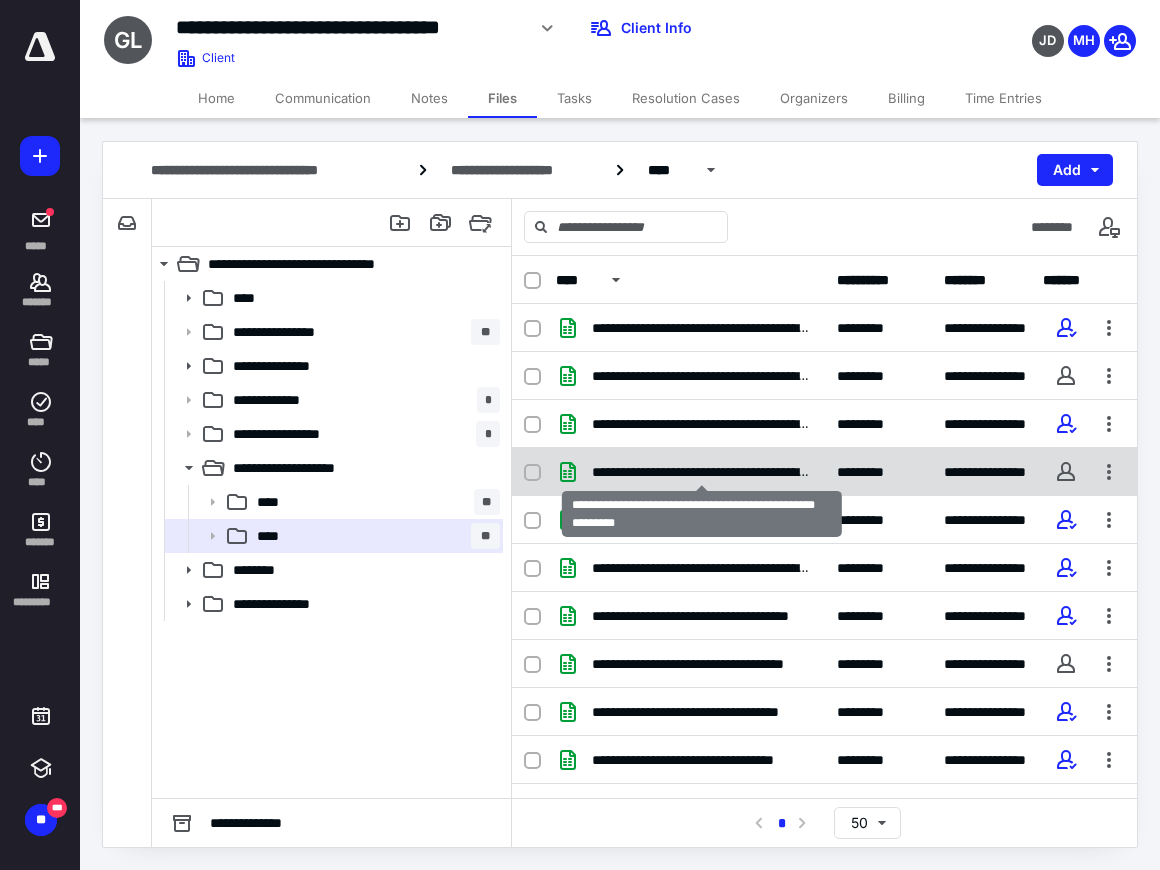 click on "**********" at bounding box center (702, 472) 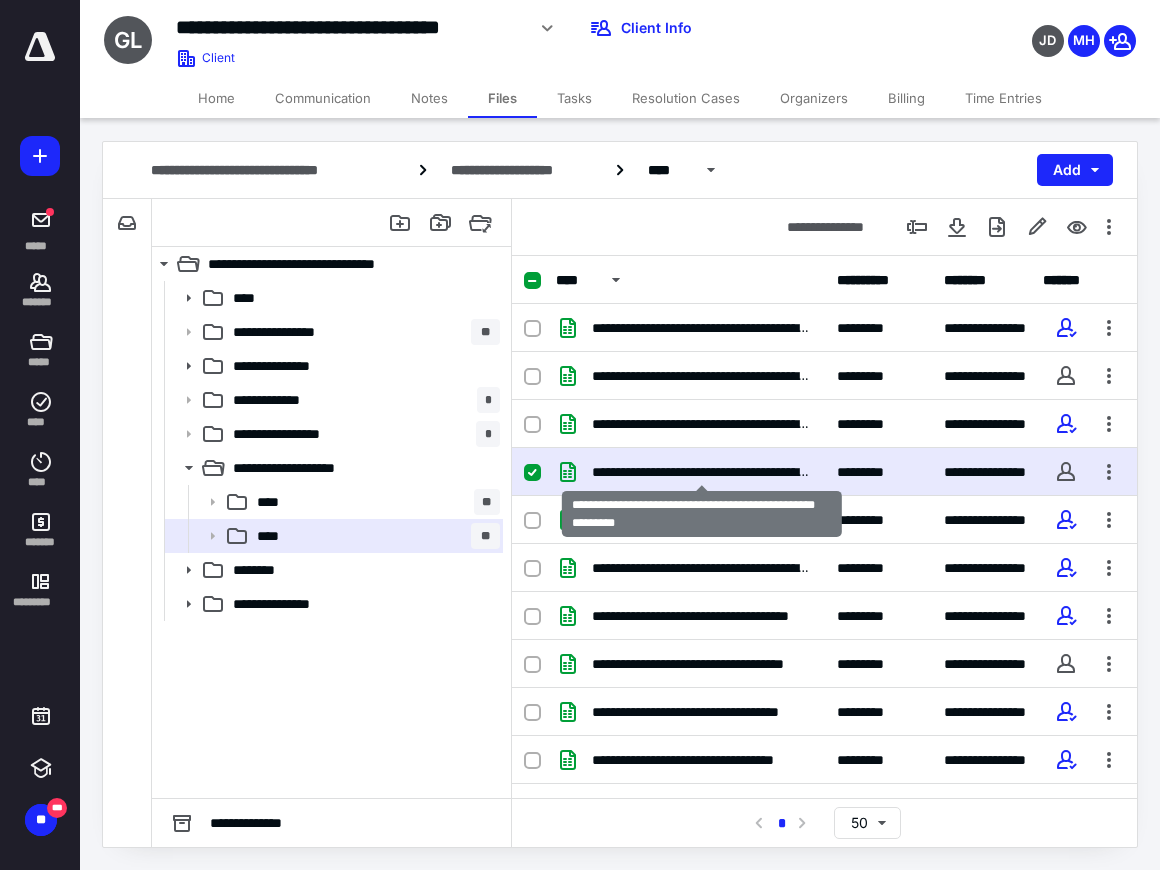 click on "**********" at bounding box center [702, 472] 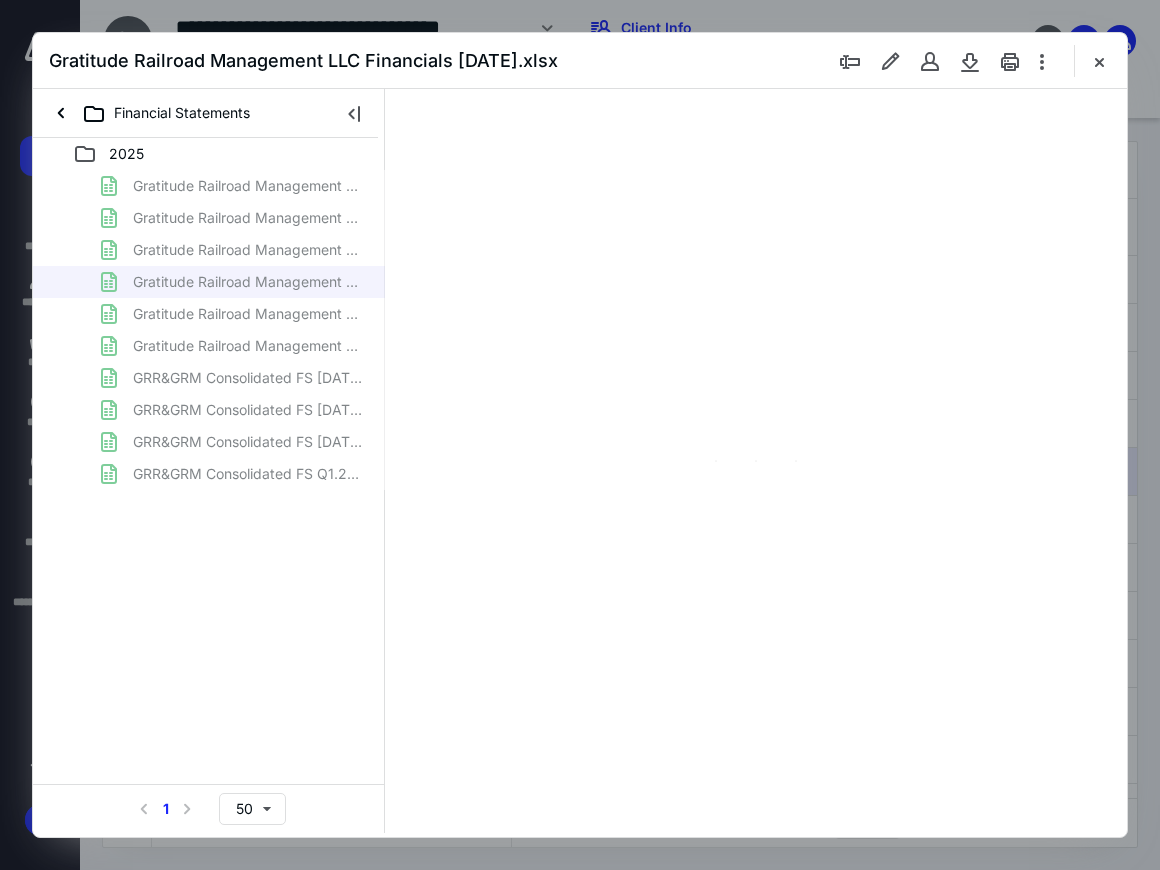 scroll, scrollTop: 0, scrollLeft: 0, axis: both 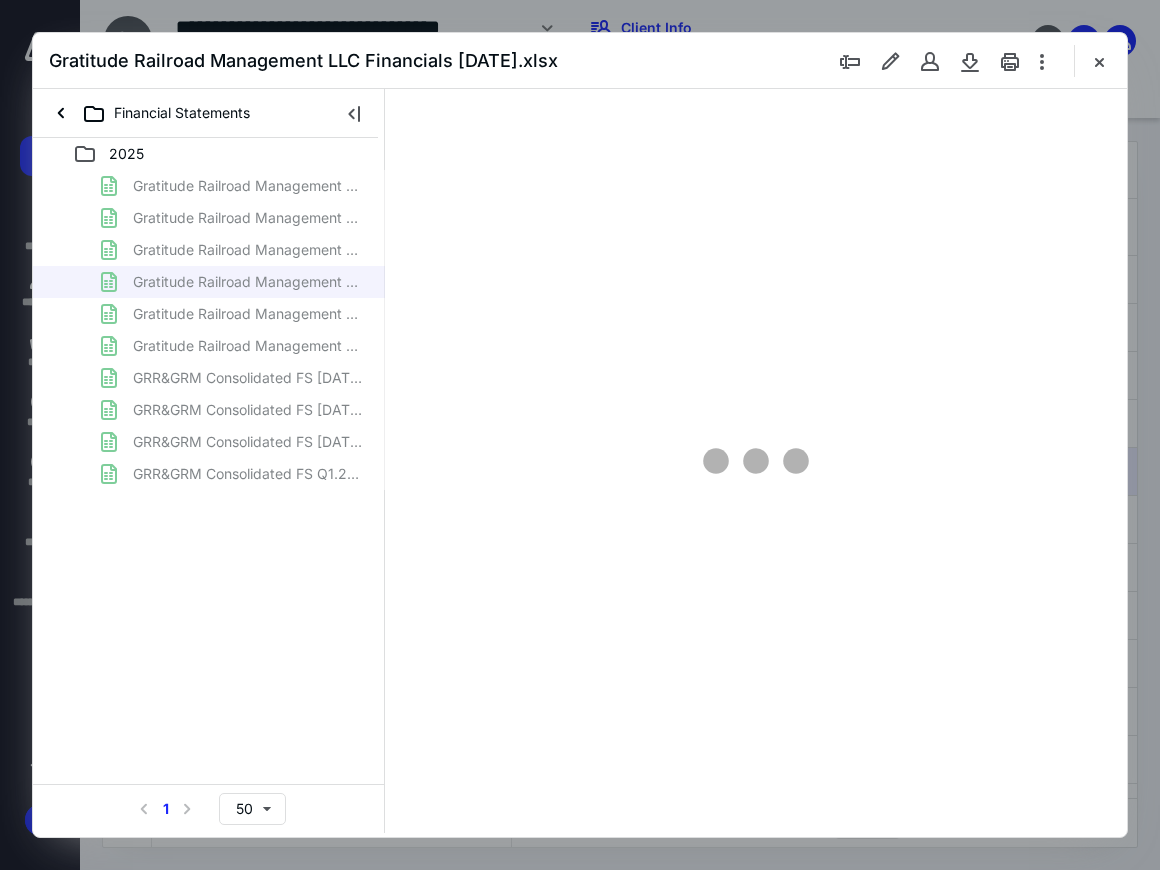type on "87" 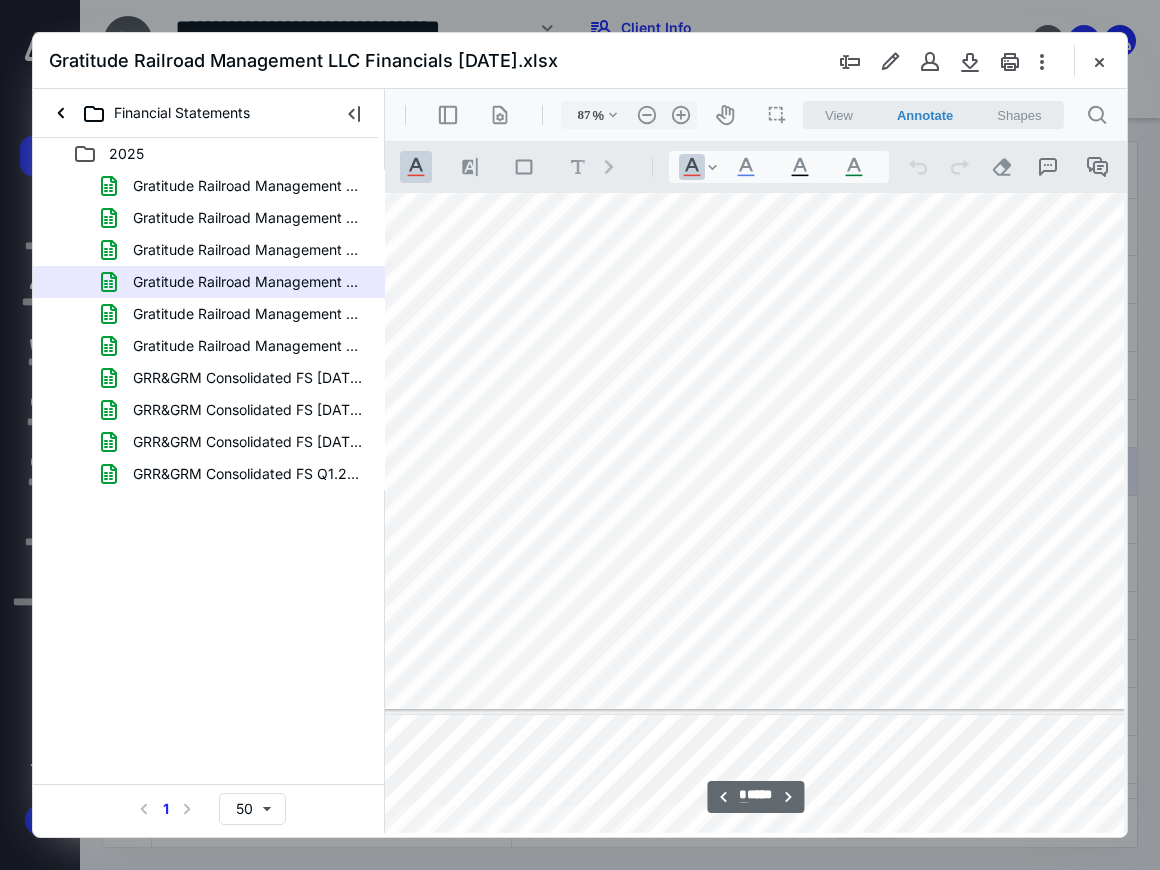 type on "*" 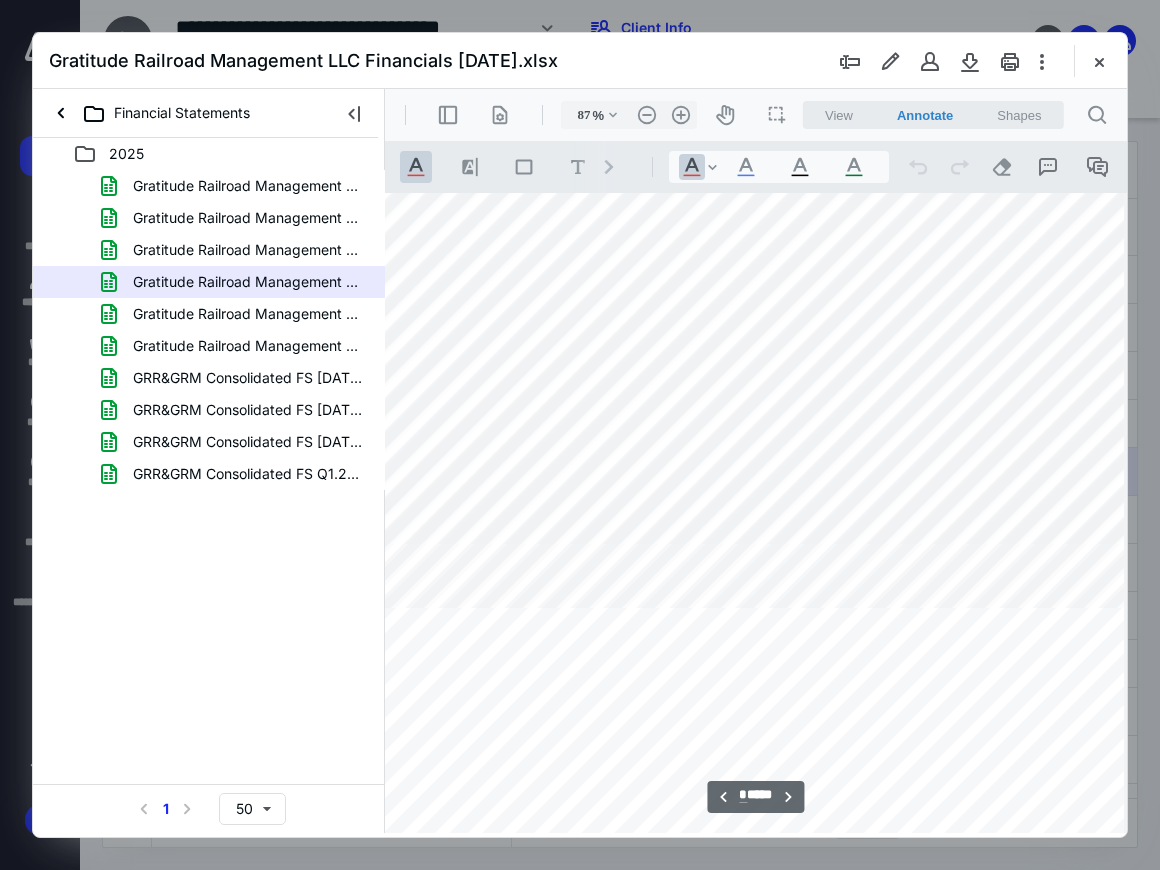 scroll, scrollTop: 5652, scrollLeft: 570, axis: both 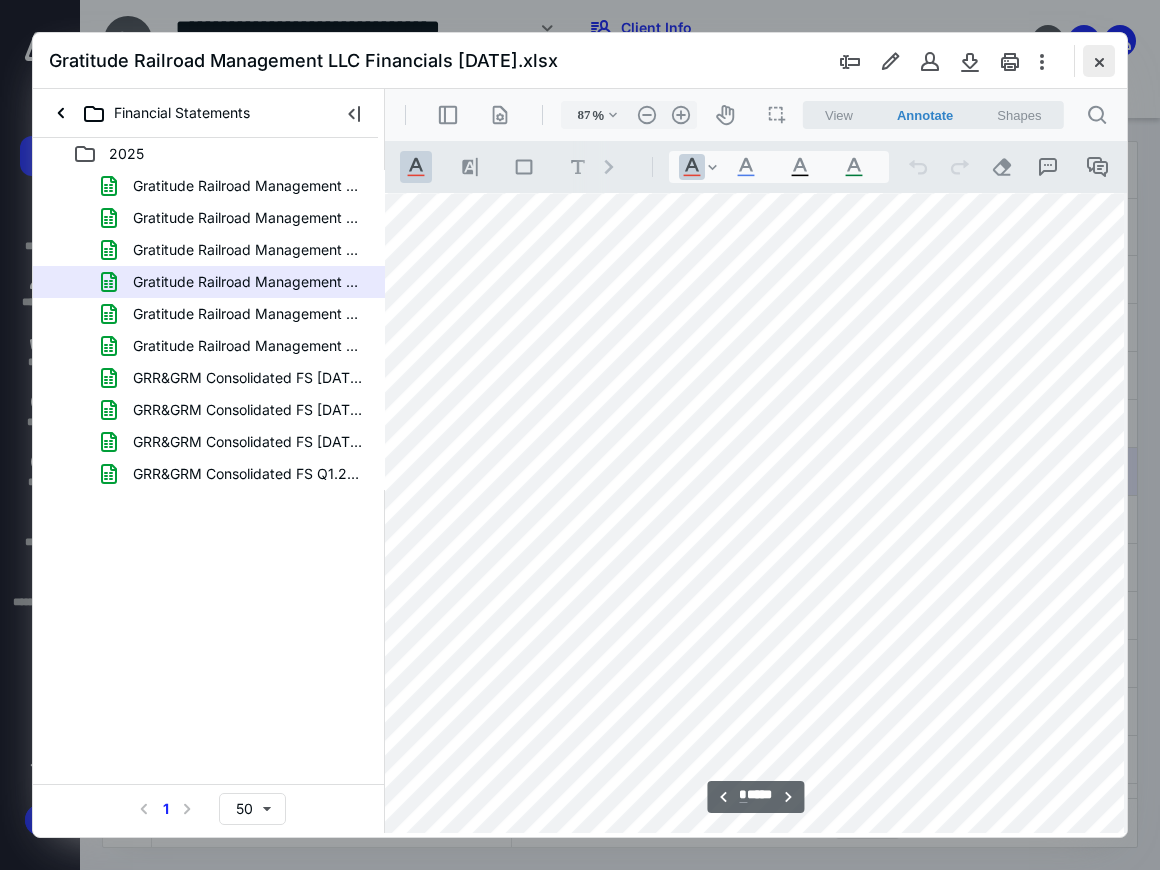 click at bounding box center [1099, 61] 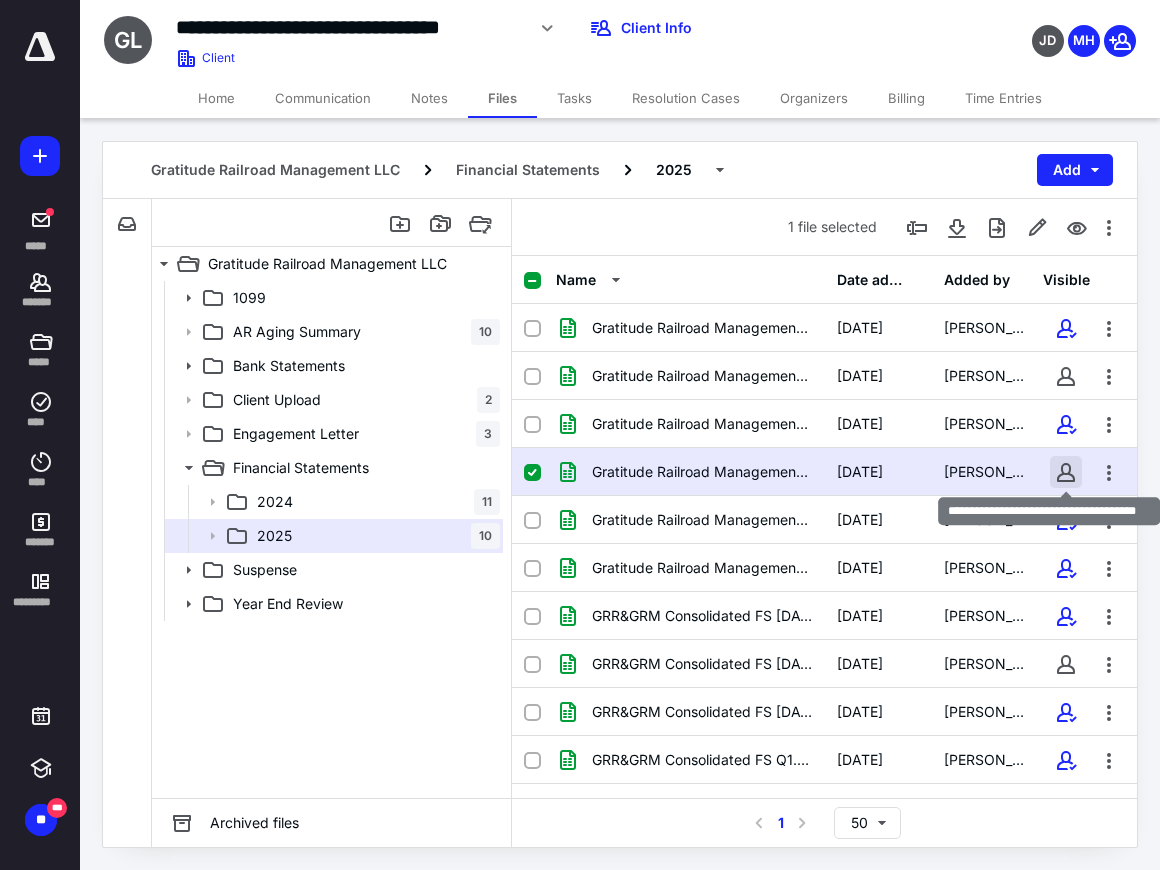 click at bounding box center [1066, 472] 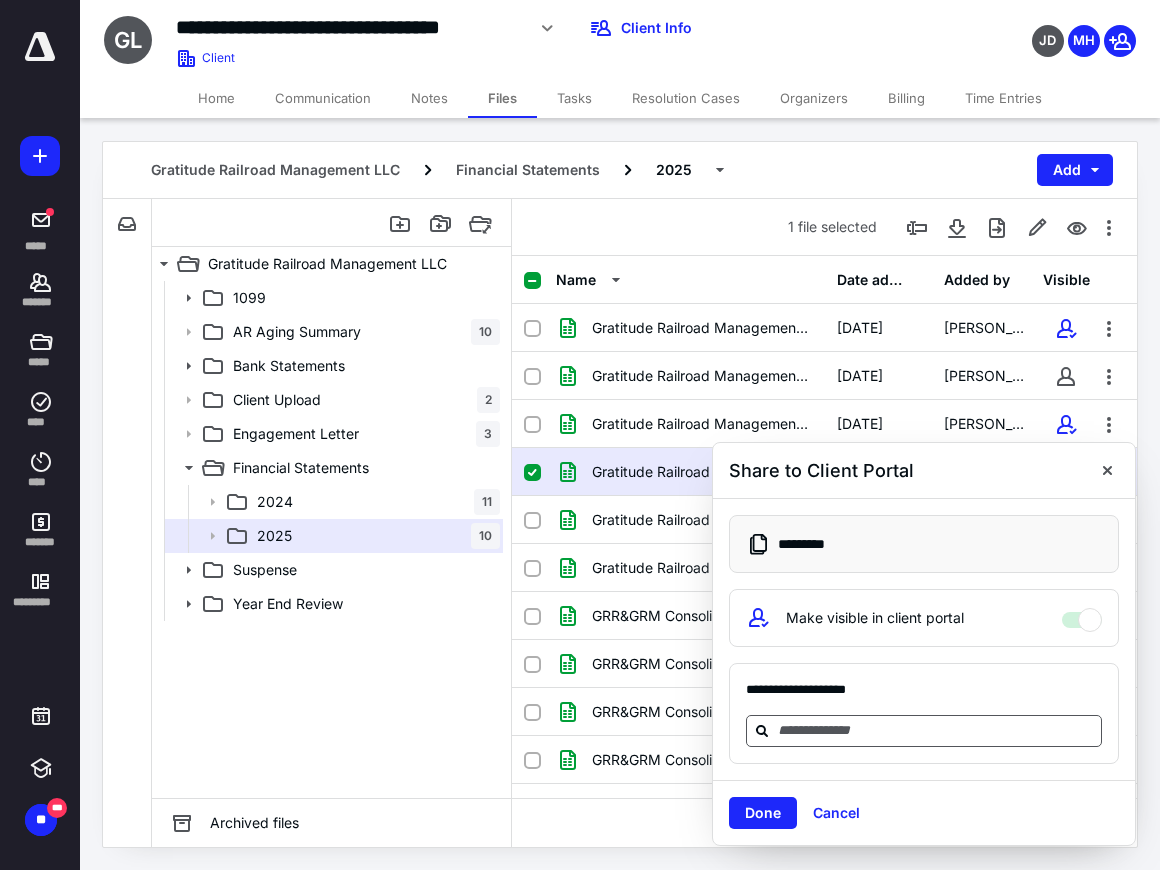 click at bounding box center [936, 730] 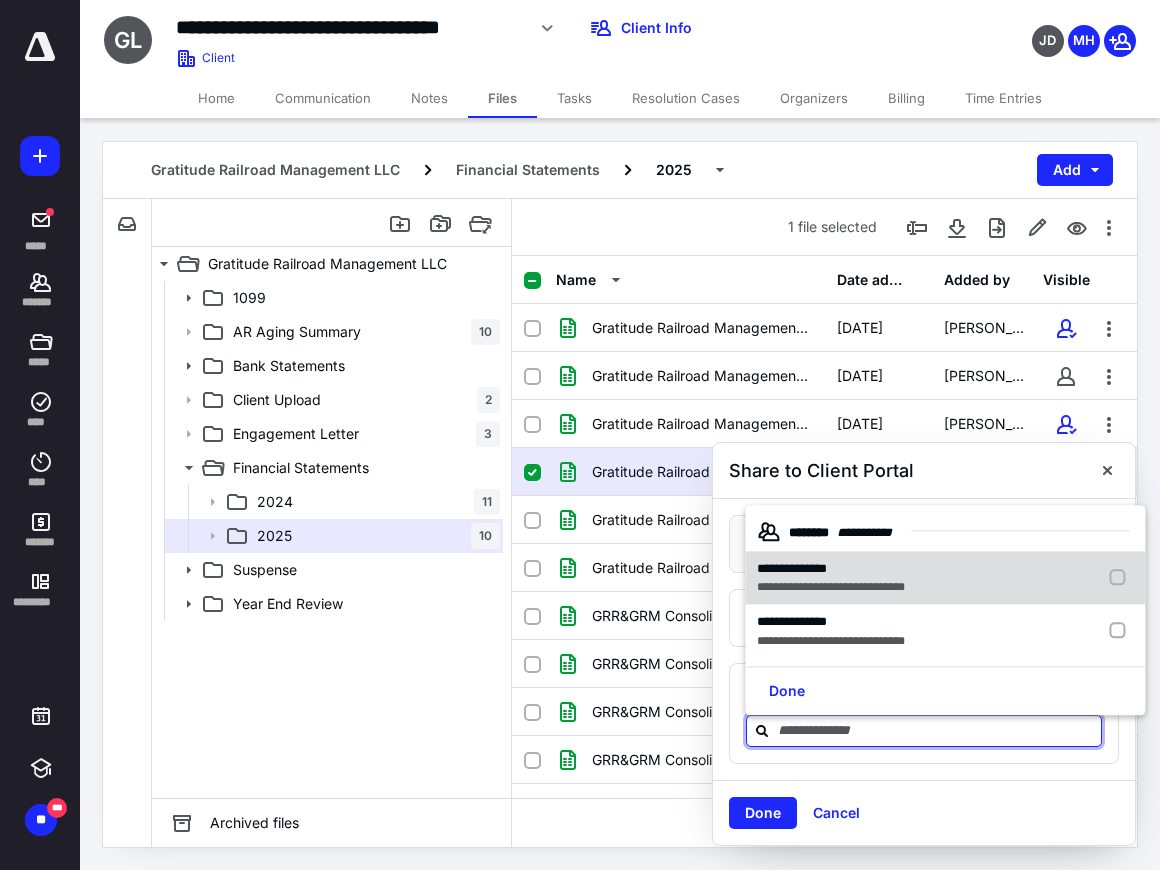 click at bounding box center [1121, 578] 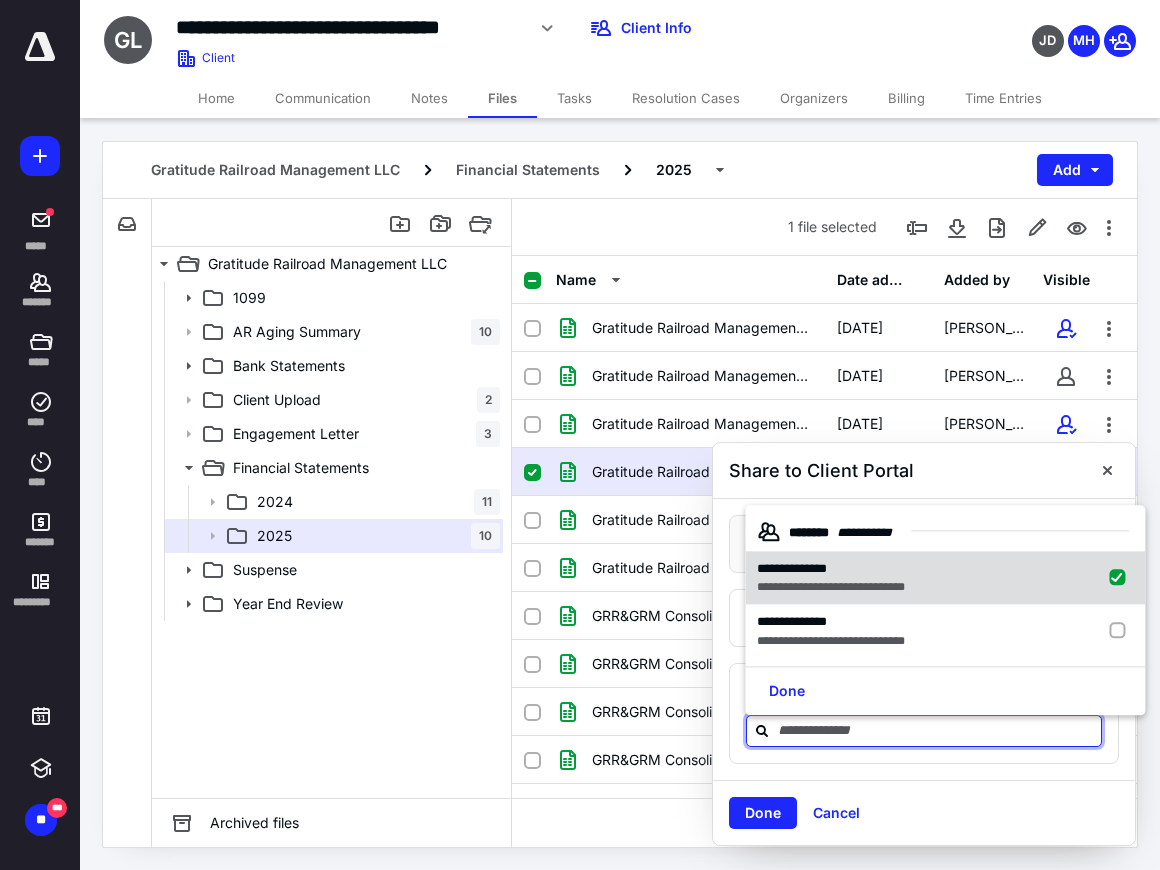 checkbox on "true" 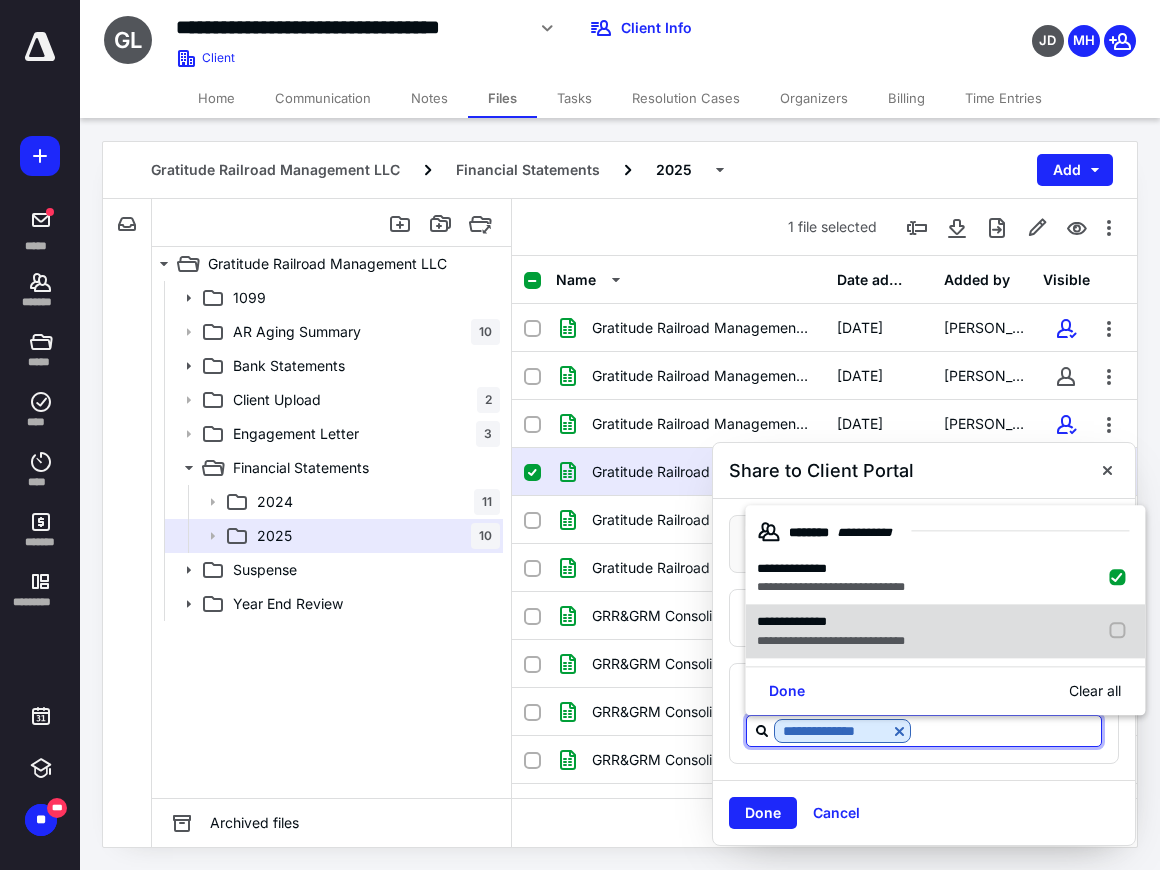 click at bounding box center [1121, 632] 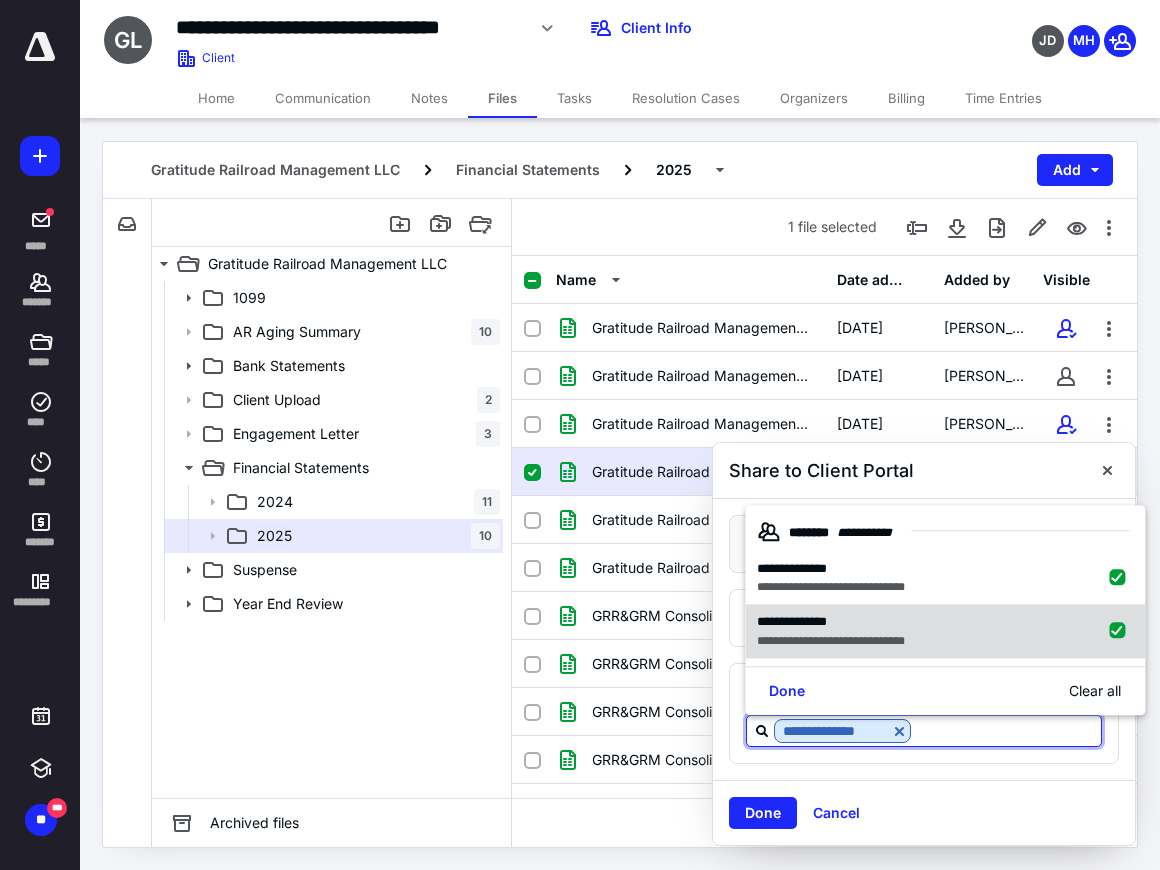 checkbox on "true" 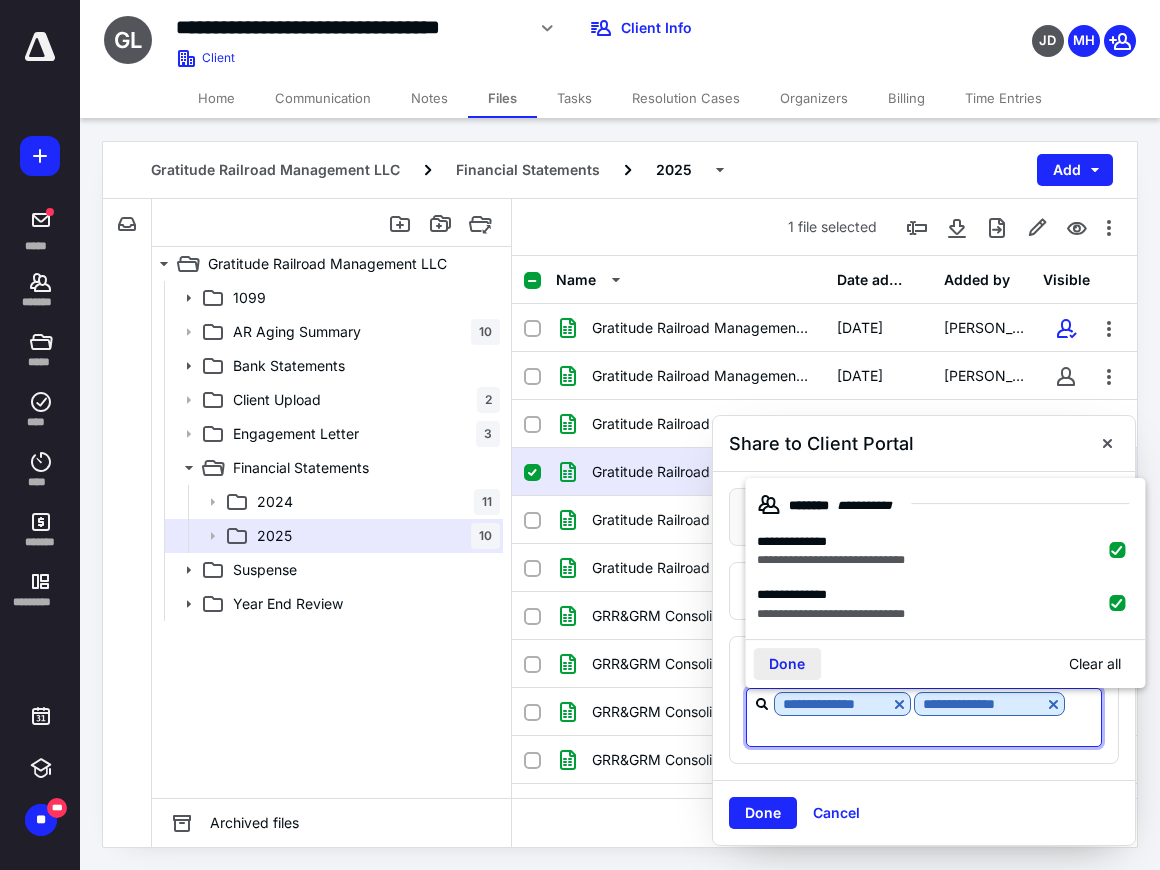 click on "Done" at bounding box center [787, 664] 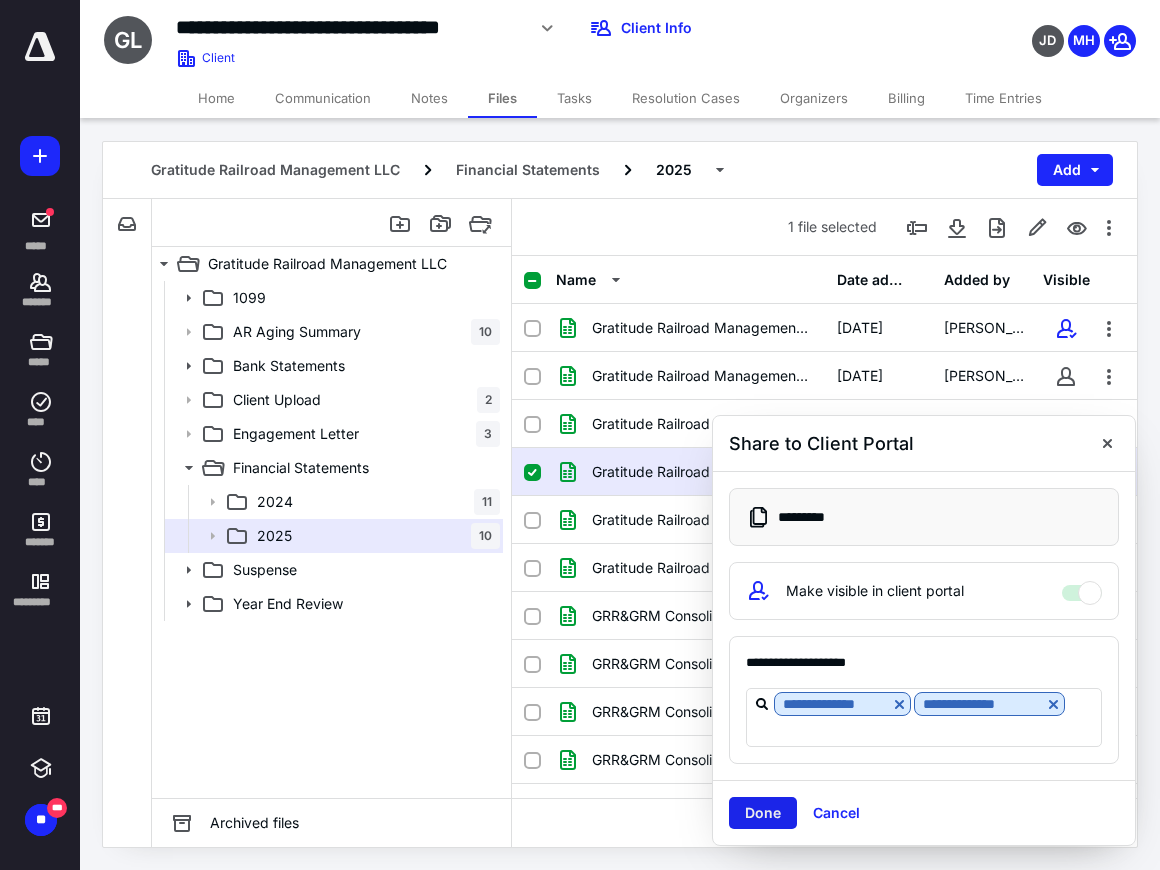click on "Done" at bounding box center [763, 813] 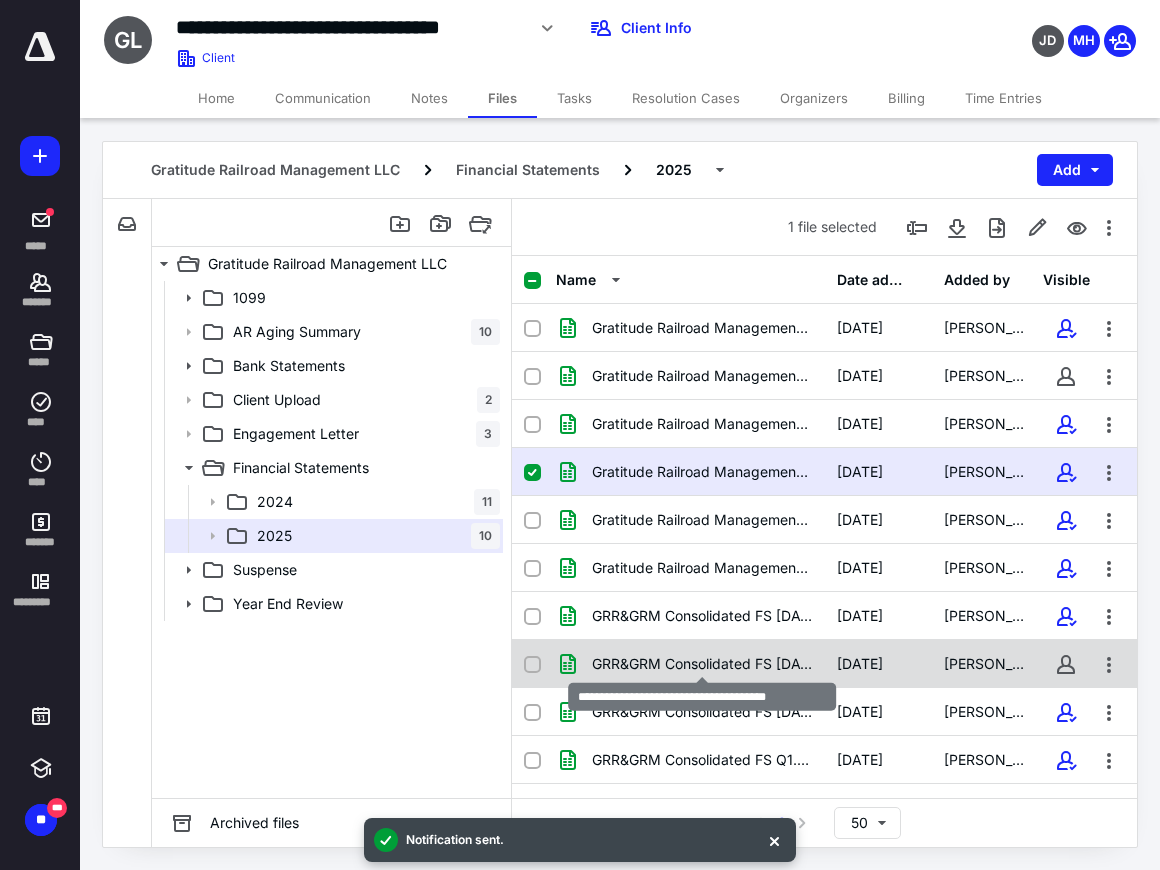 click on "GRR&GRM Consolidated FS June 2025.xlsx" at bounding box center [702, 664] 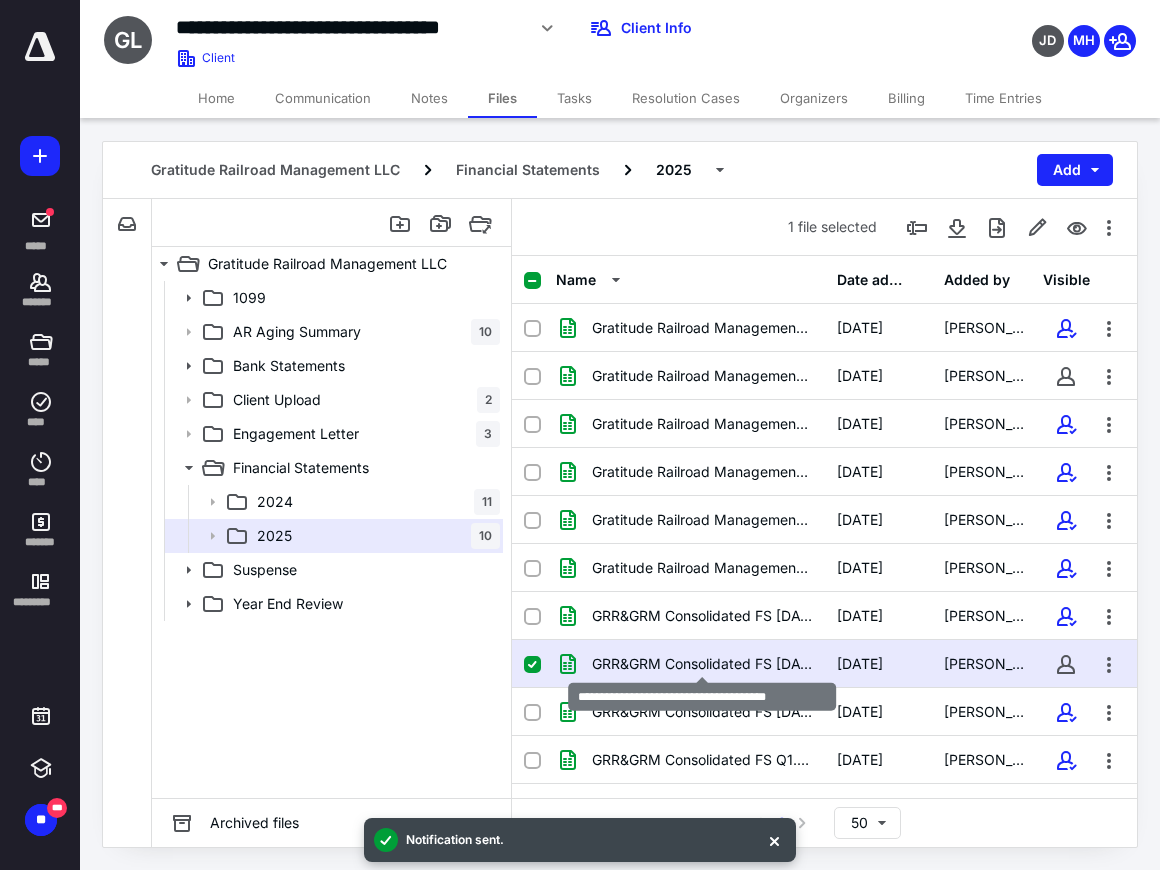 click on "GRR&GRM Consolidated FS June 2025.xlsx" at bounding box center (702, 664) 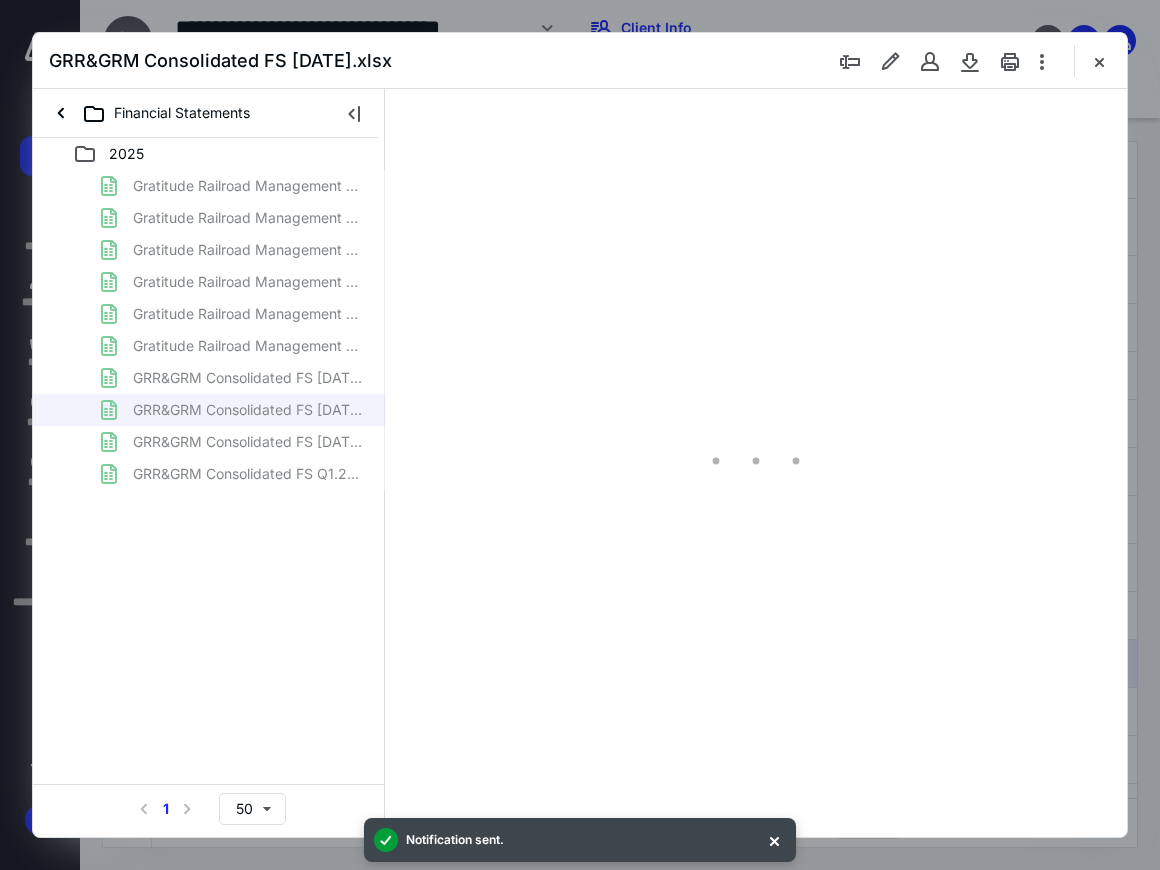 scroll, scrollTop: 0, scrollLeft: 0, axis: both 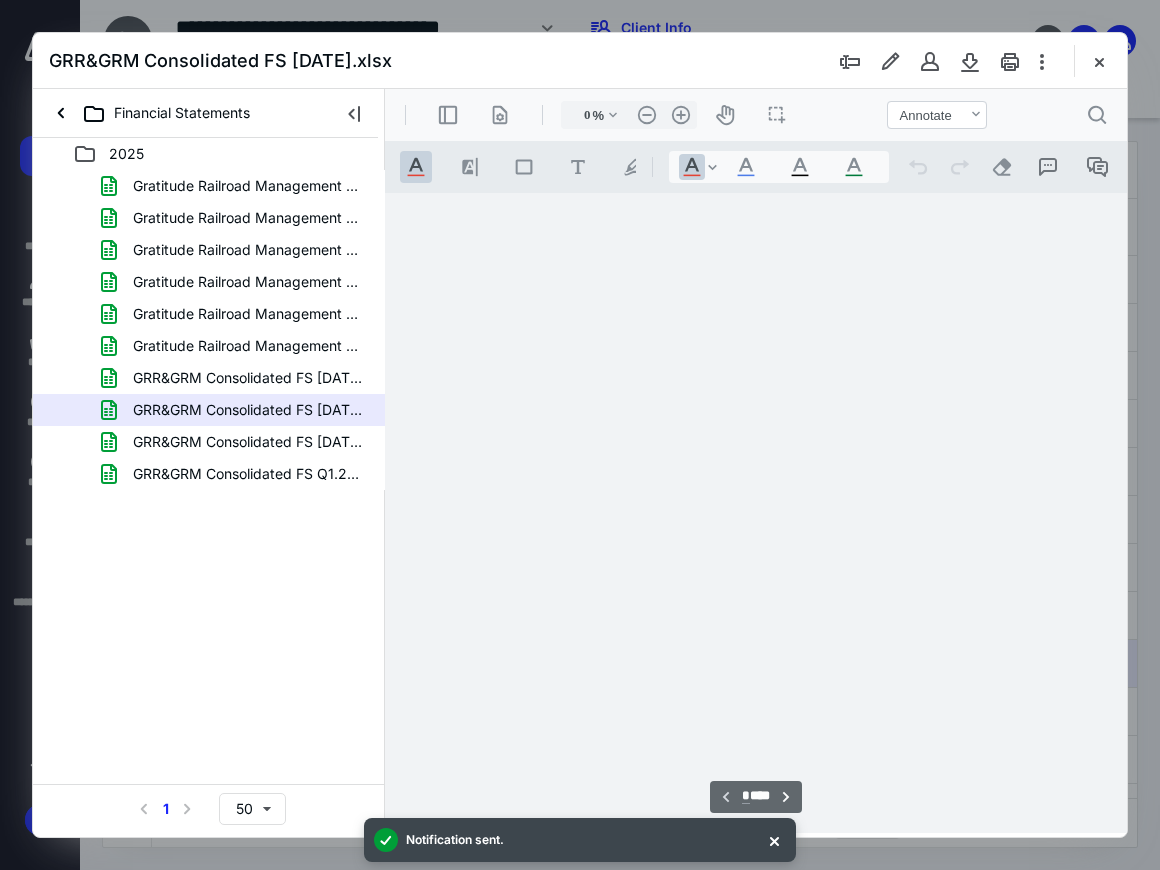 type on "47" 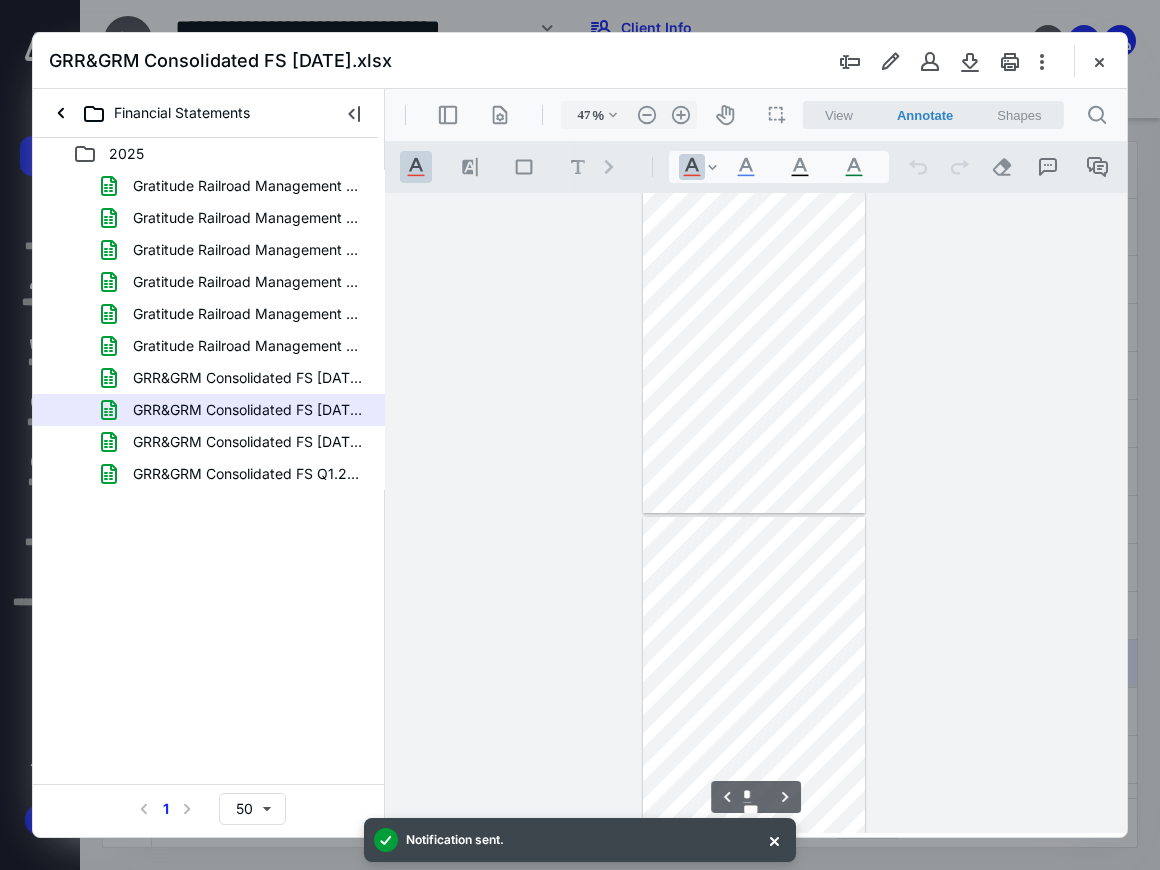 type on "*" 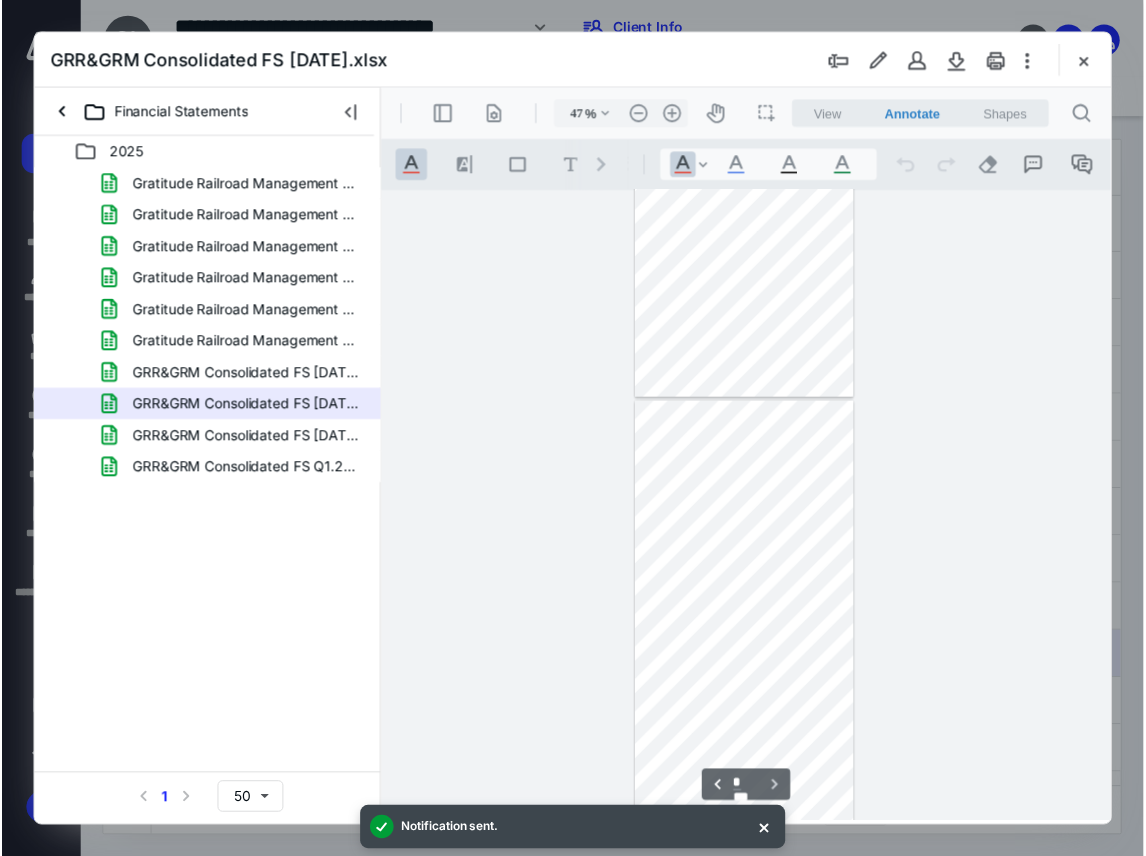 scroll, scrollTop: 1491, scrollLeft: 0, axis: vertical 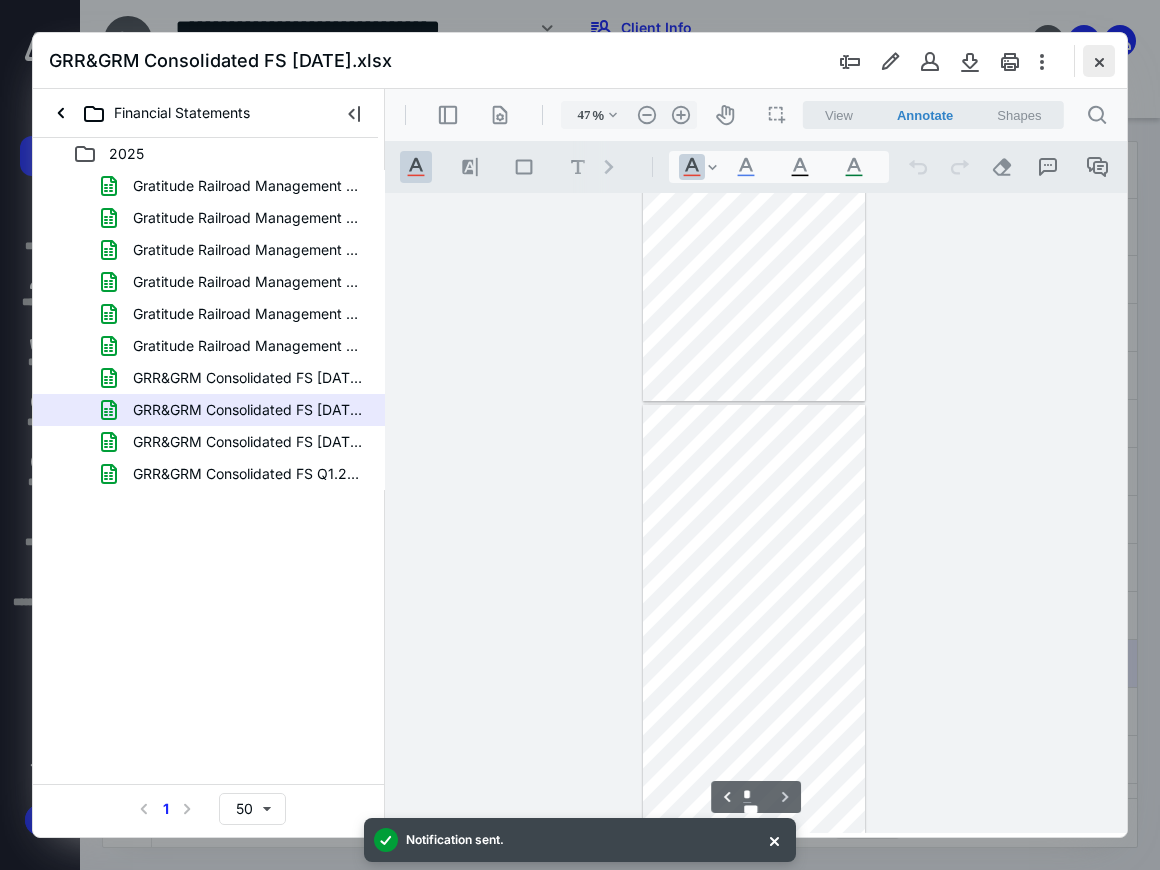 drag, startPoint x: 1095, startPoint y: 51, endPoint x: 1096, endPoint y: 73, distance: 22.022715 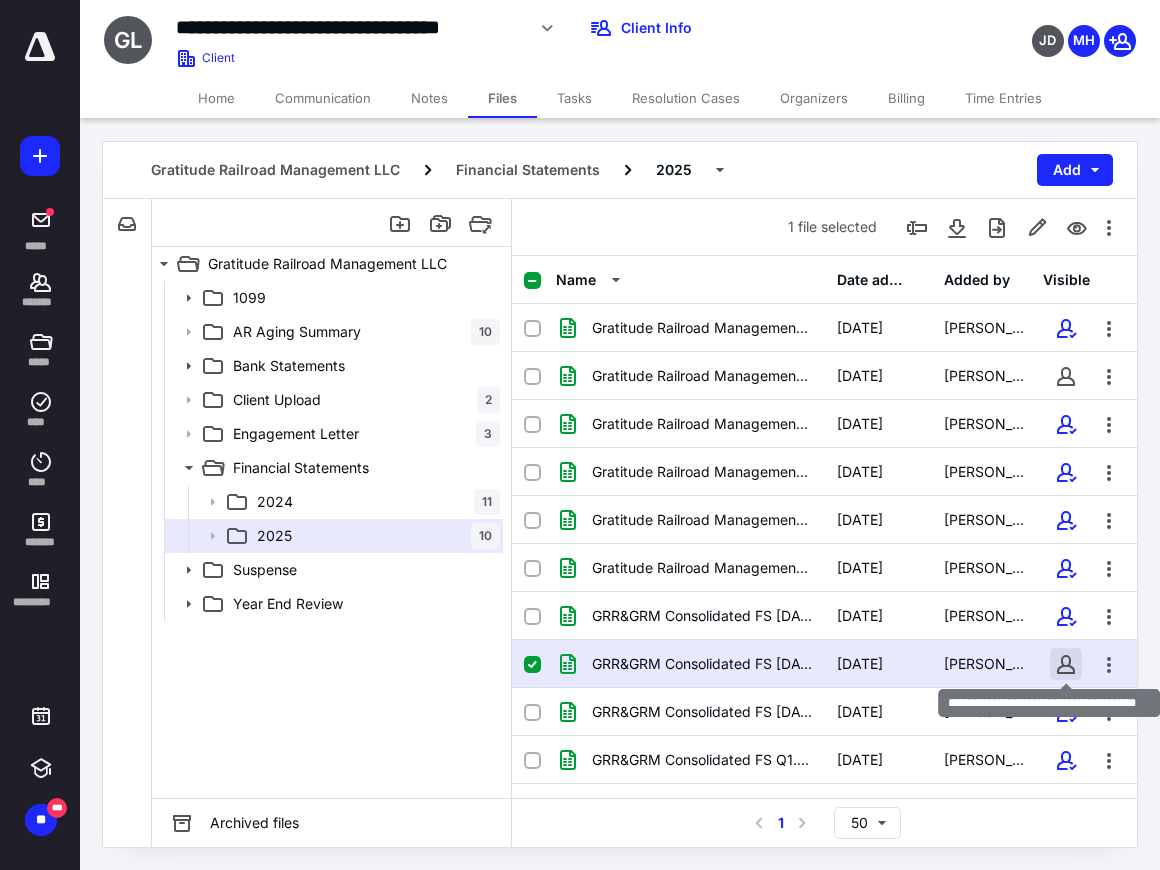 click at bounding box center [1066, 664] 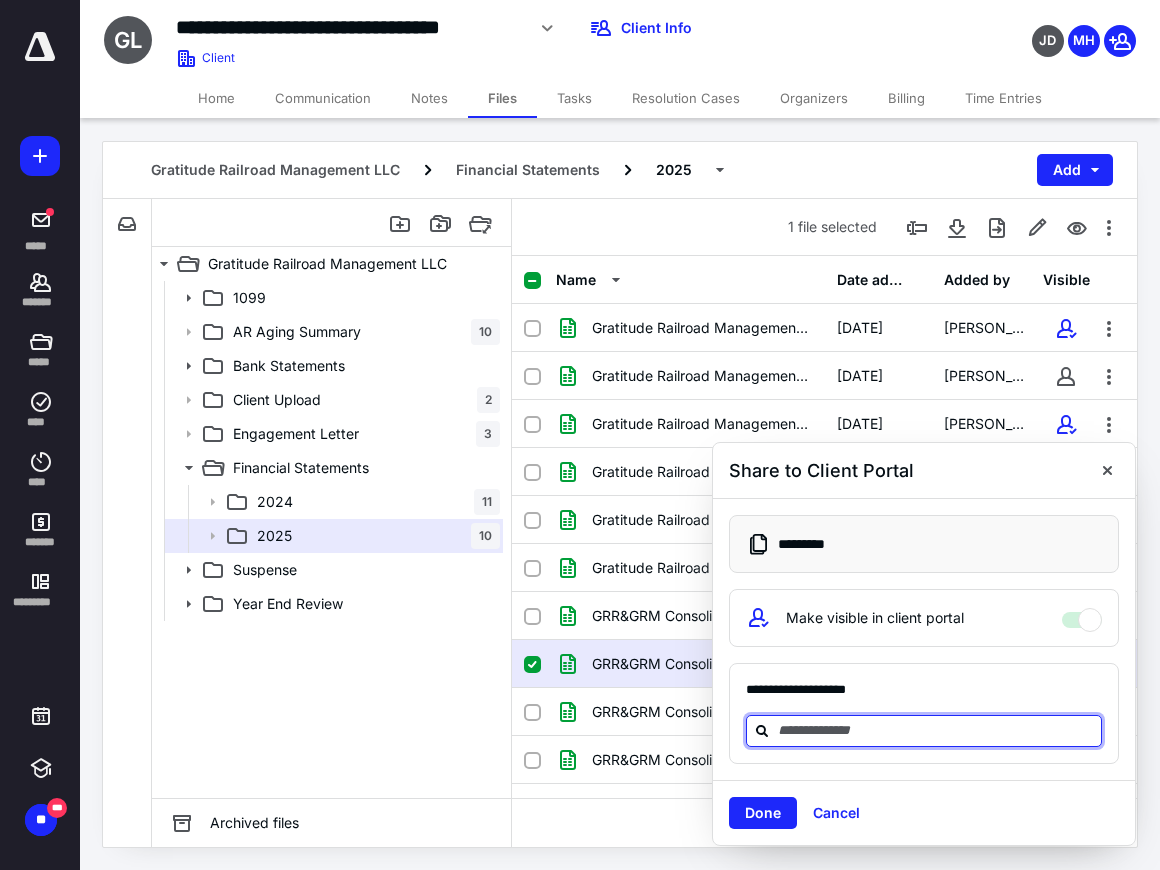 click at bounding box center [936, 730] 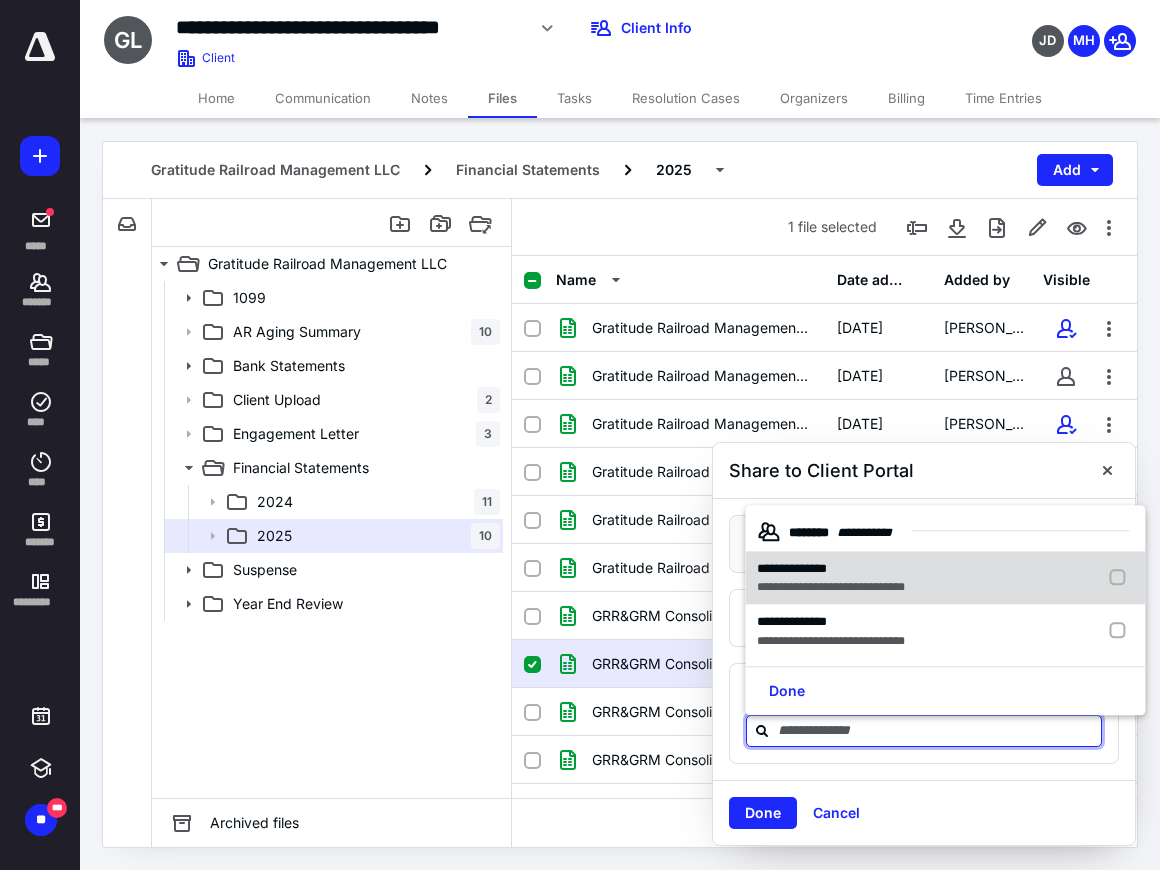 click at bounding box center (1121, 578) 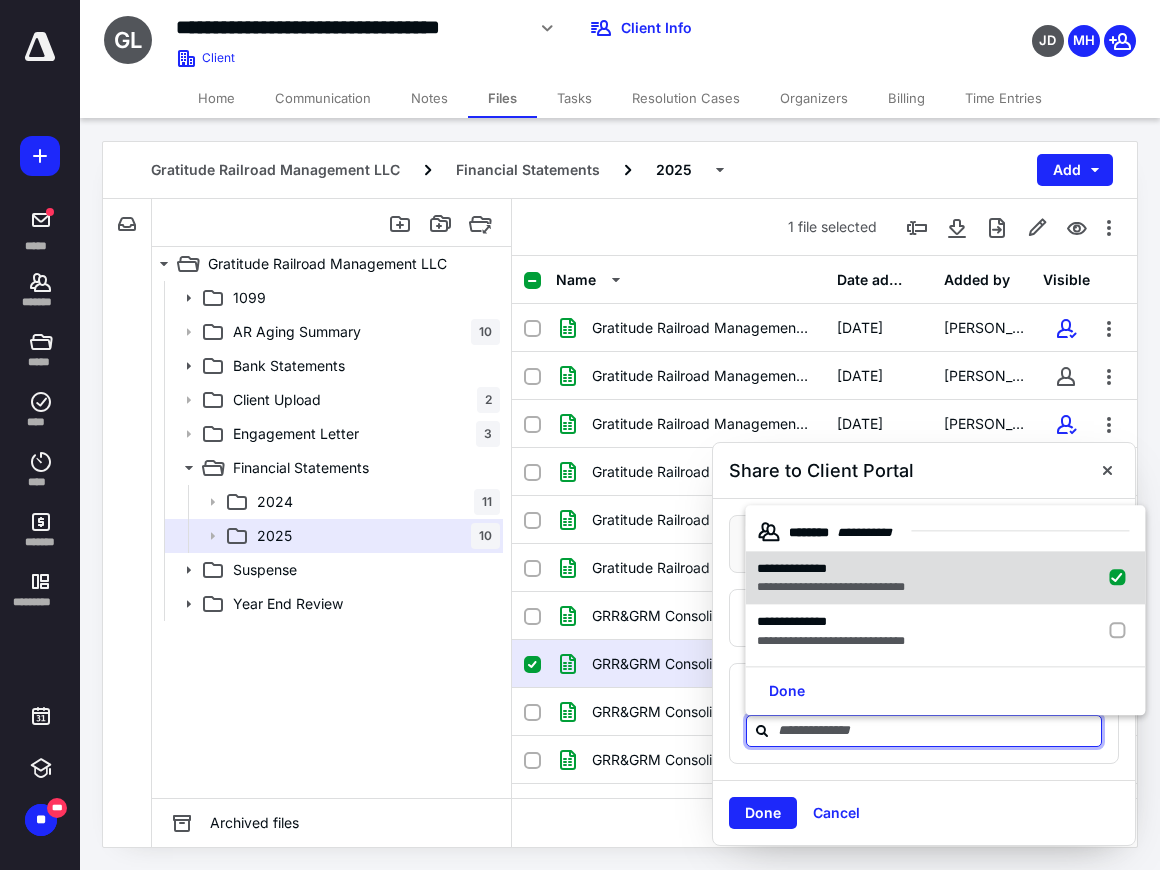 checkbox on "true" 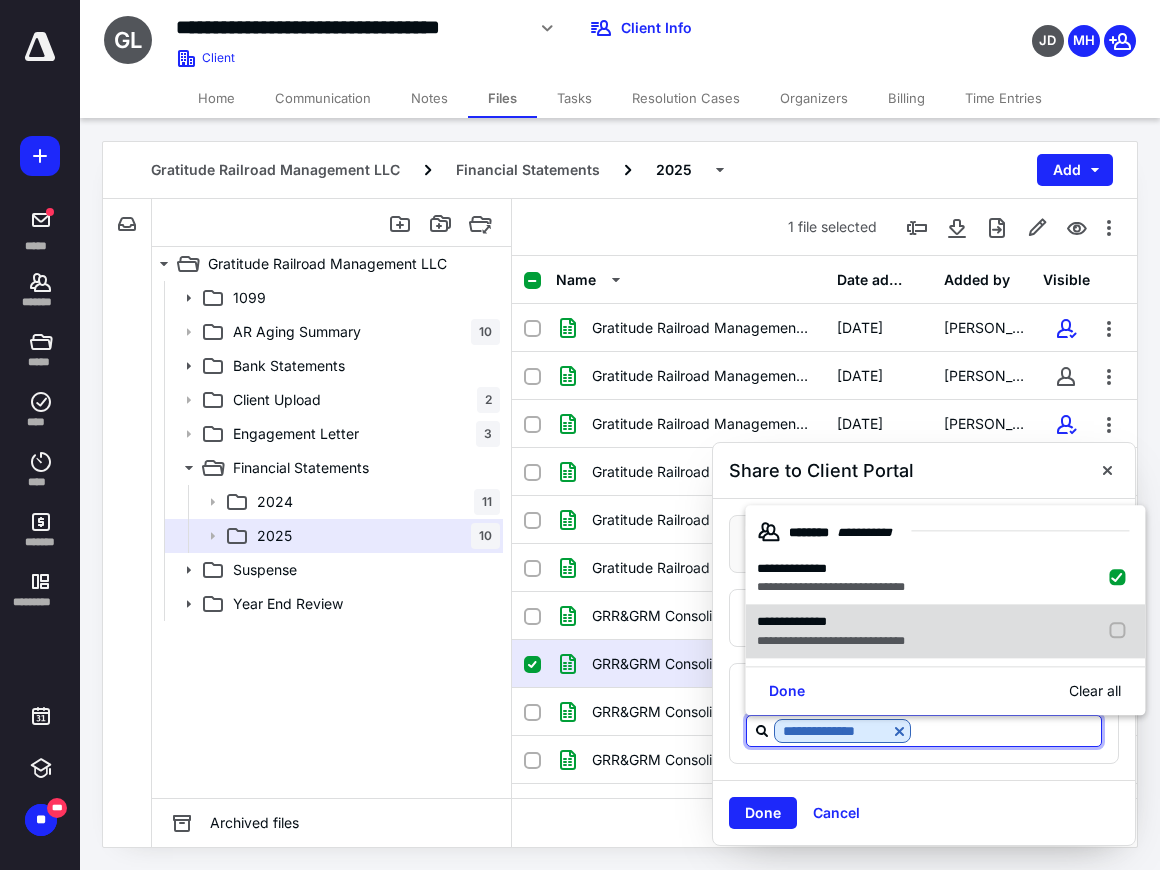 click on "**********" at bounding box center [945, 632] 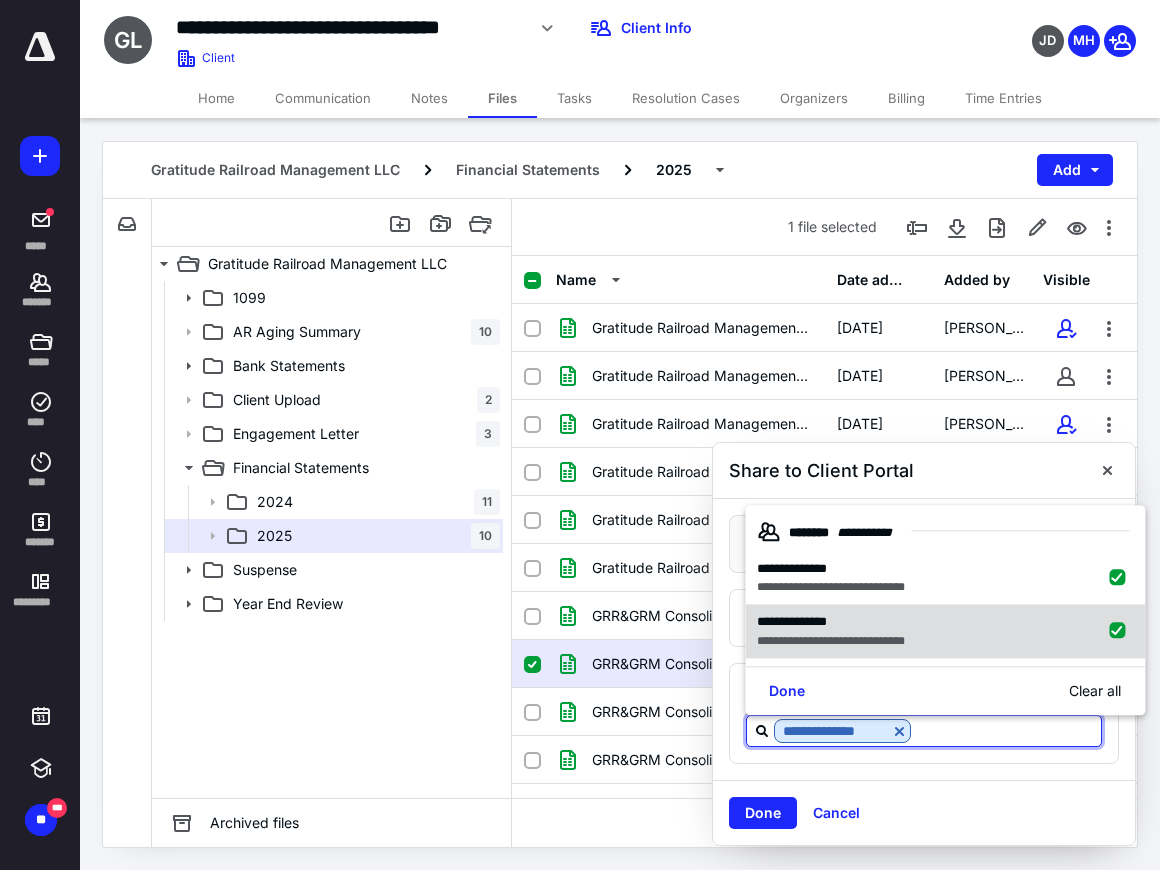 checkbox on "true" 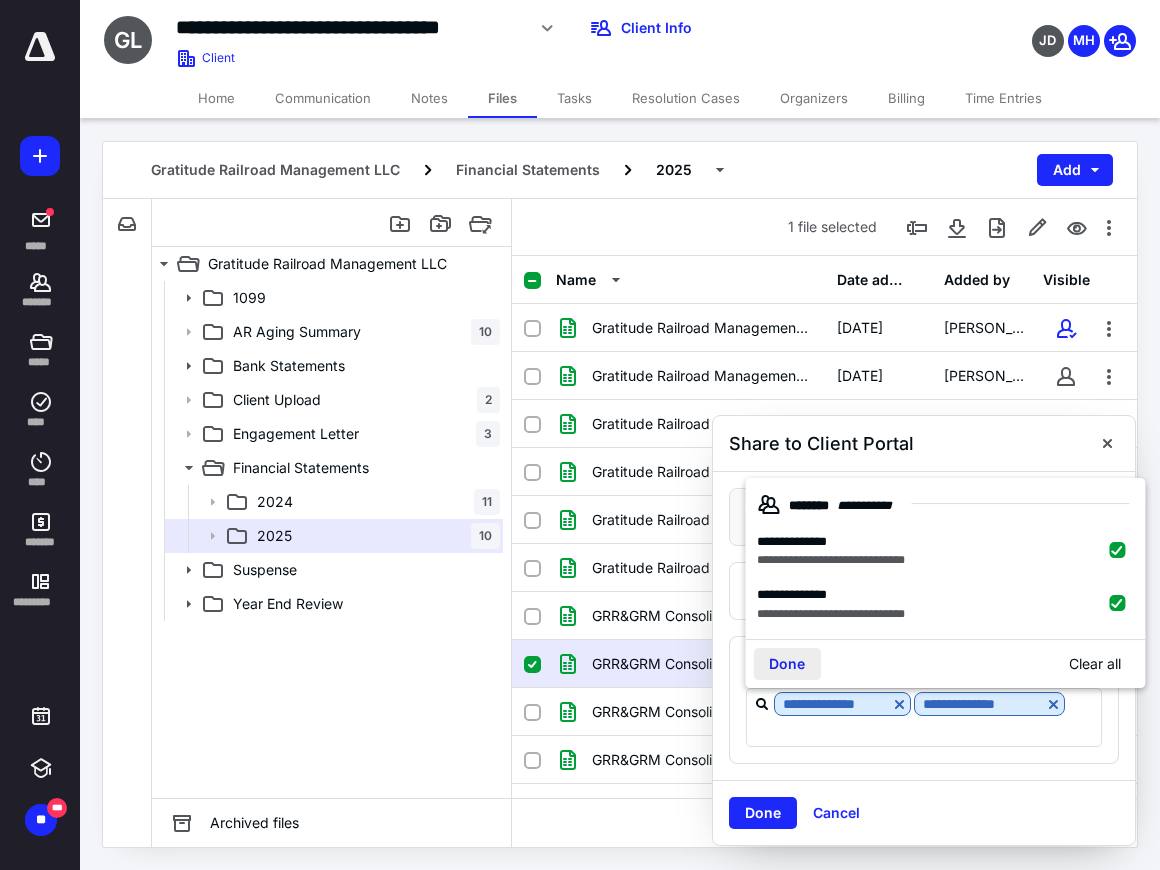 drag, startPoint x: 801, startPoint y: 662, endPoint x: 782, endPoint y: 718, distance: 59.135437 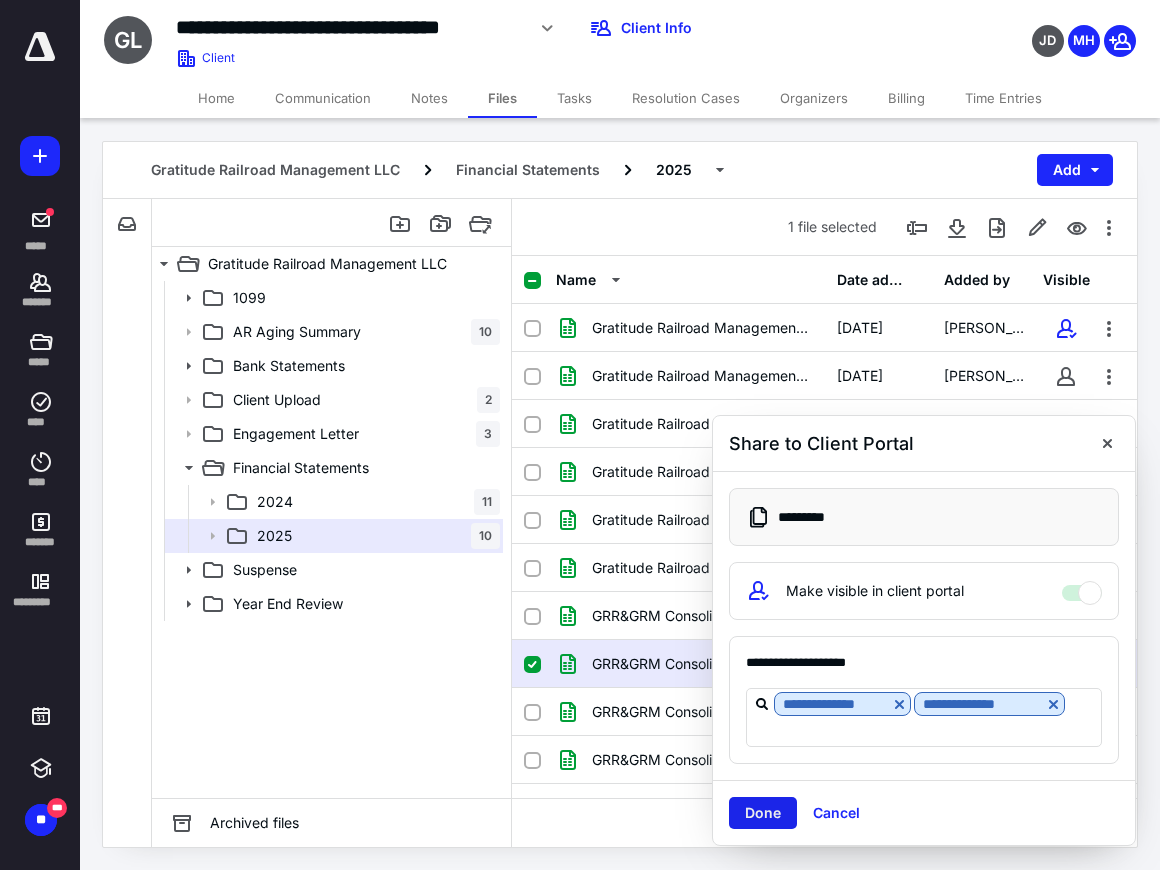 click on "Done" at bounding box center [763, 813] 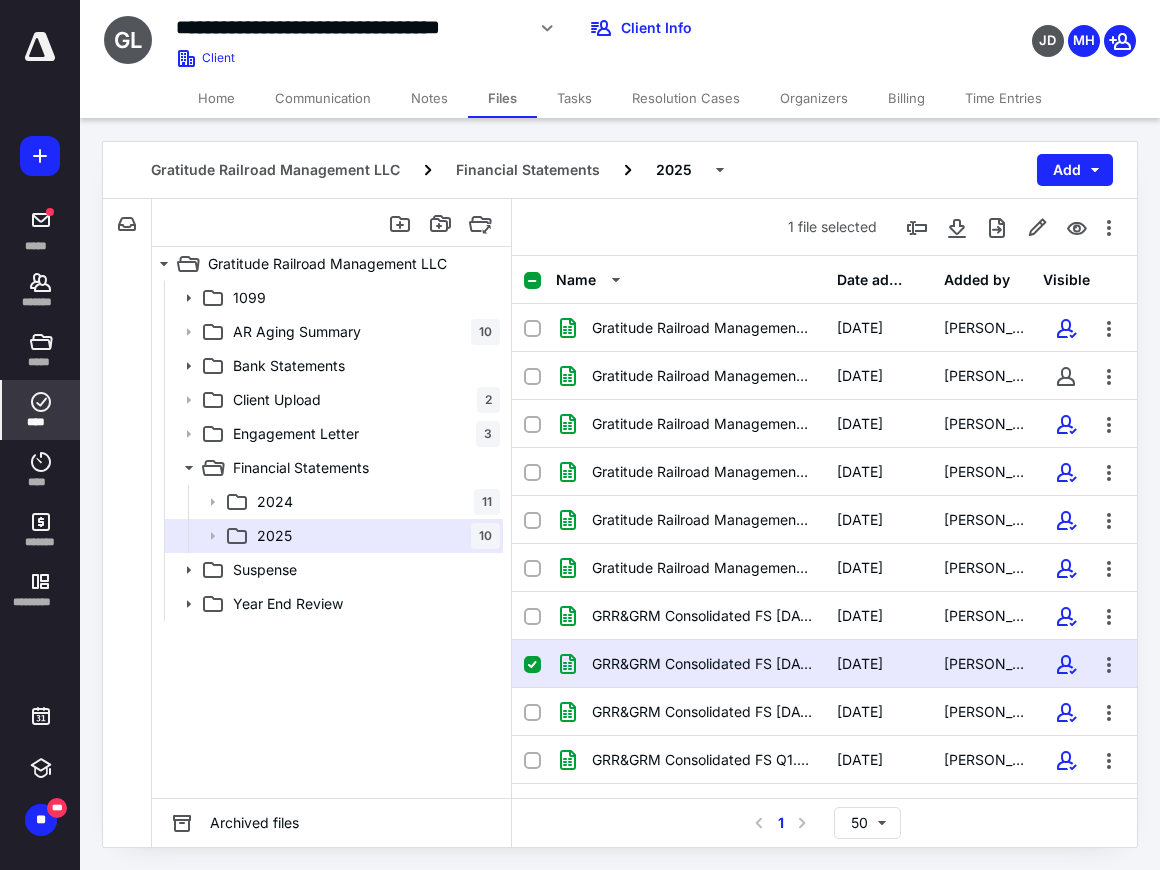 click 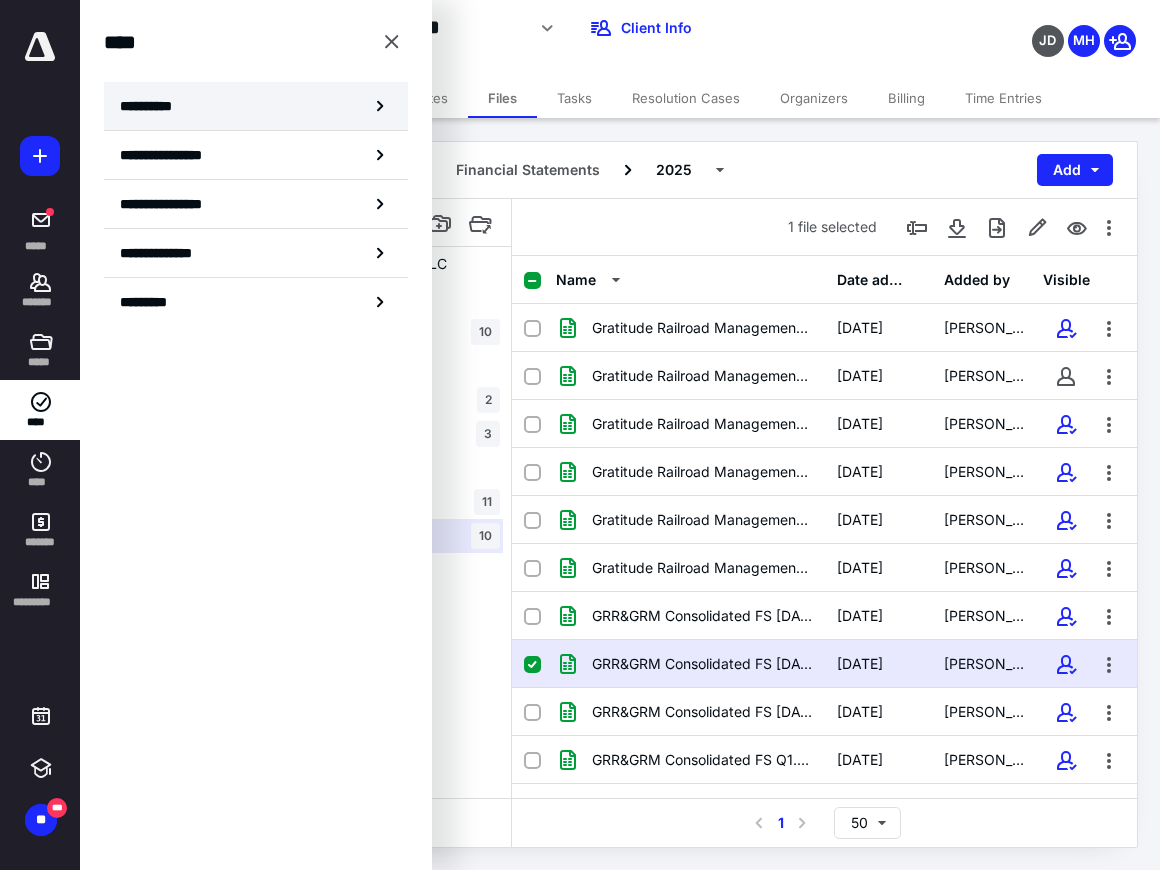 click on "**********" at bounding box center (153, 106) 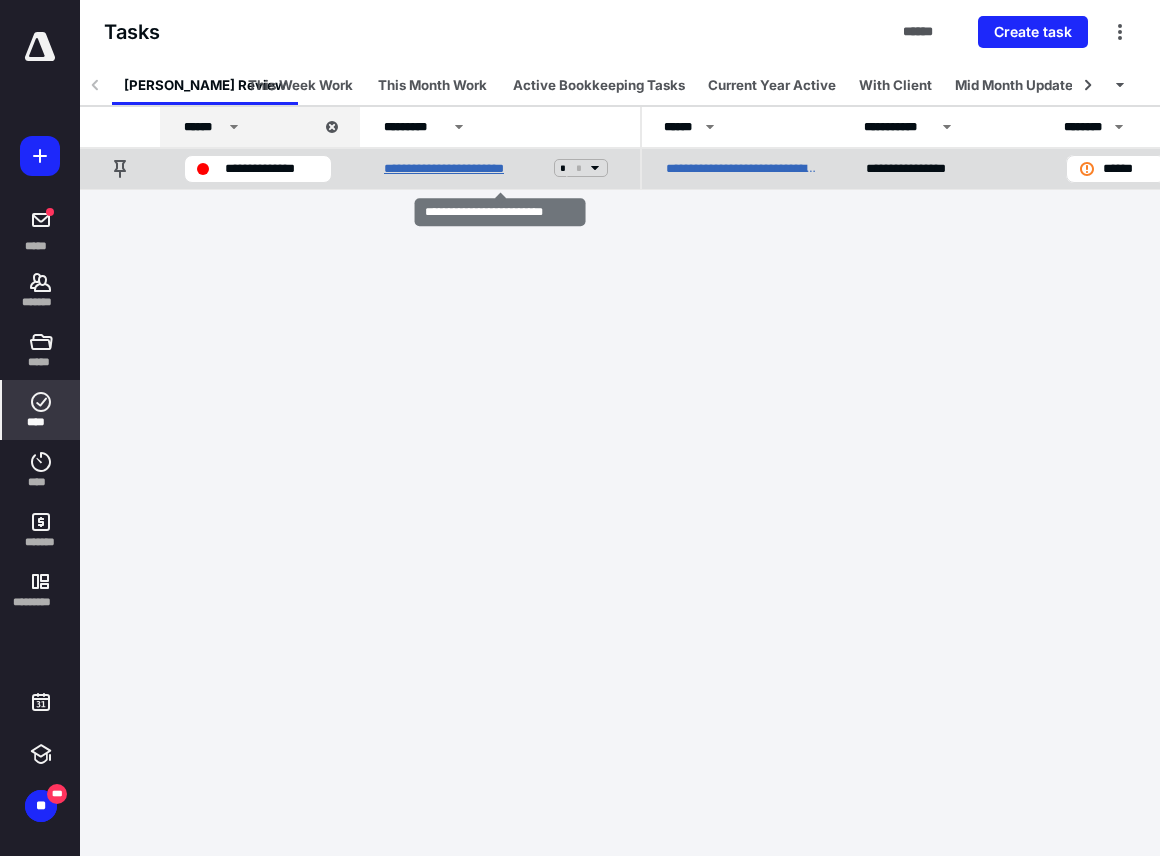 click on "**********" at bounding box center [465, 168] 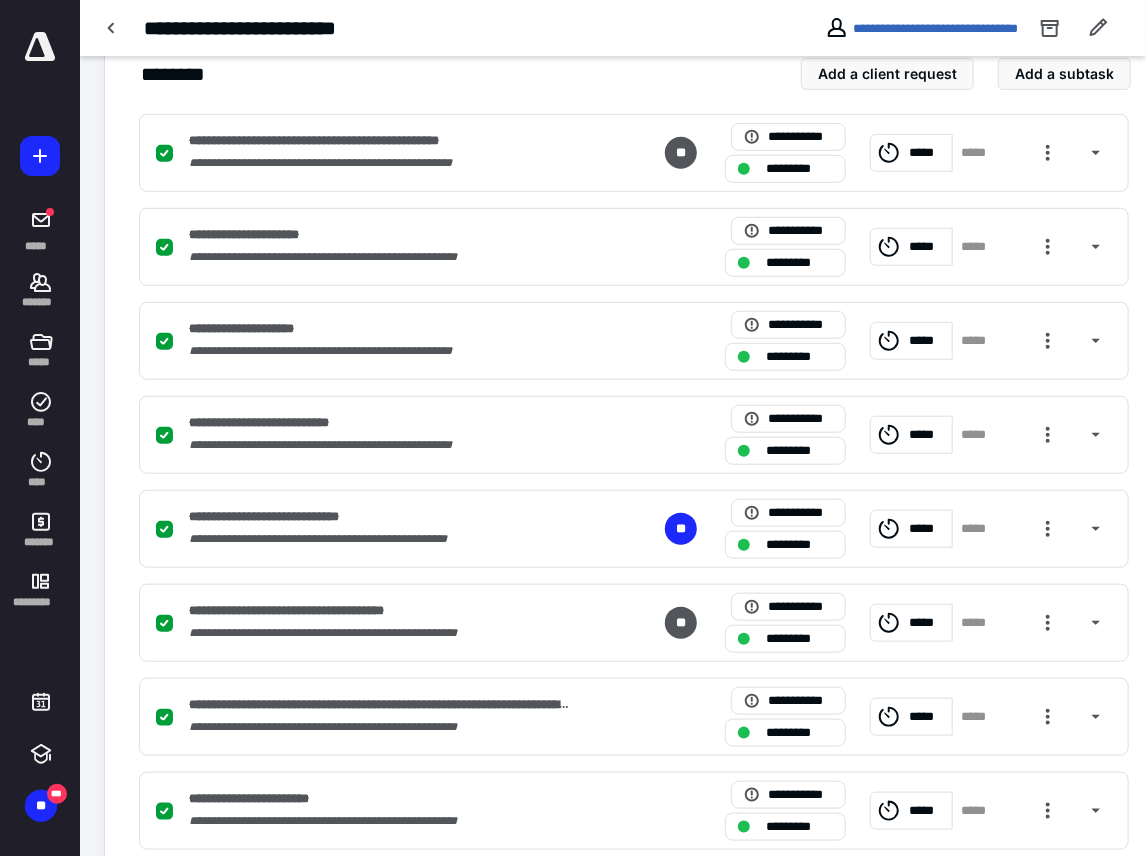 scroll, scrollTop: 600, scrollLeft: 0, axis: vertical 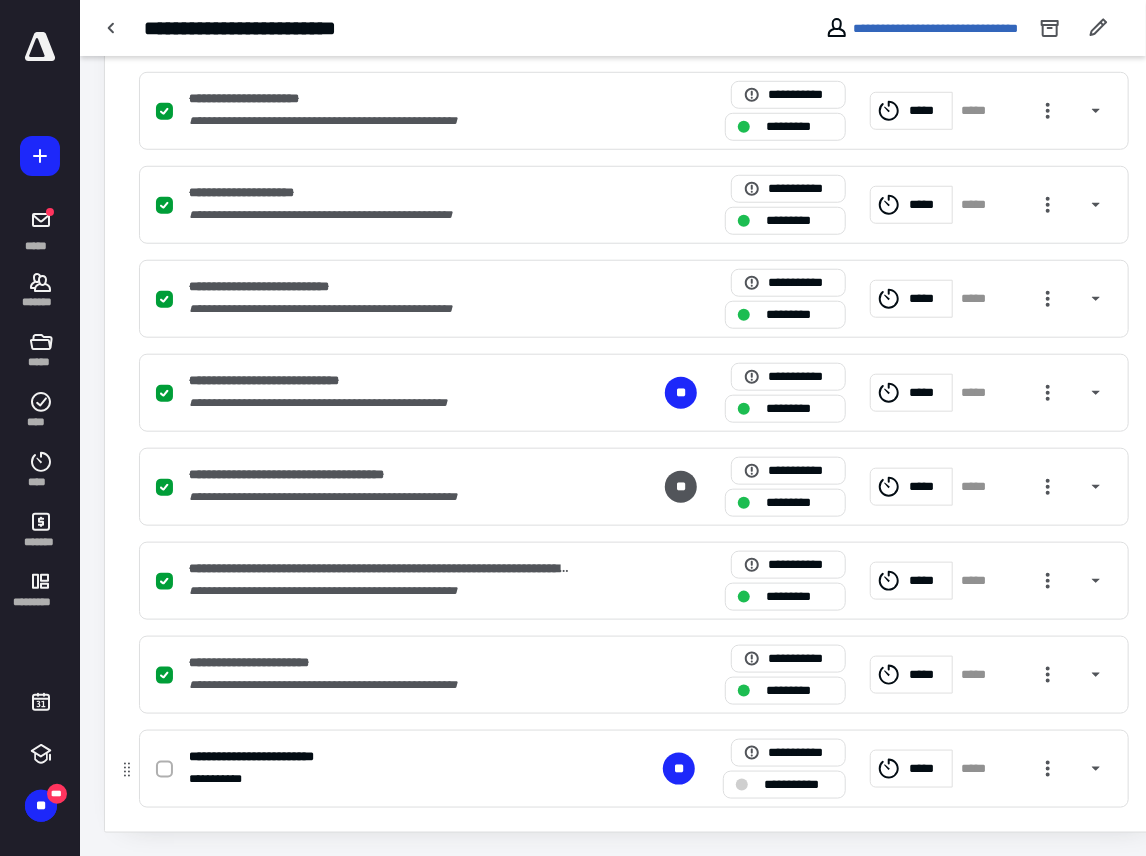 click 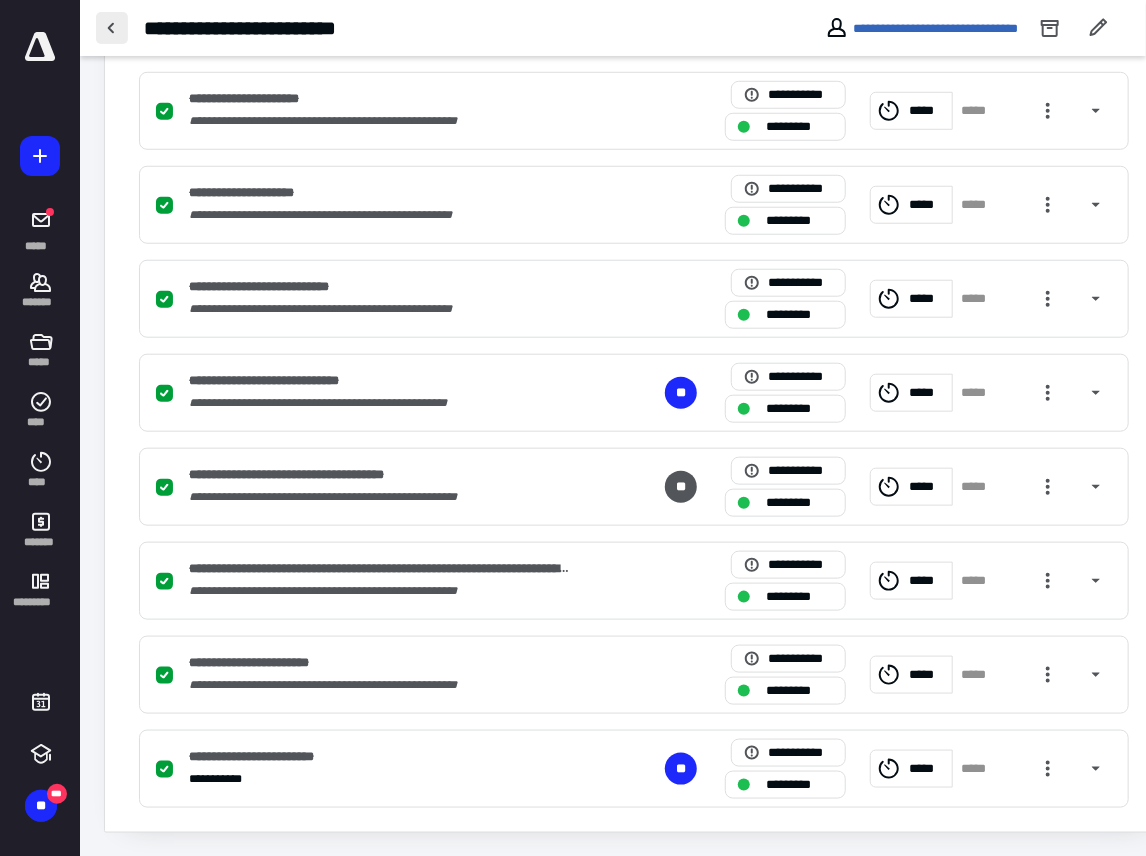 click at bounding box center (112, 28) 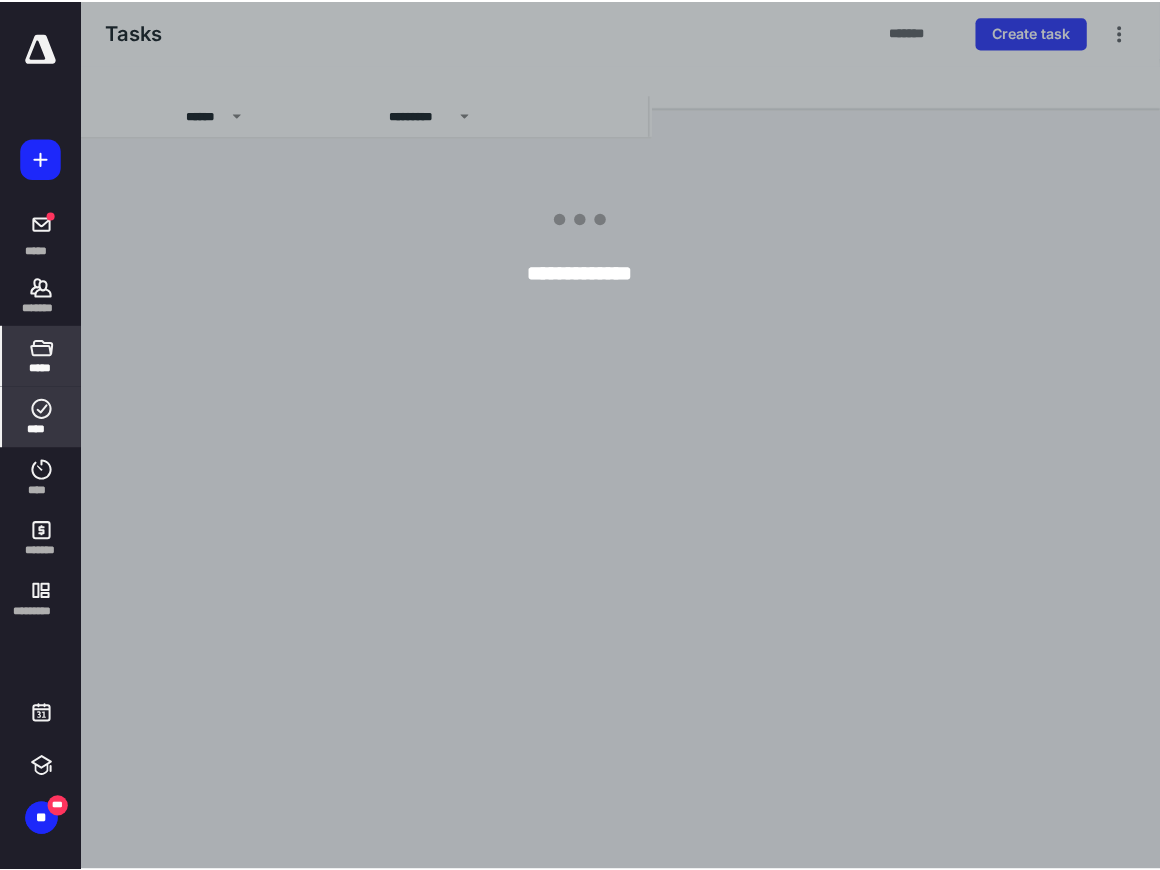 scroll, scrollTop: 0, scrollLeft: 0, axis: both 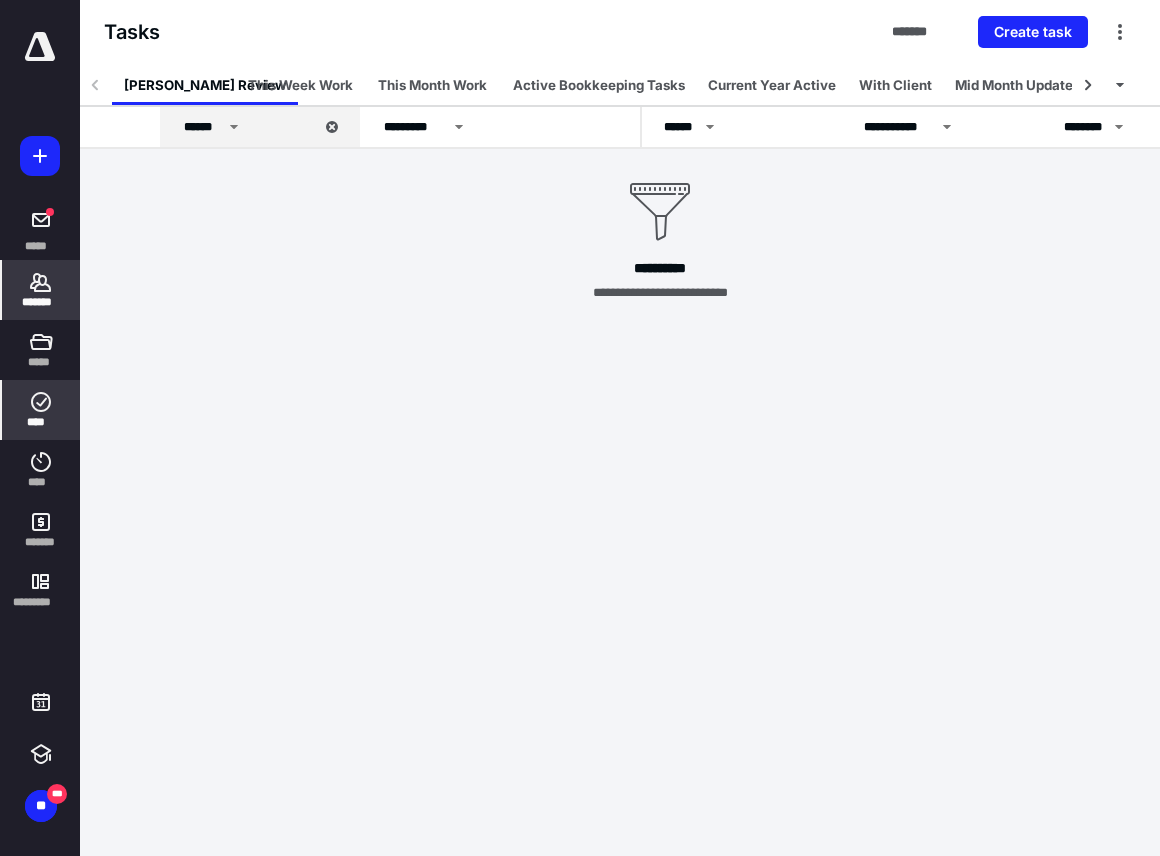 click on "*******" at bounding box center [41, 302] 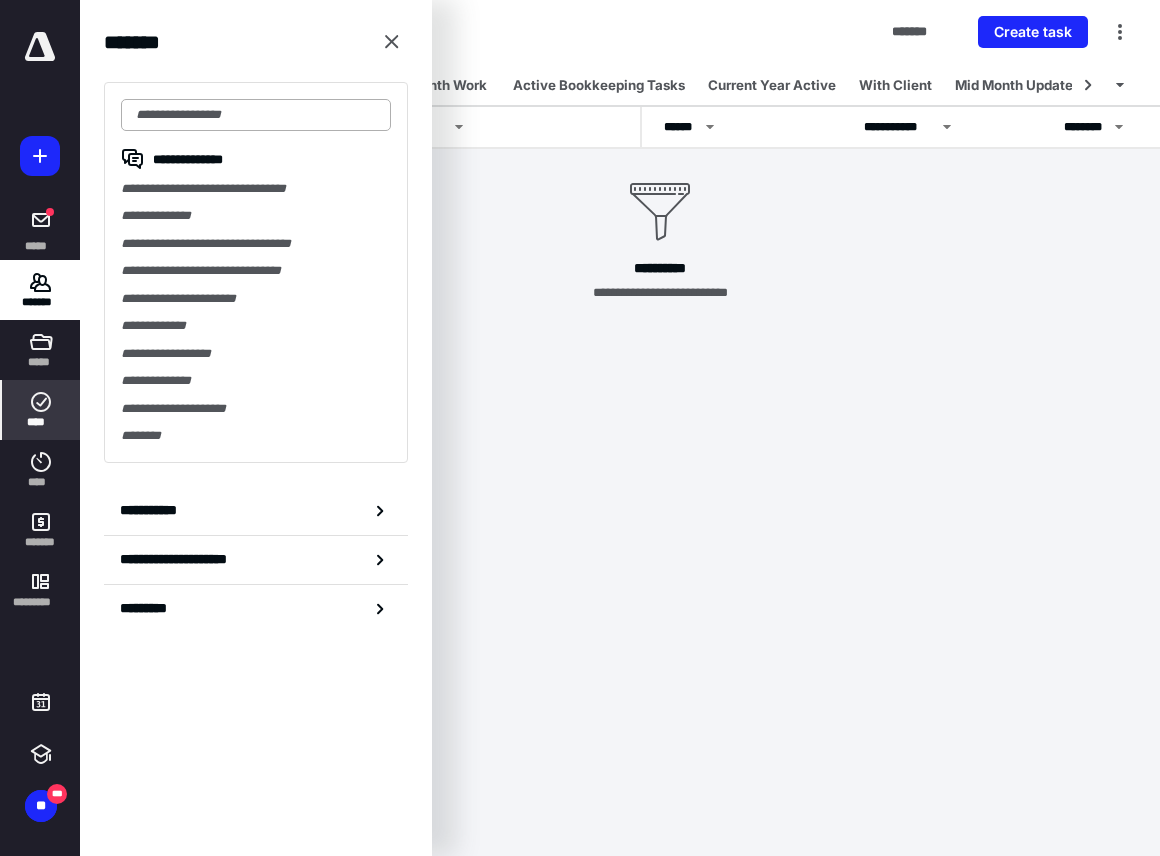 click at bounding box center (256, 115) 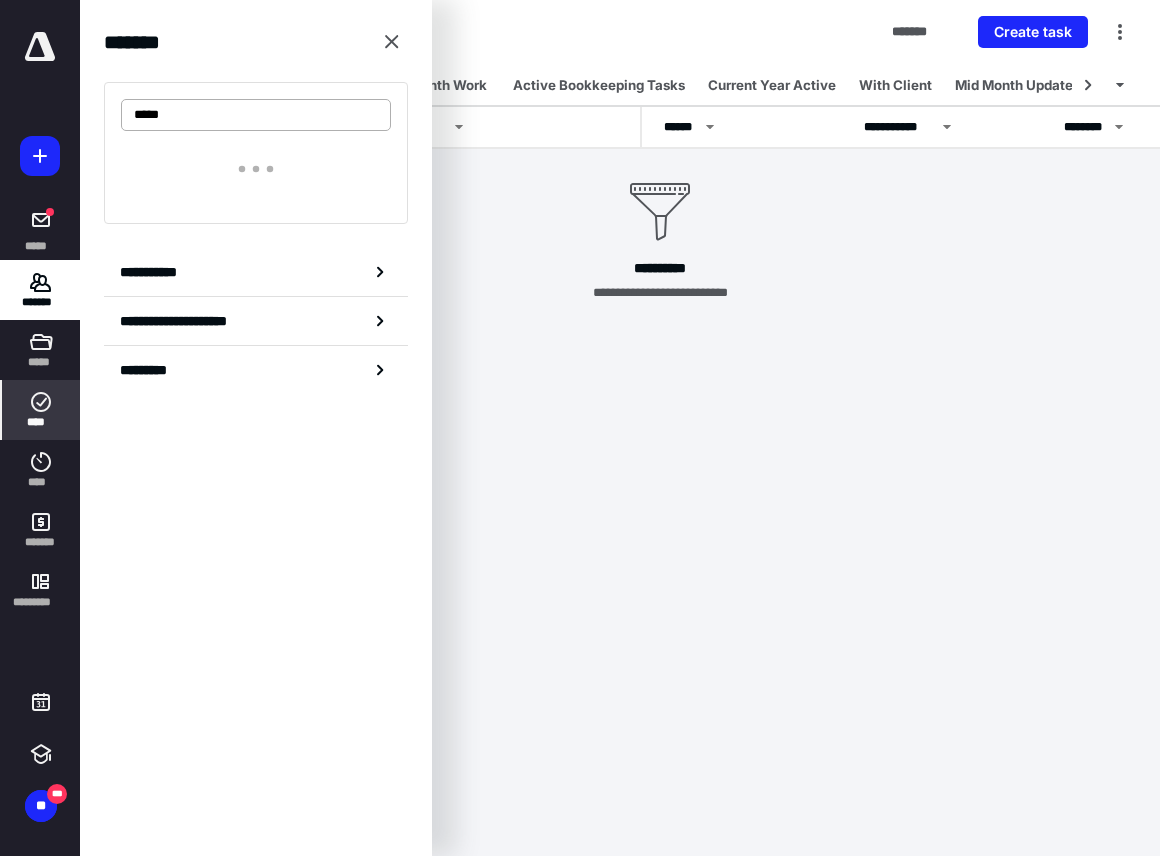 type on "******" 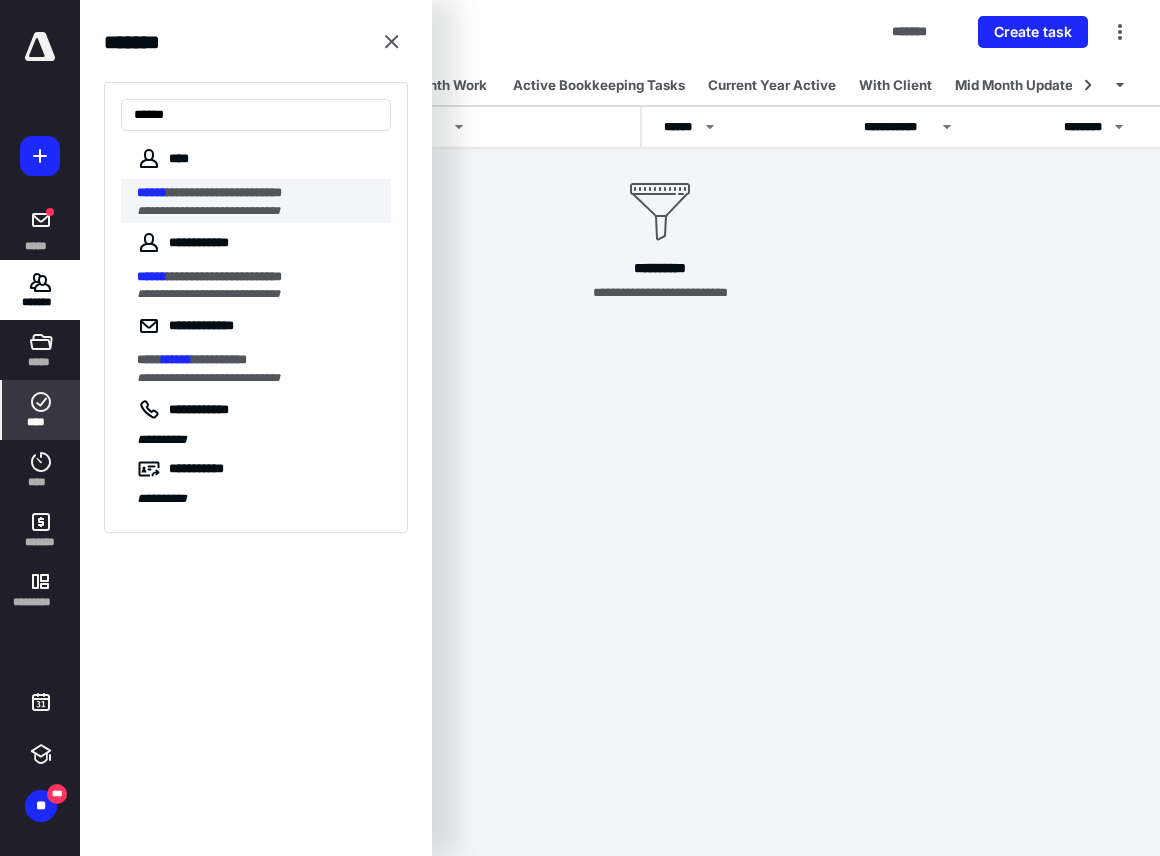 click on "**********" at bounding box center [224, 192] 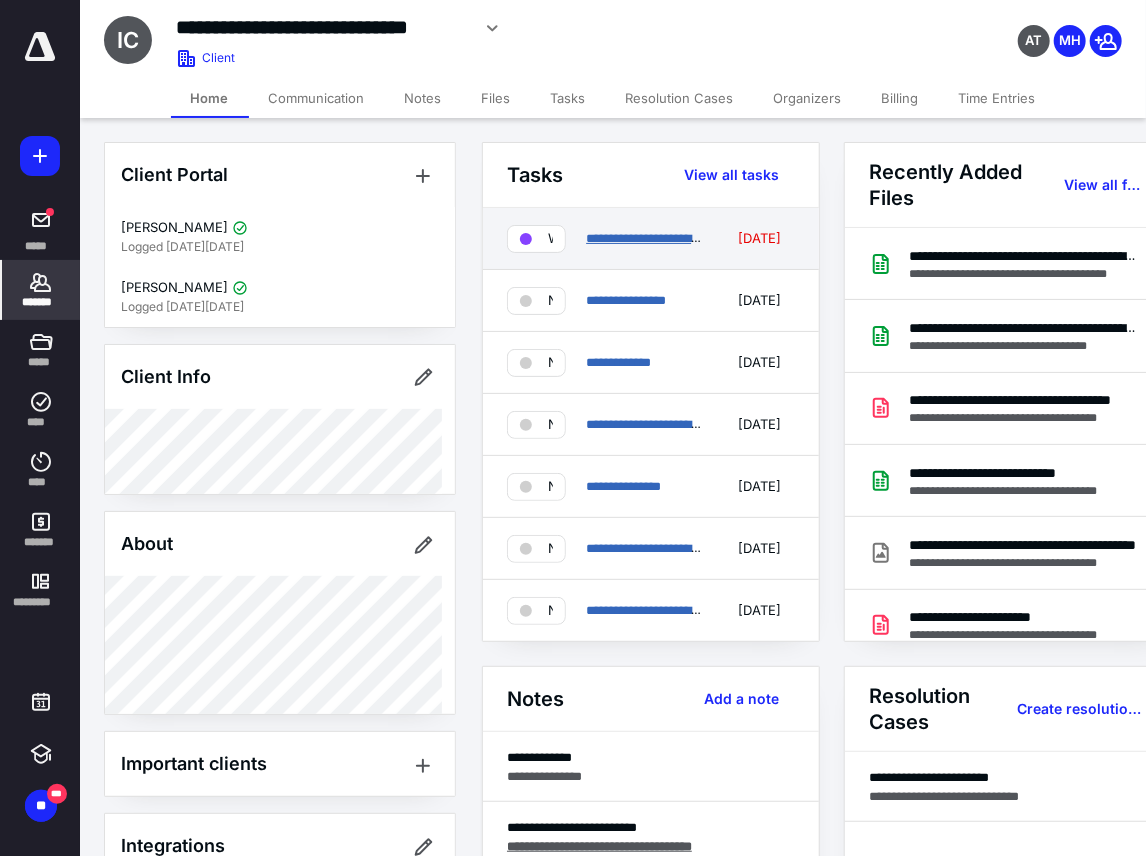 click on "**********" at bounding box center (666, 238) 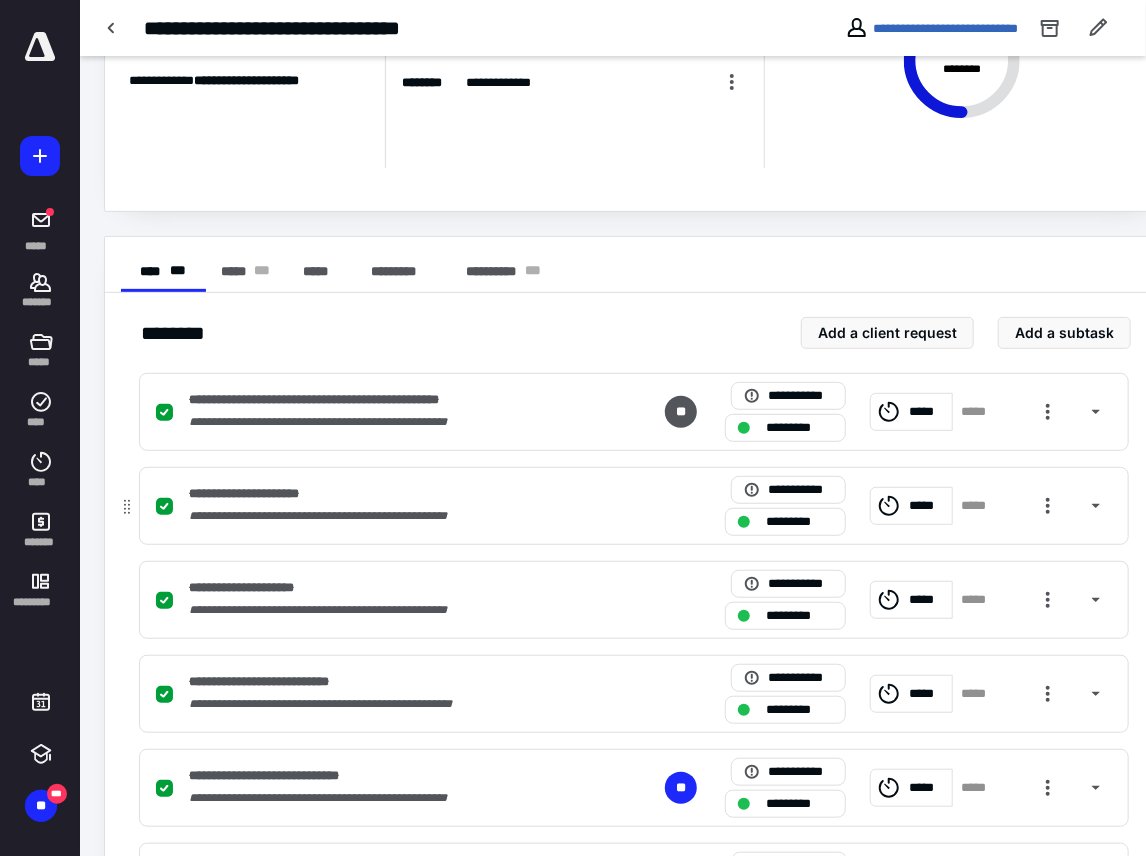 scroll, scrollTop: 506, scrollLeft: 0, axis: vertical 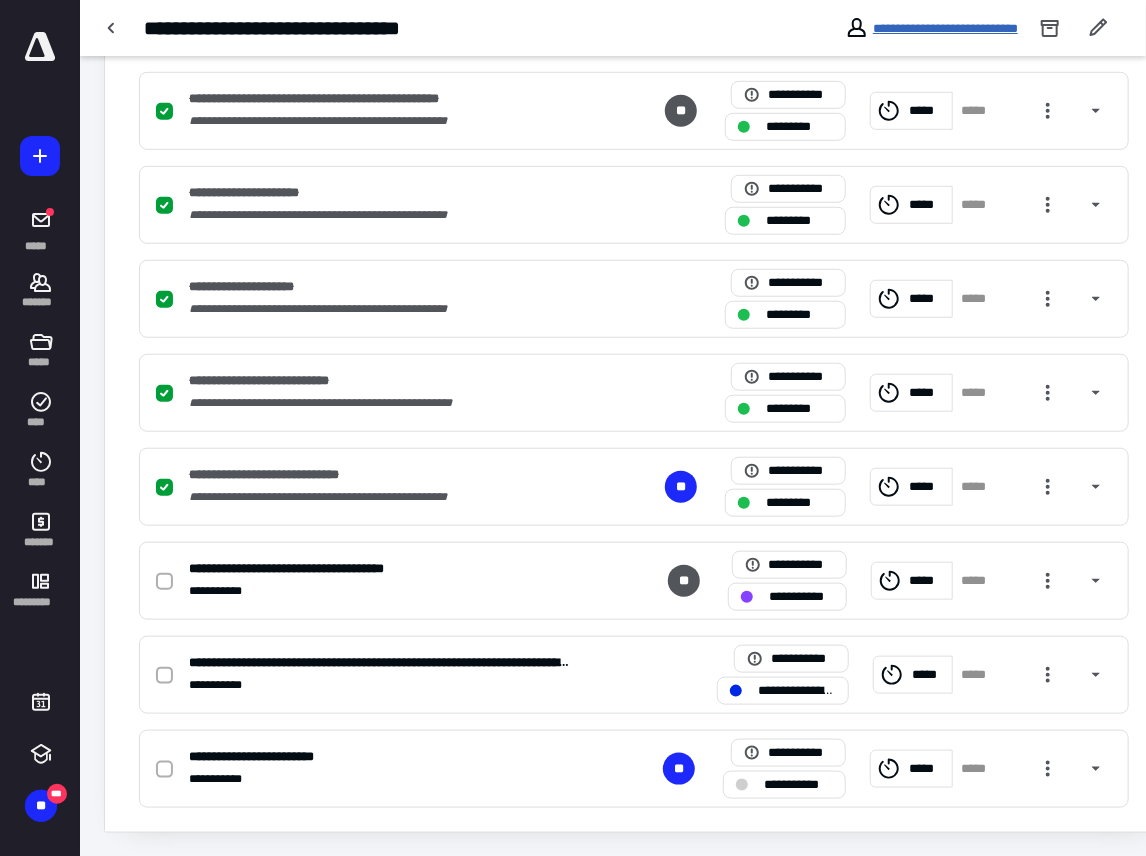 click on "**********" at bounding box center (945, 28) 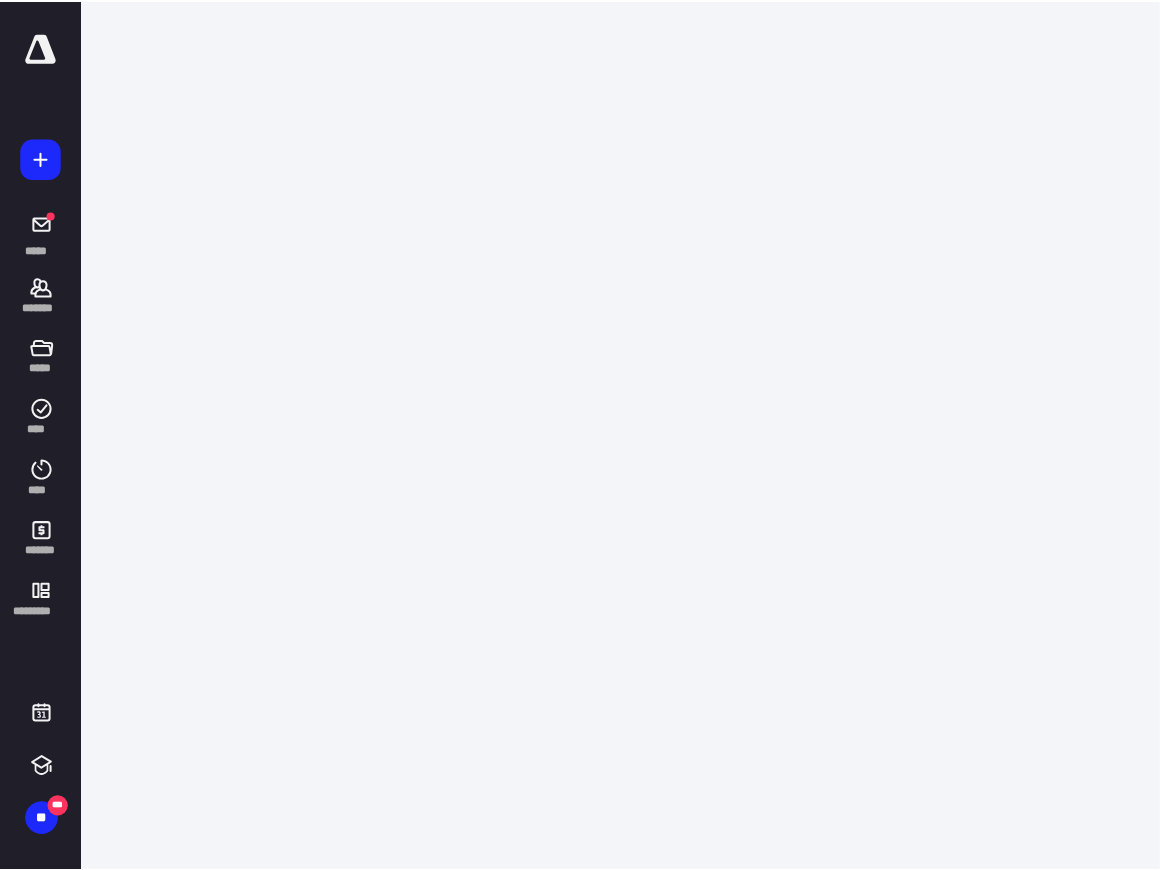 scroll, scrollTop: 0, scrollLeft: 0, axis: both 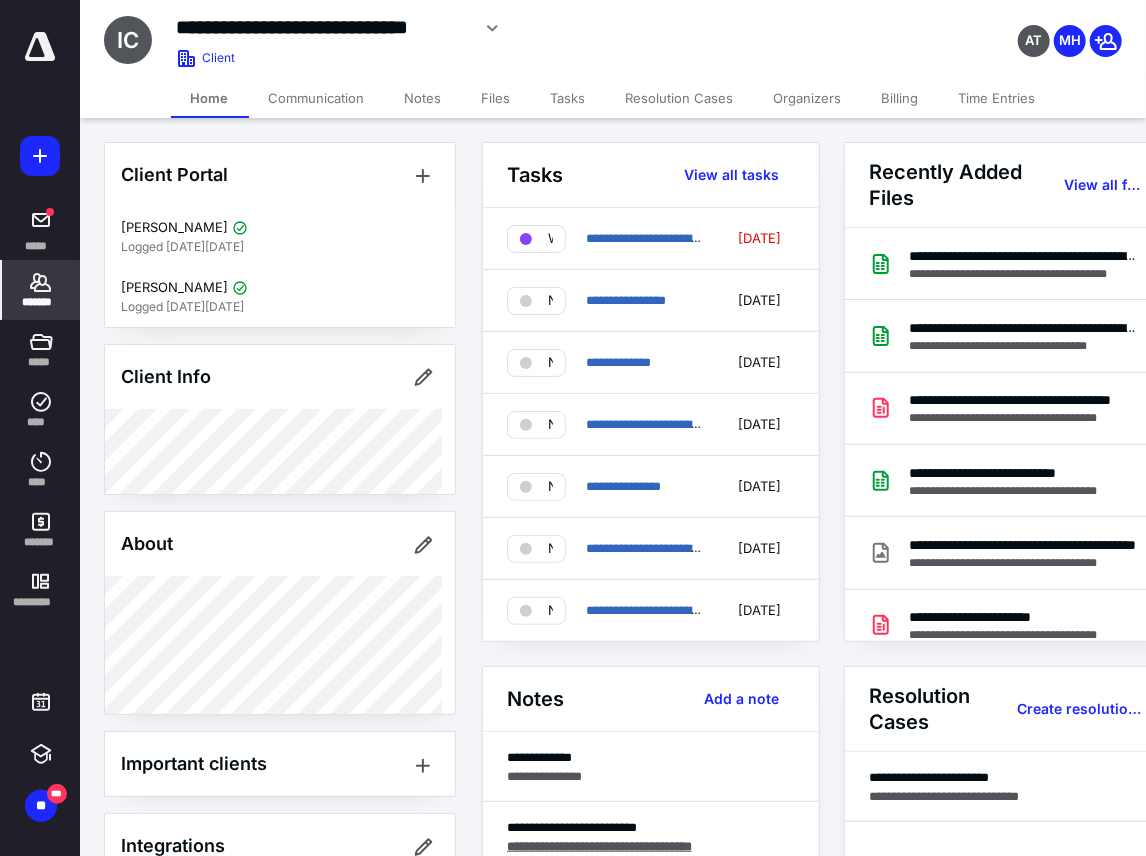 click on "Files" at bounding box center (496, 98) 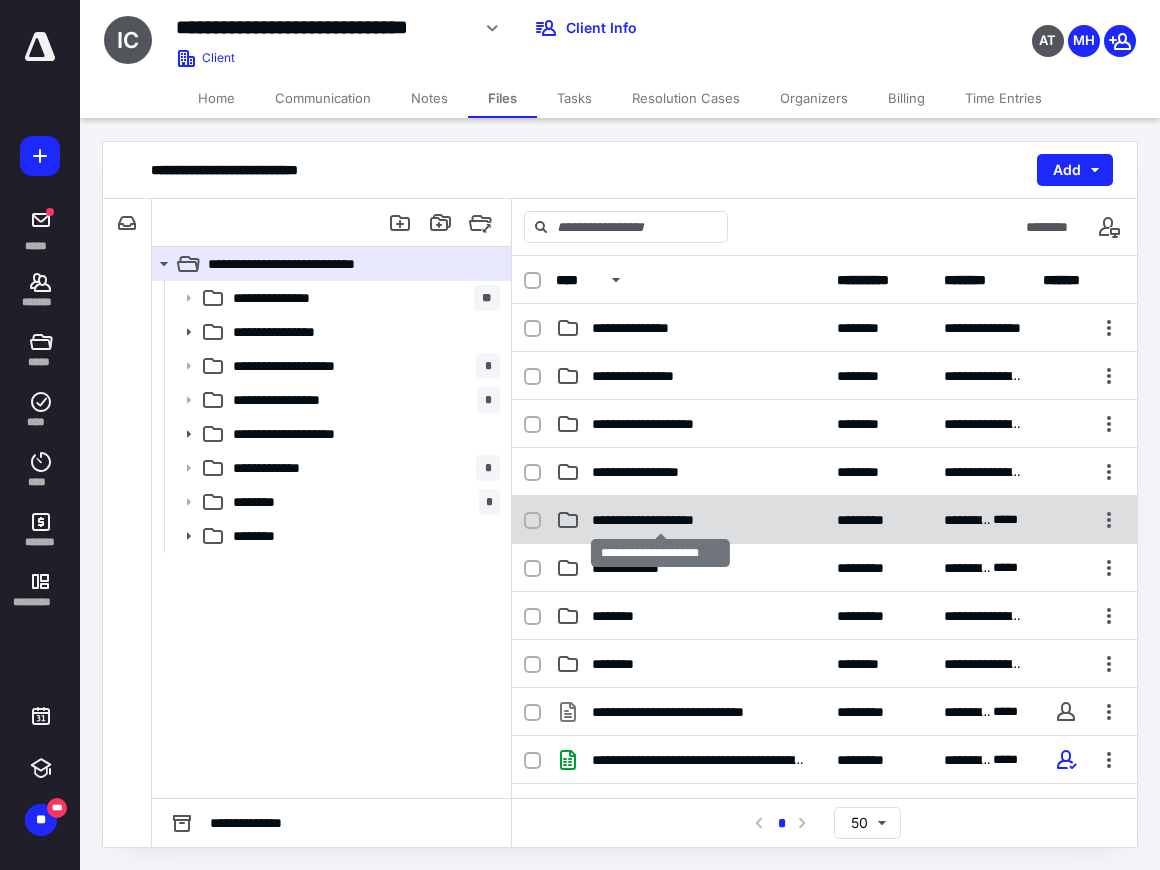 click on "**********" at bounding box center (660, 520) 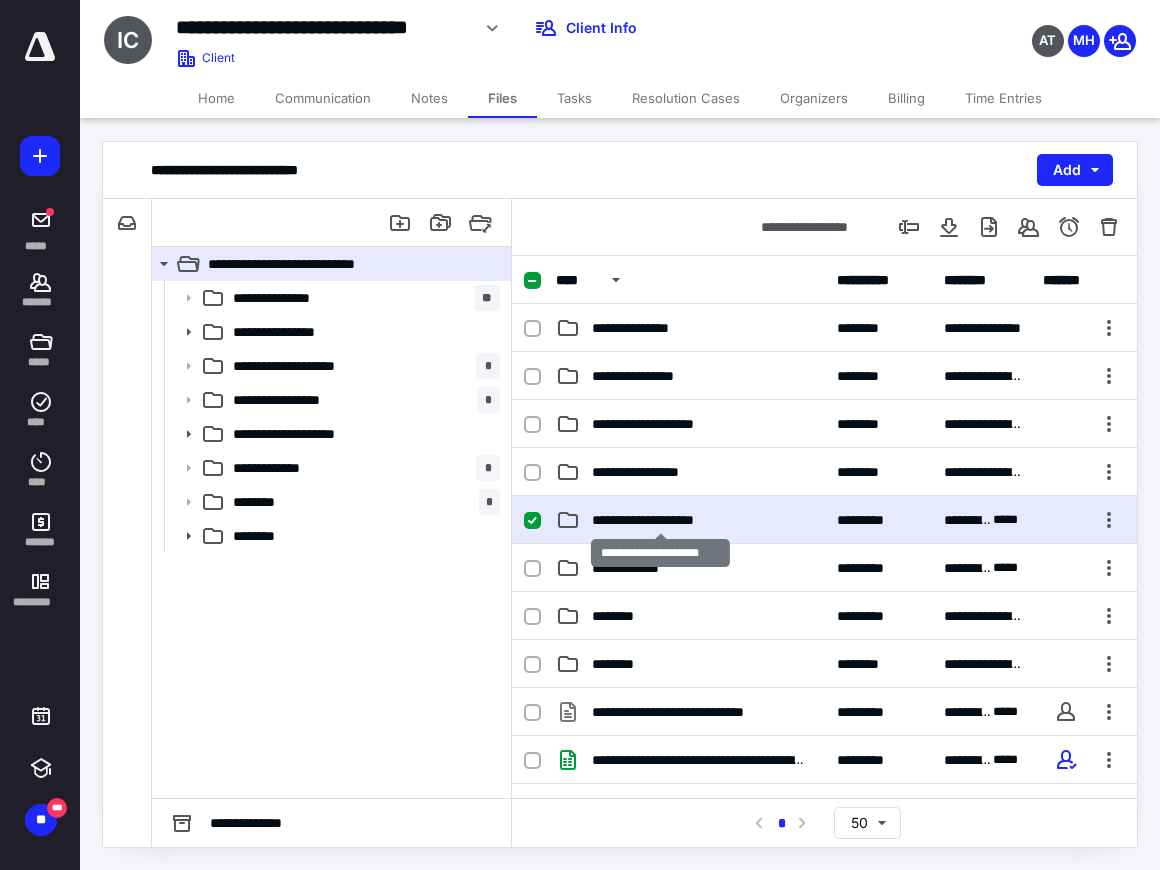 click on "**********" at bounding box center (660, 520) 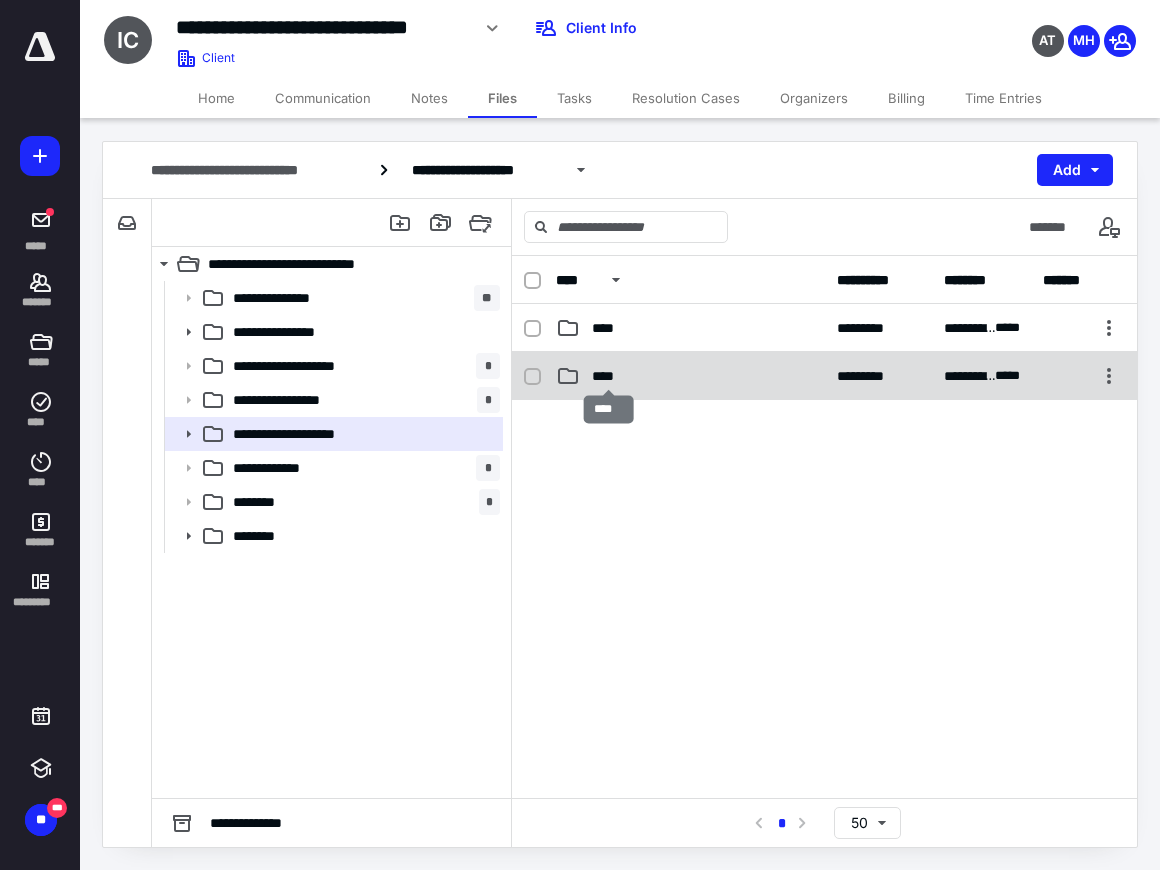 click on "****" at bounding box center [609, 376] 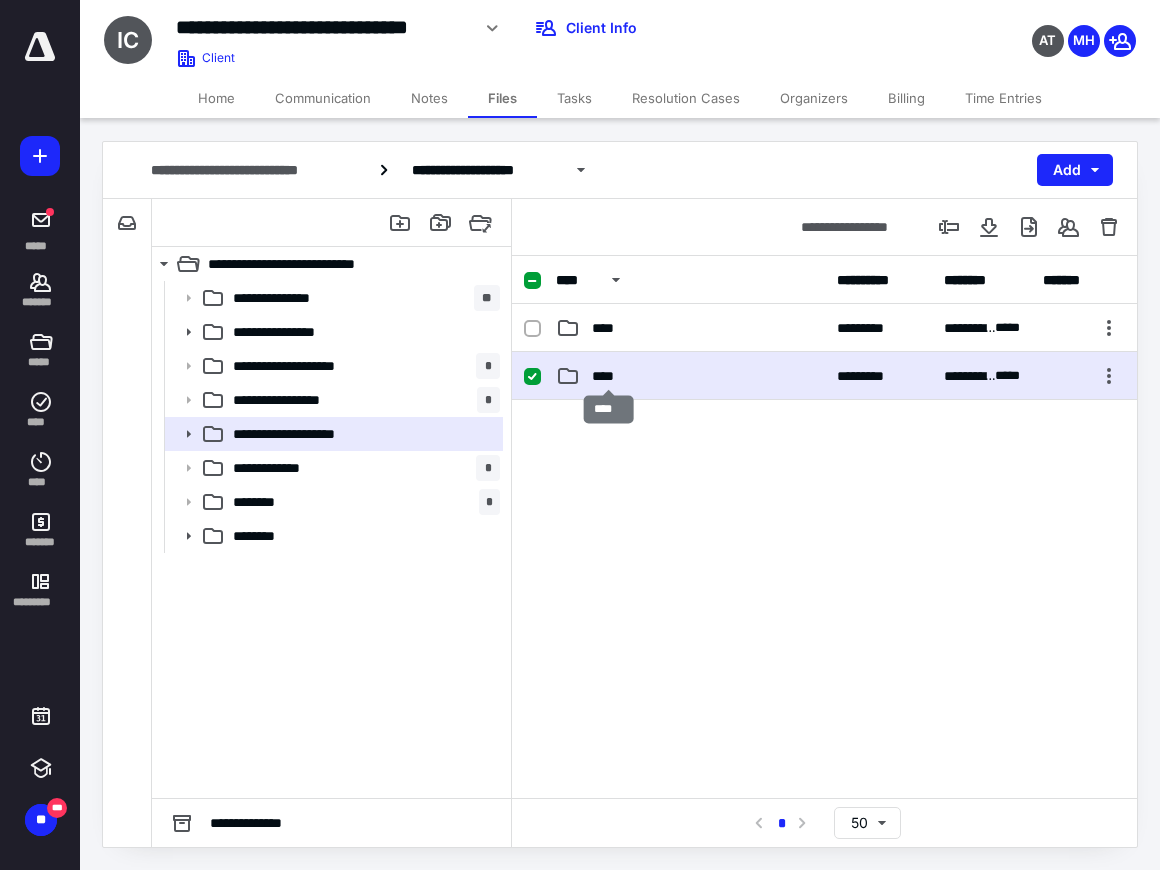 click on "****" at bounding box center [609, 376] 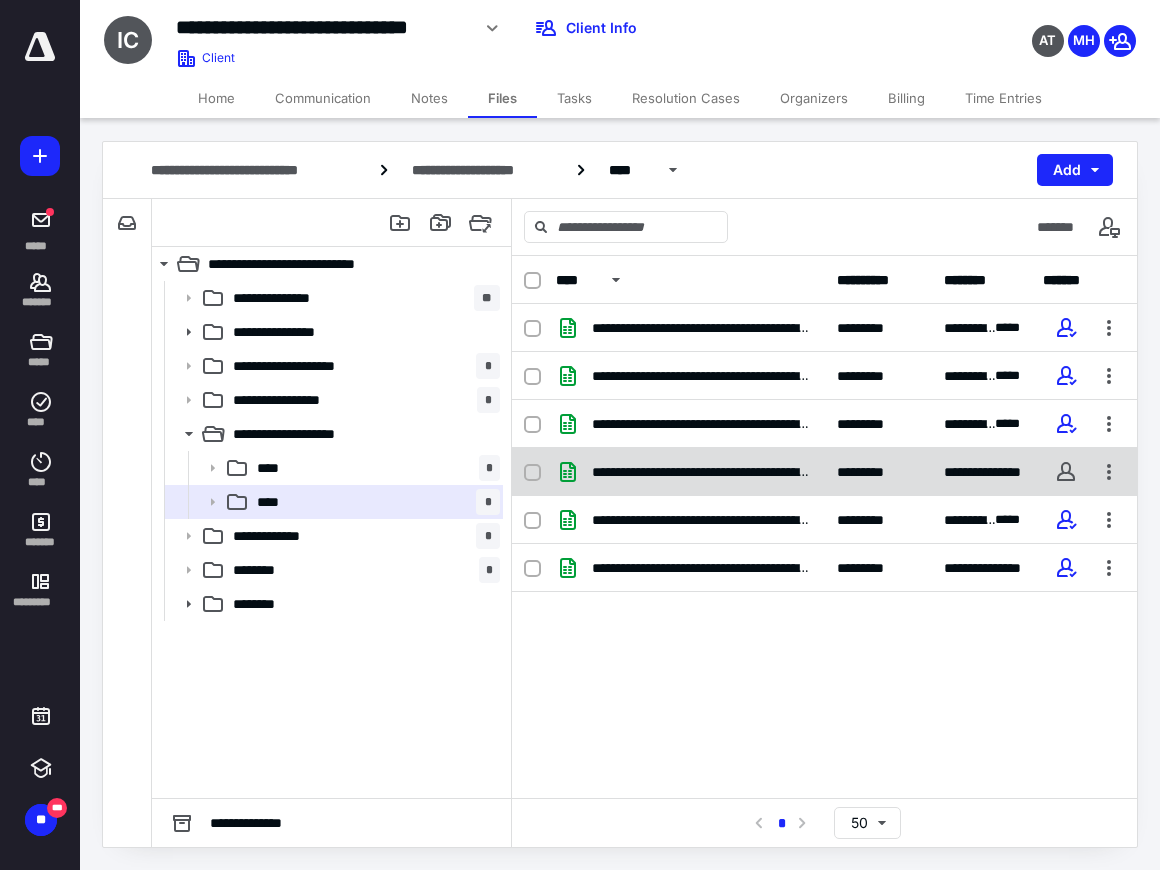 click on "**********" at bounding box center [824, 472] 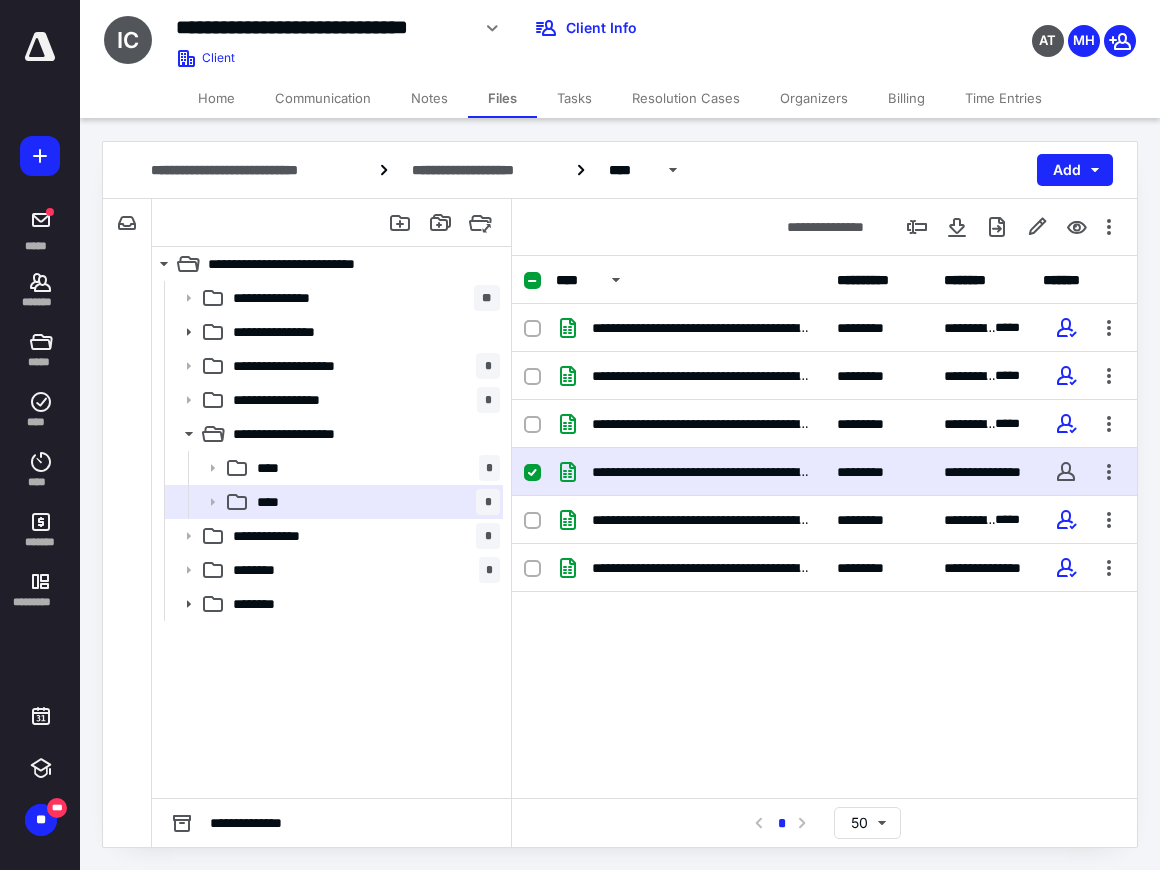 click on "**********" at bounding box center (824, 472) 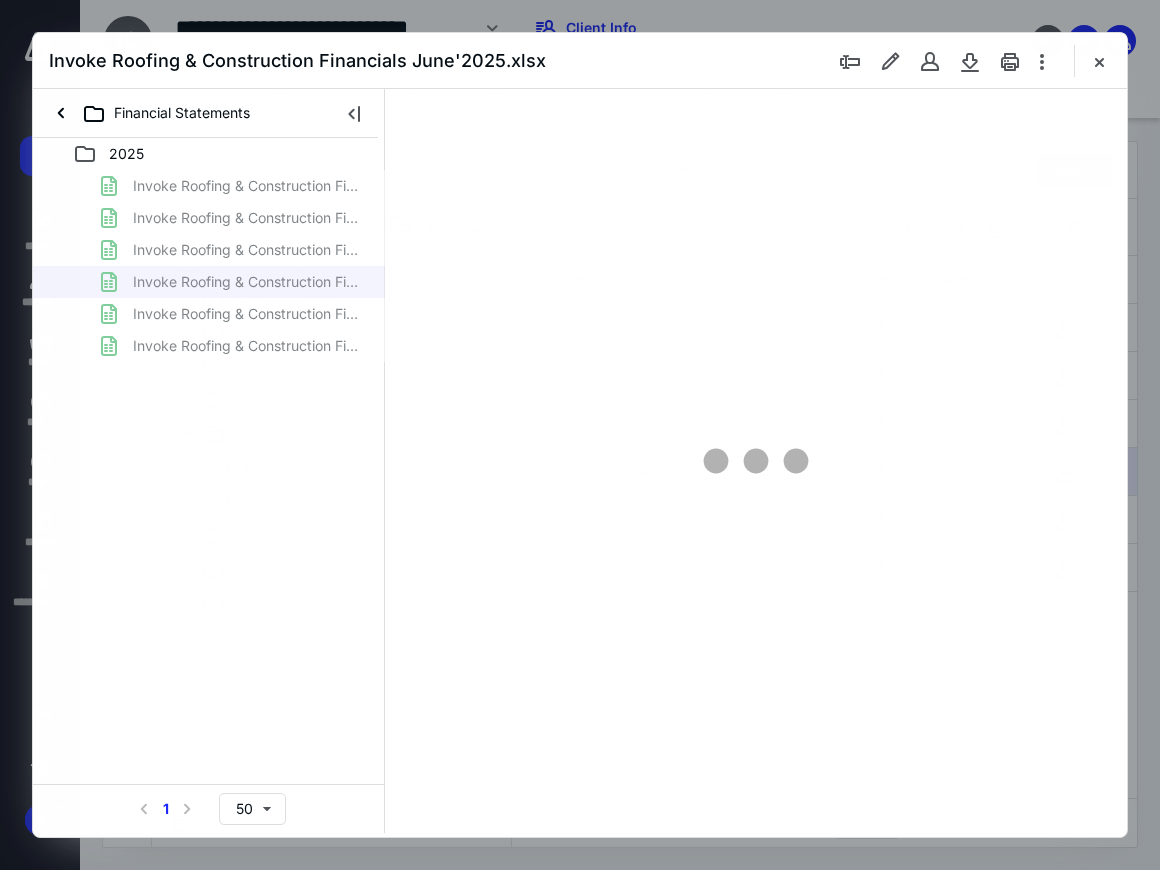 scroll, scrollTop: 0, scrollLeft: 0, axis: both 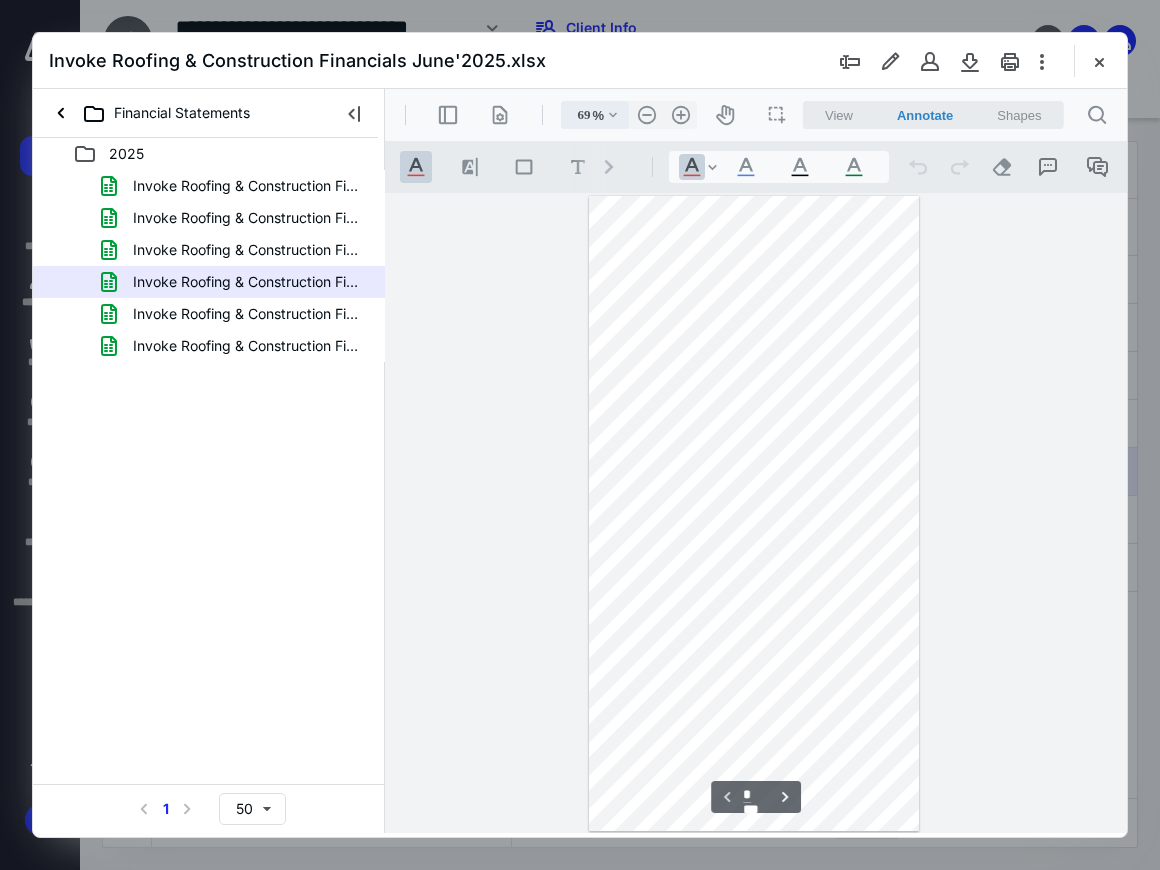 click on ".cls-1{fill:#abb0c4;} icon - chevron - down" at bounding box center [613, 115] 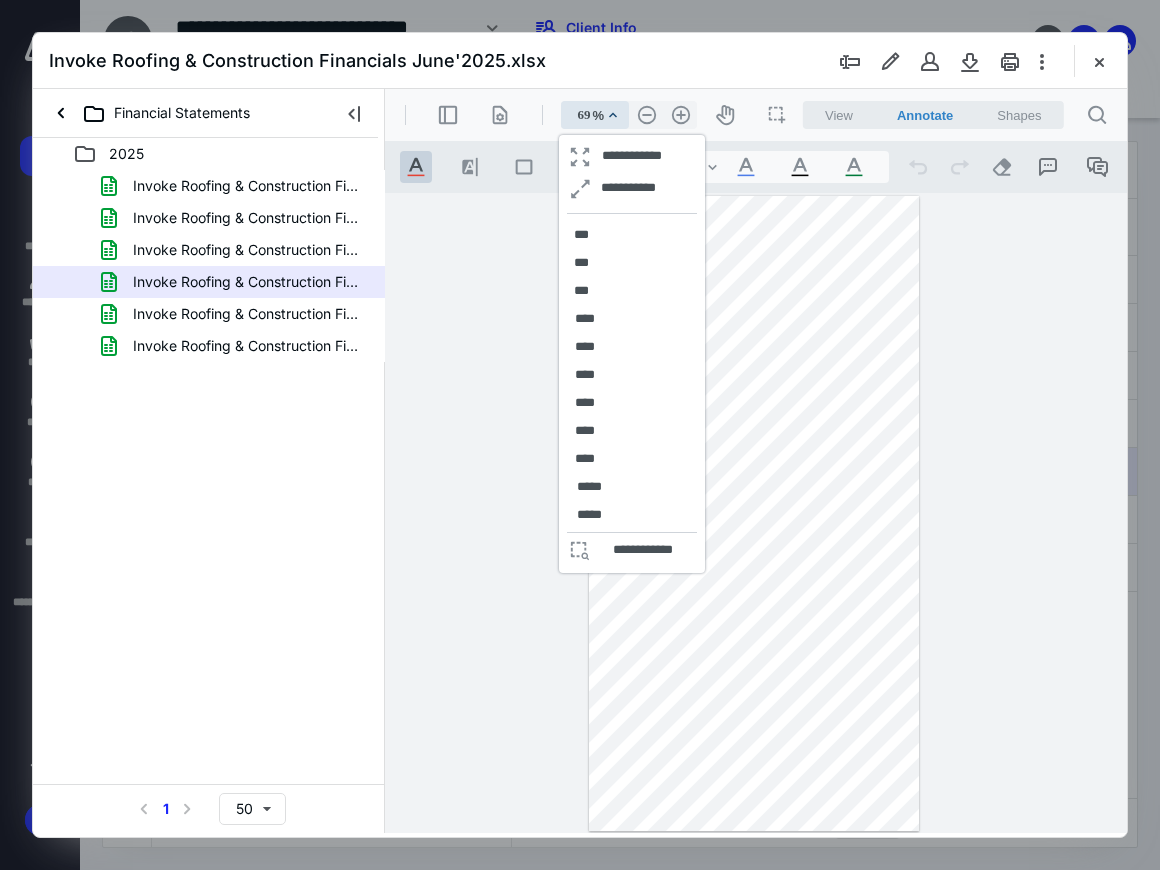 click on "****" at bounding box center [632, 320] 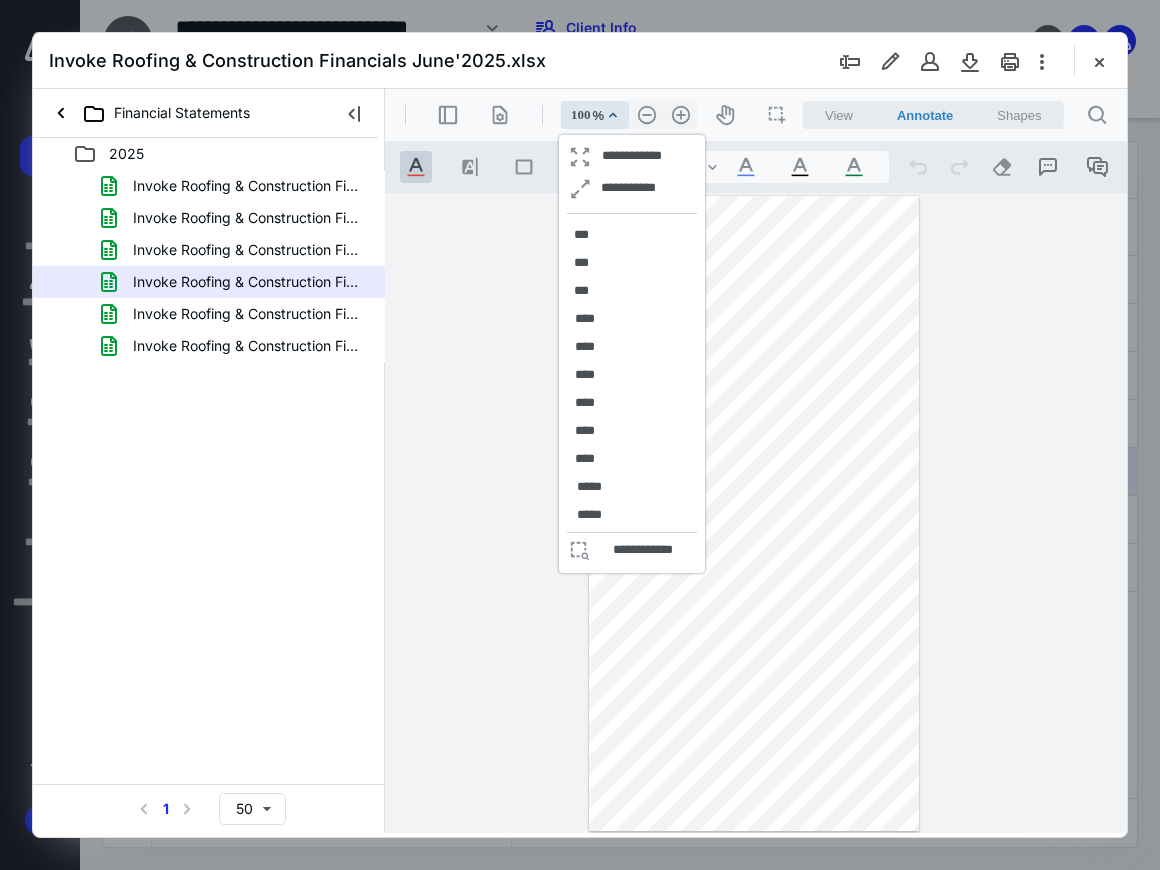 scroll, scrollTop: 120, scrollLeft: 19, axis: both 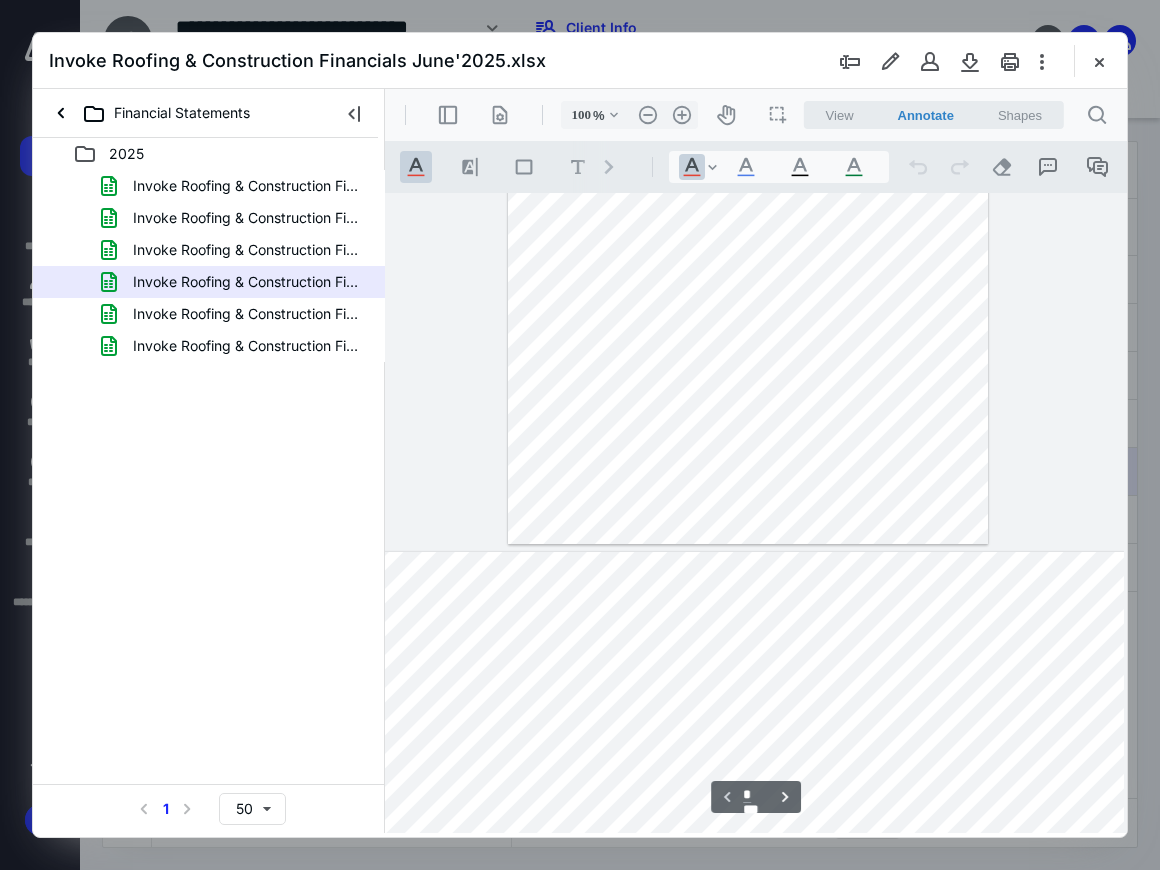 type on "*" 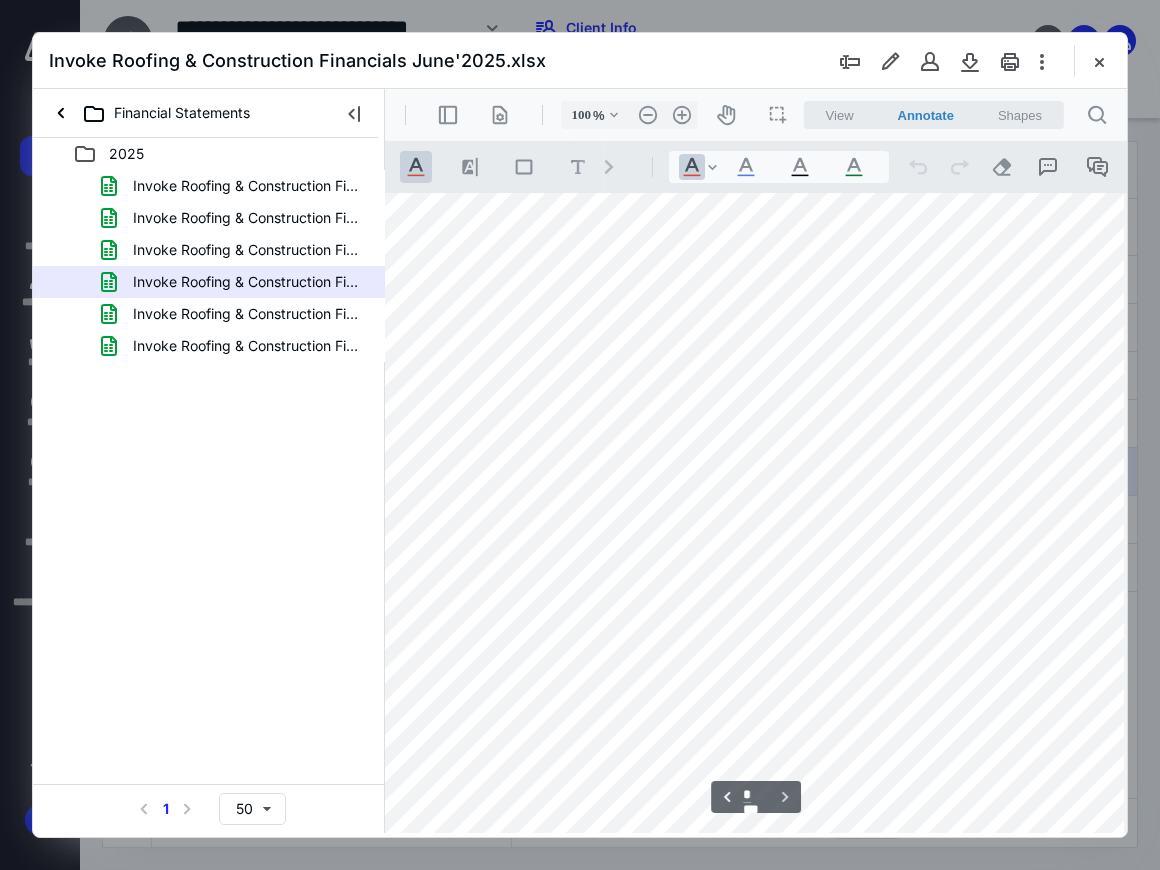 scroll, scrollTop: 1044, scrollLeft: 19, axis: both 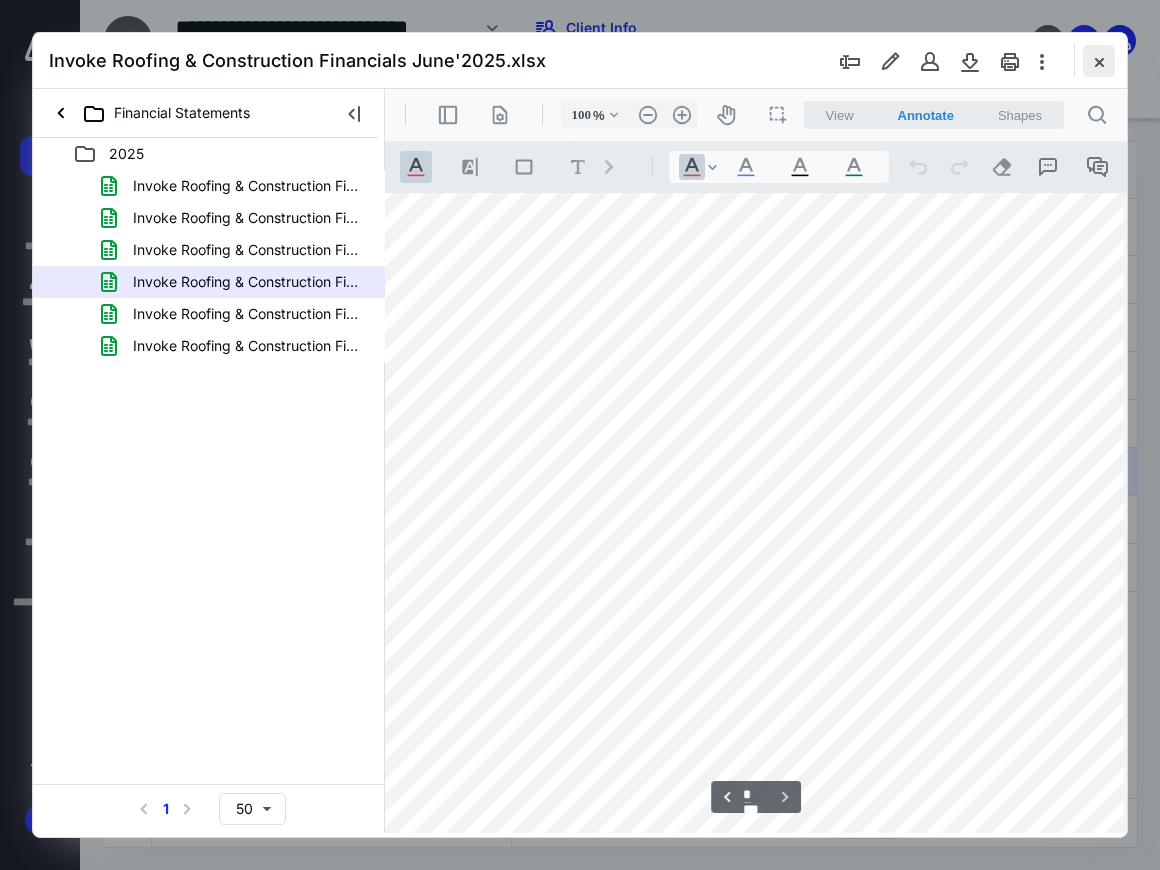 click at bounding box center [1099, 61] 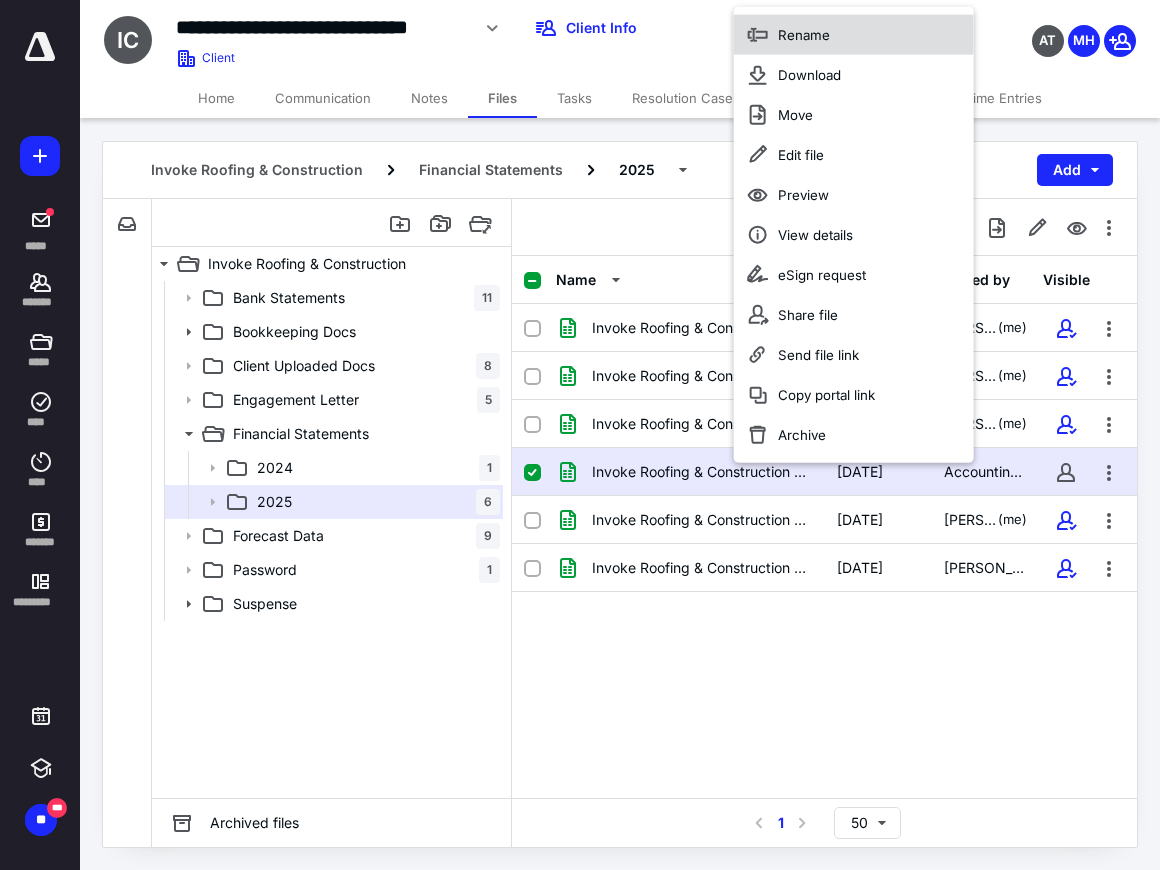 click on "Rename" at bounding box center (854, 35) 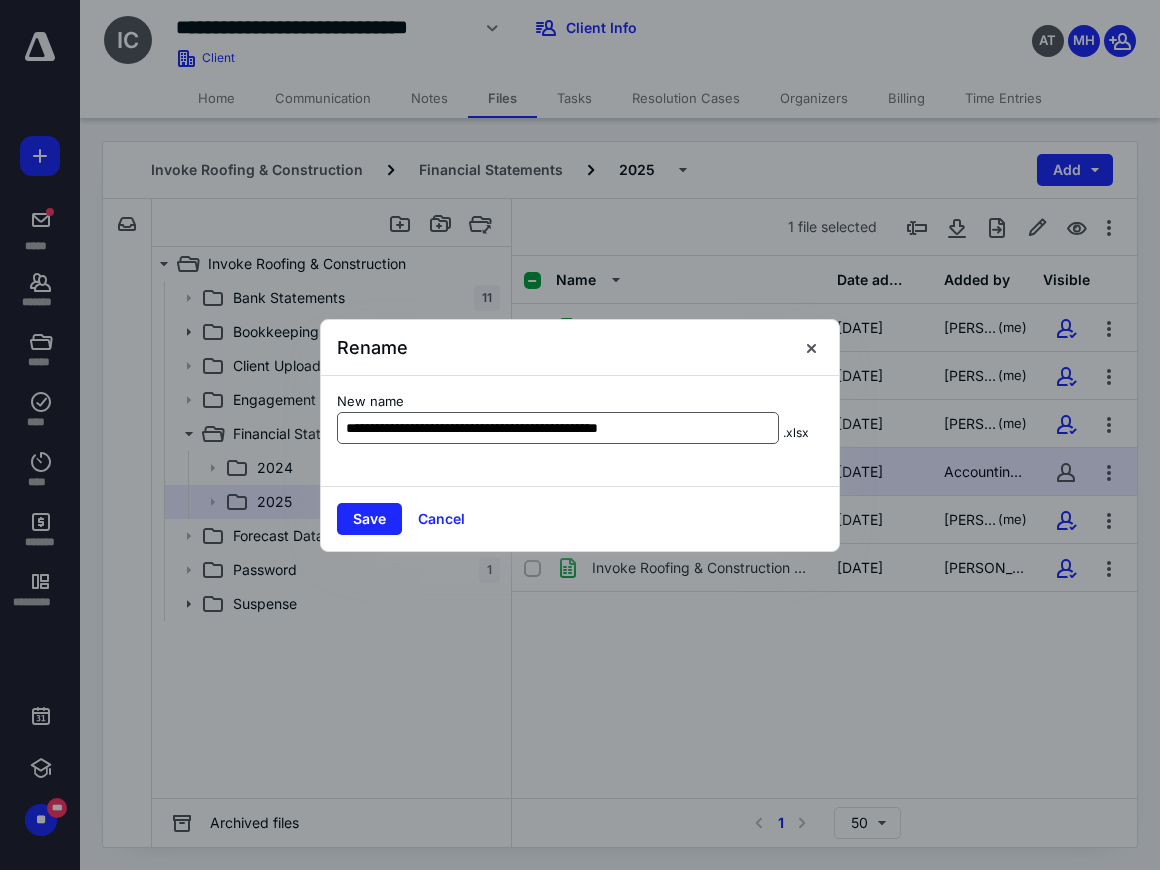 click on "**********" at bounding box center [558, 428] 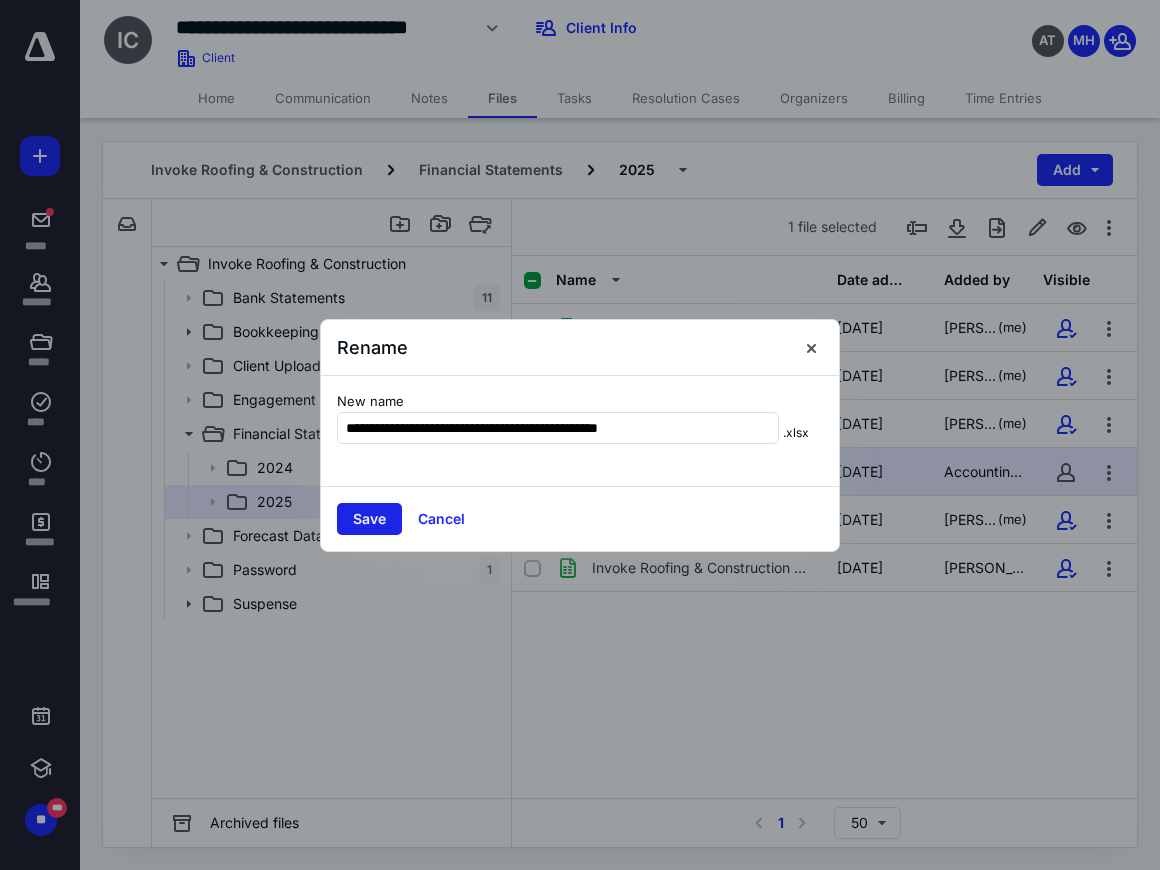 type on "**********" 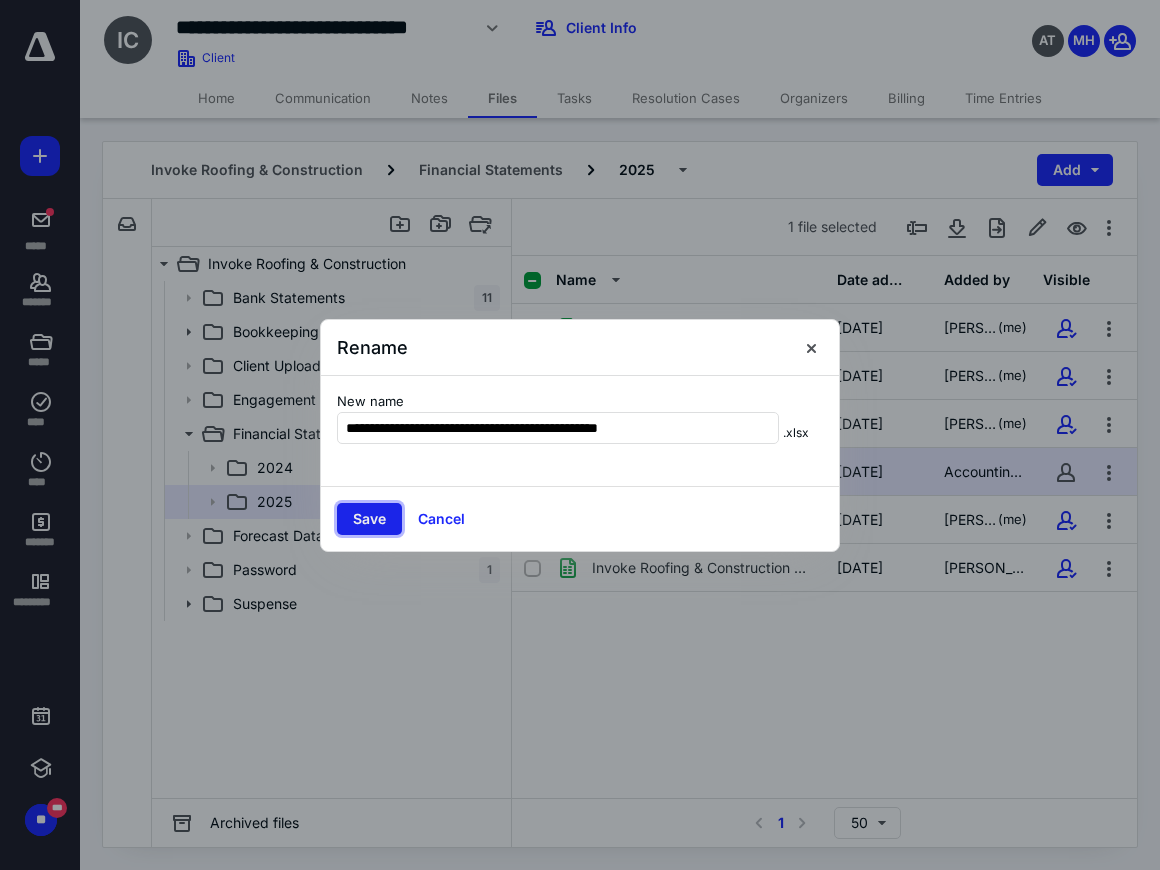 click on "Save" at bounding box center (369, 519) 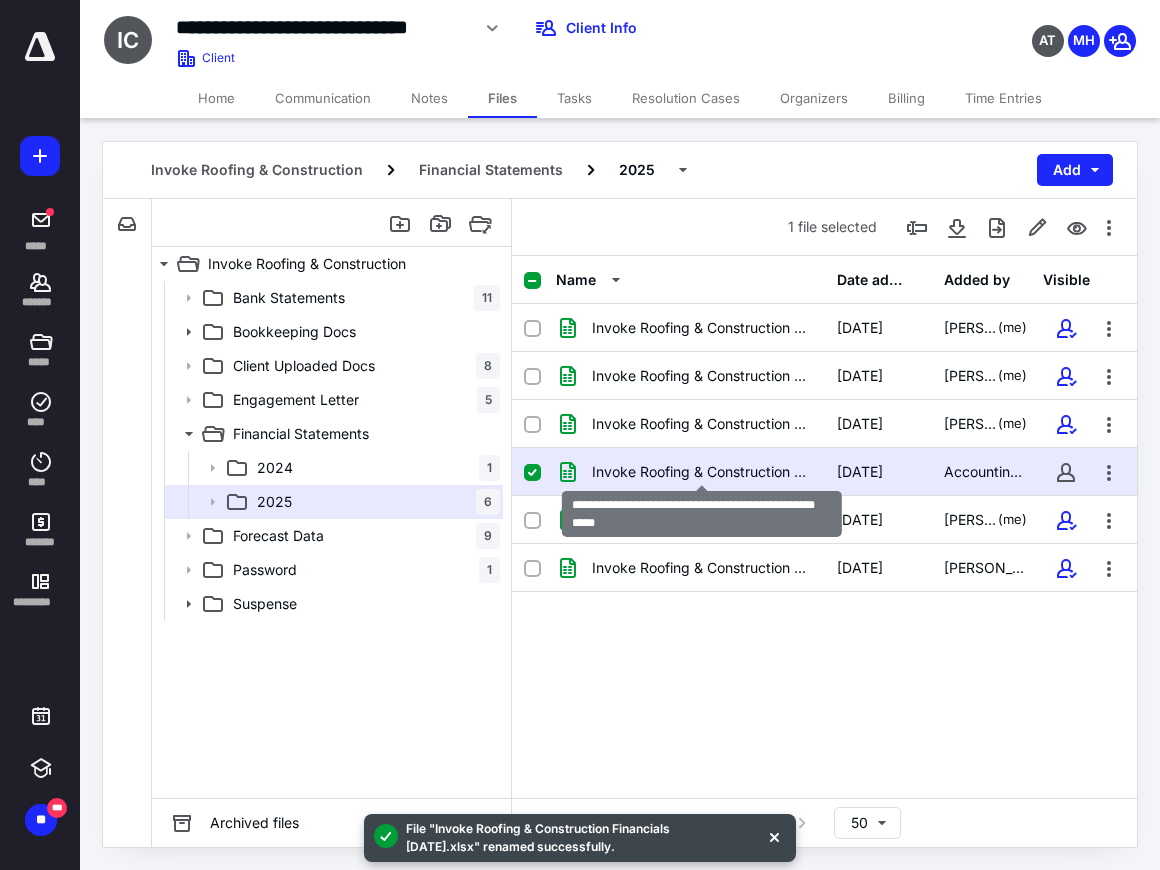 click on "Invoke Roofing & Construction Financials June 2025.xlsx" at bounding box center (702, 472) 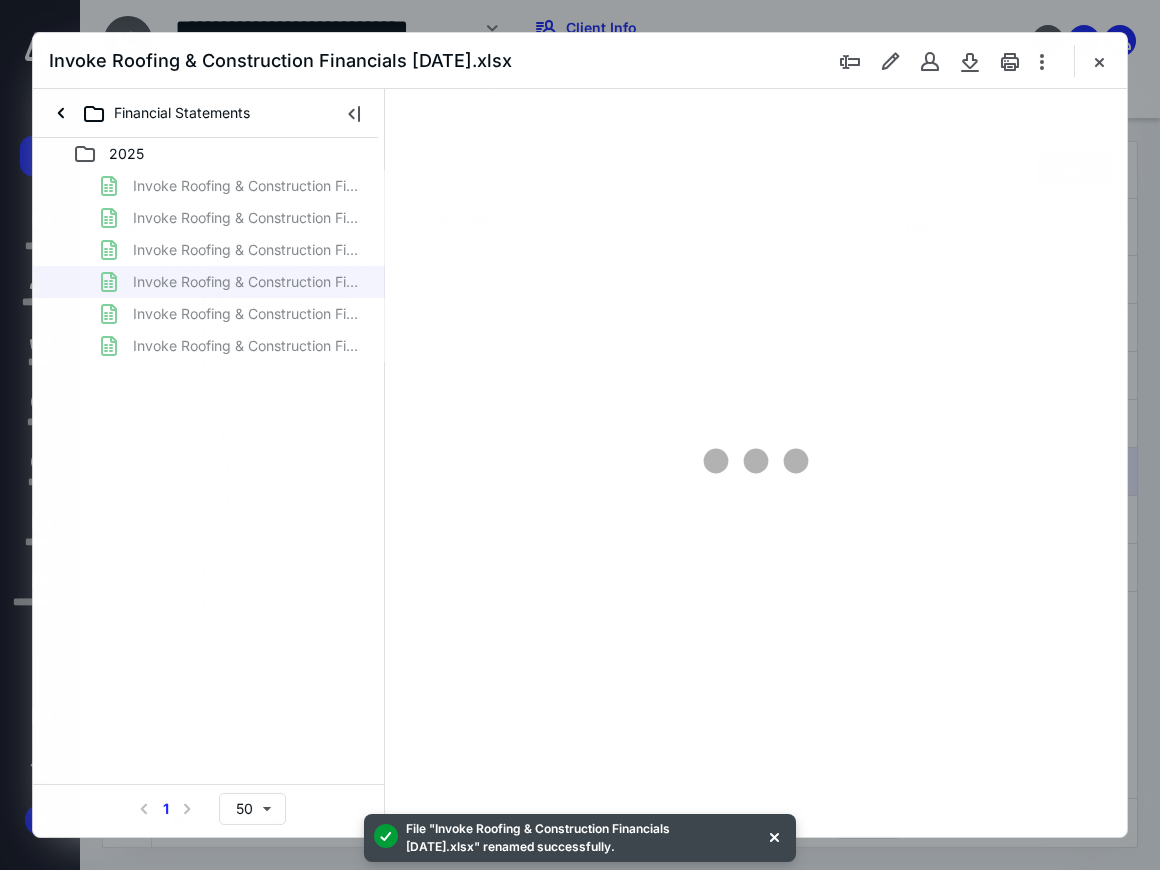 scroll, scrollTop: 0, scrollLeft: 0, axis: both 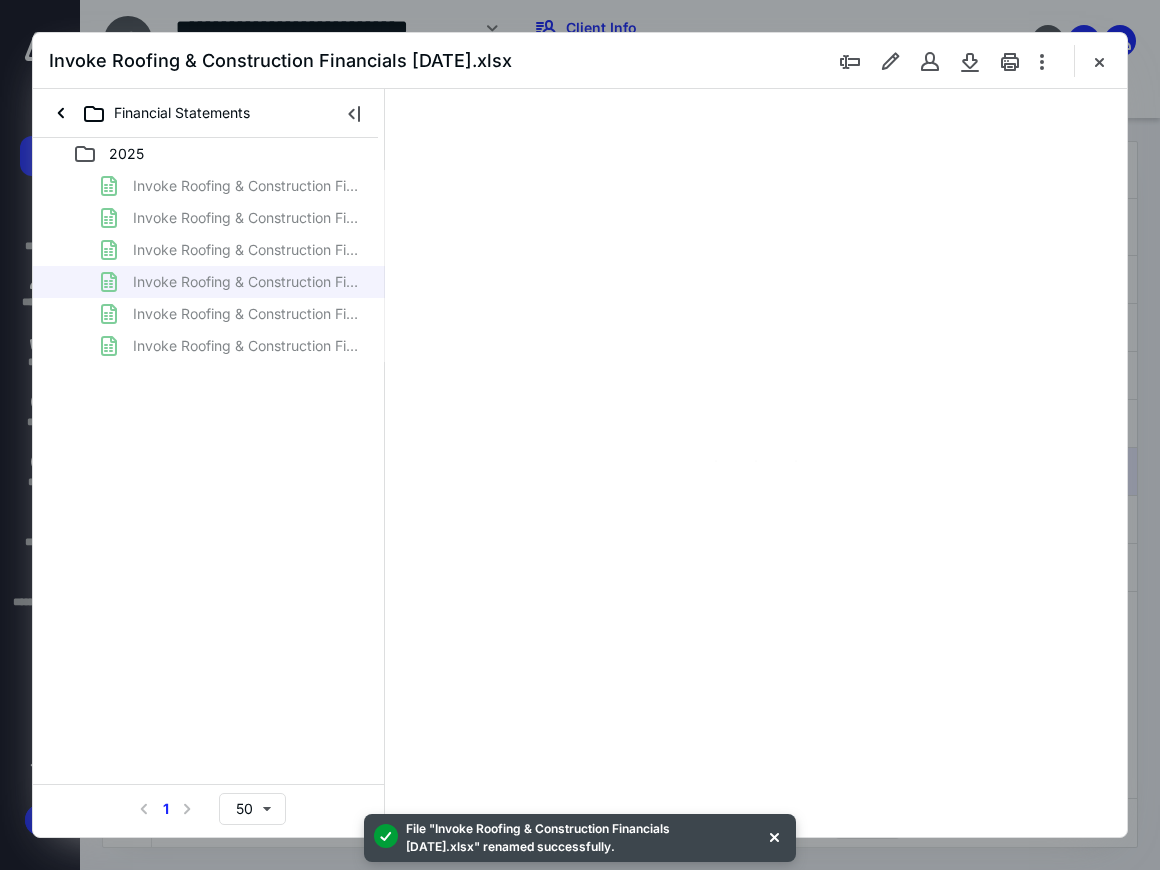 type on "69" 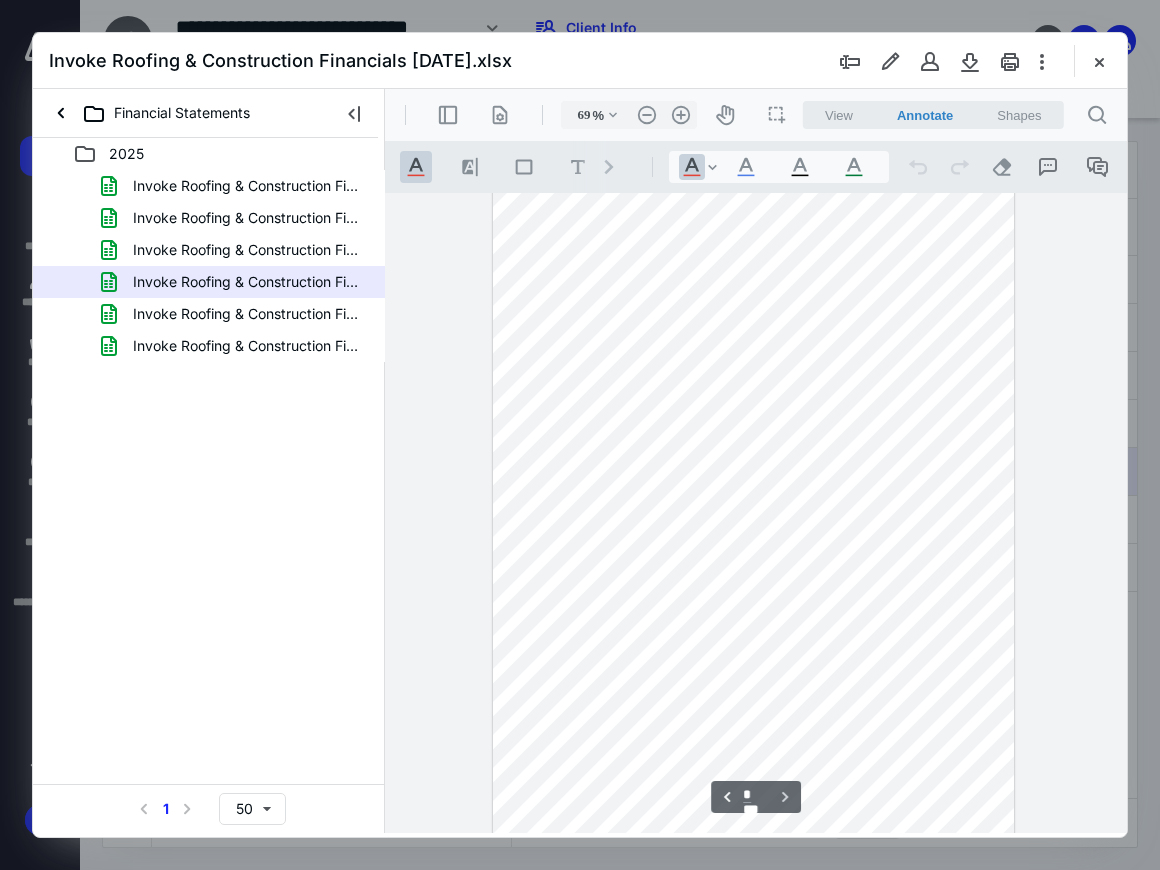 scroll, scrollTop: 818, scrollLeft: 0, axis: vertical 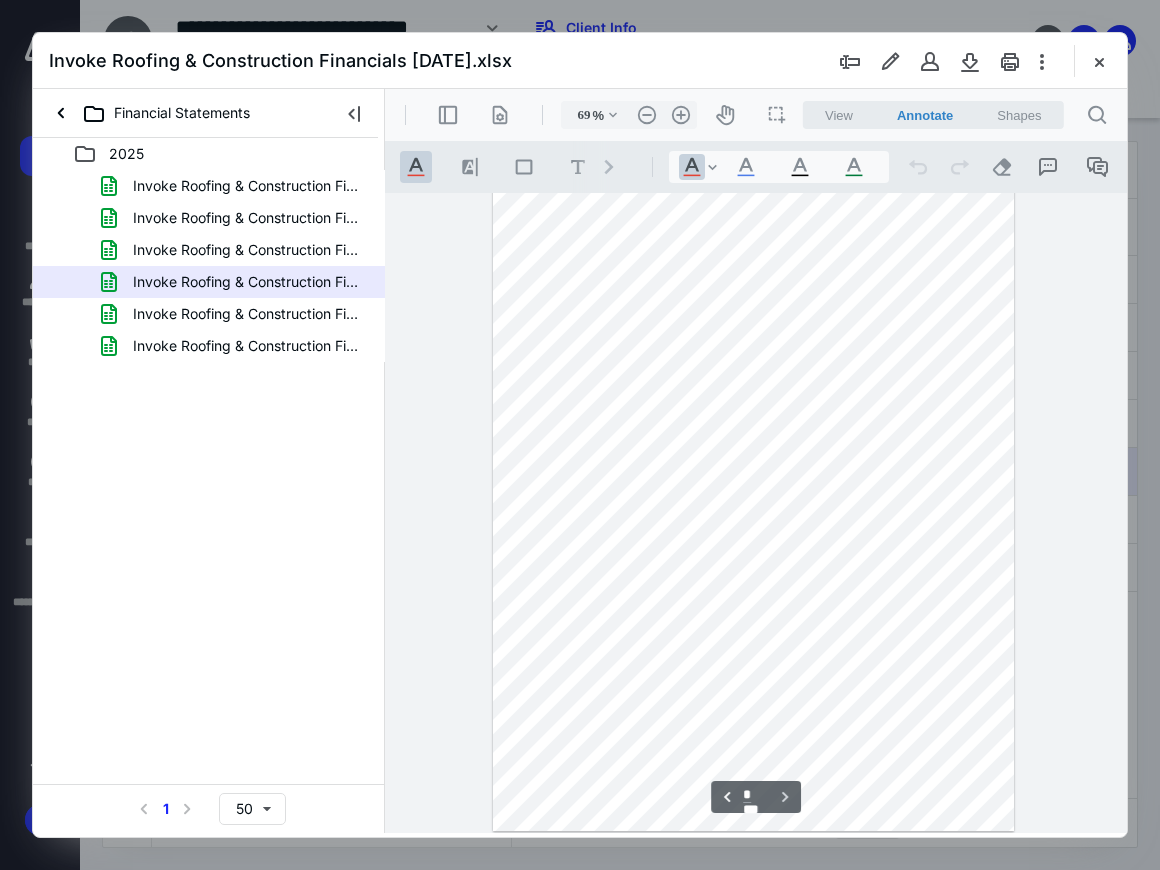 type on "*" 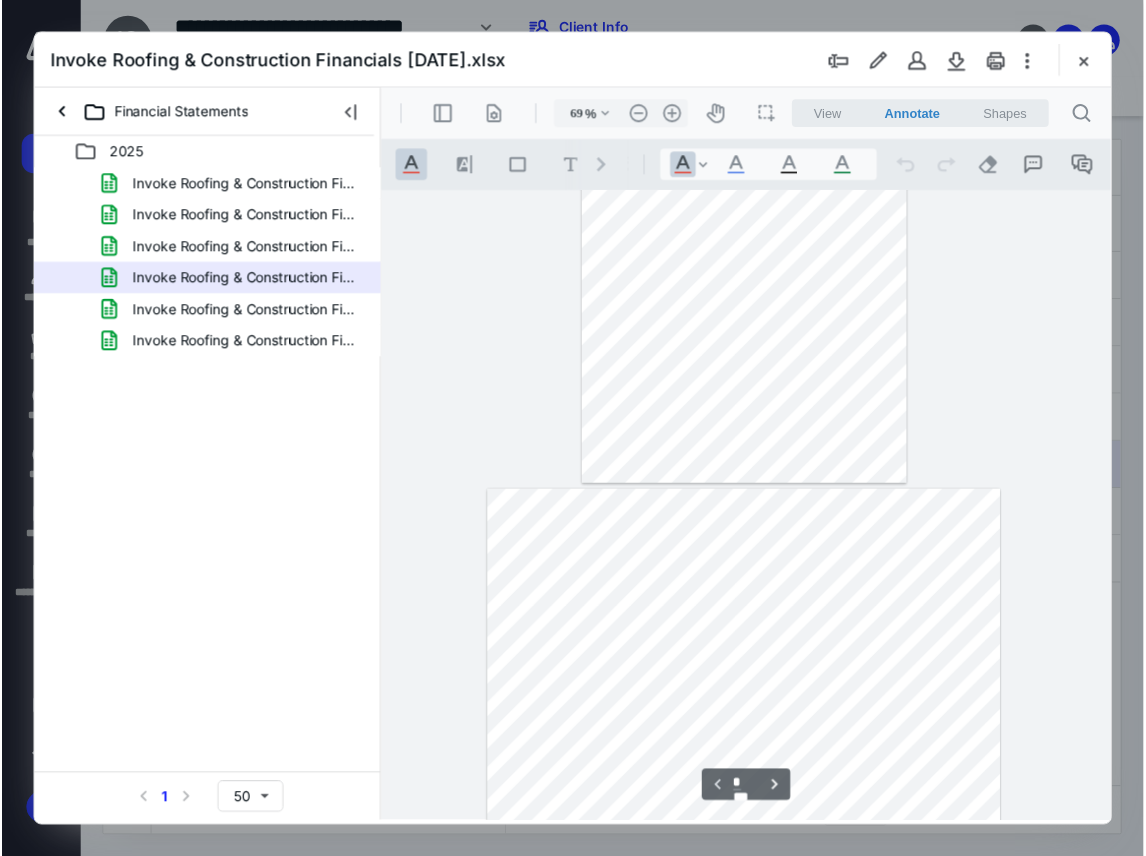 scroll, scrollTop: 283, scrollLeft: 0, axis: vertical 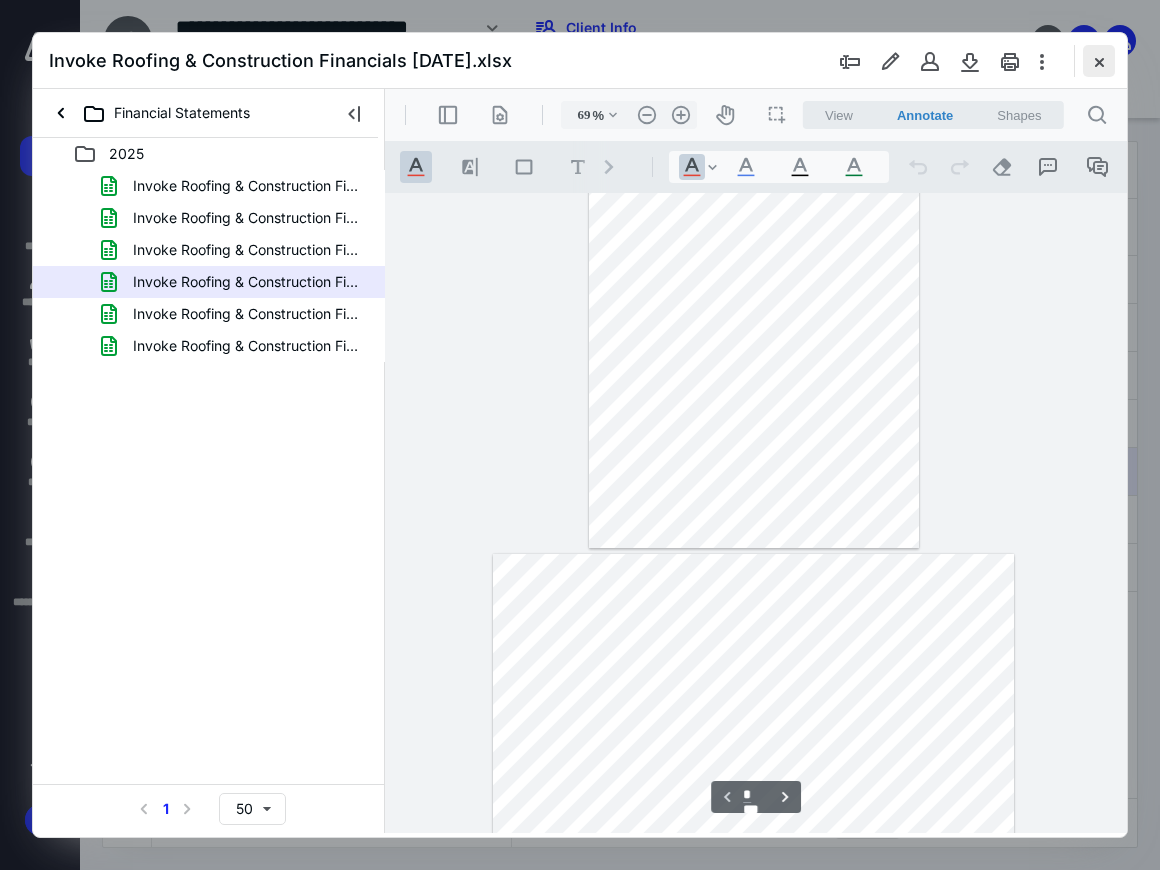 click at bounding box center [1099, 61] 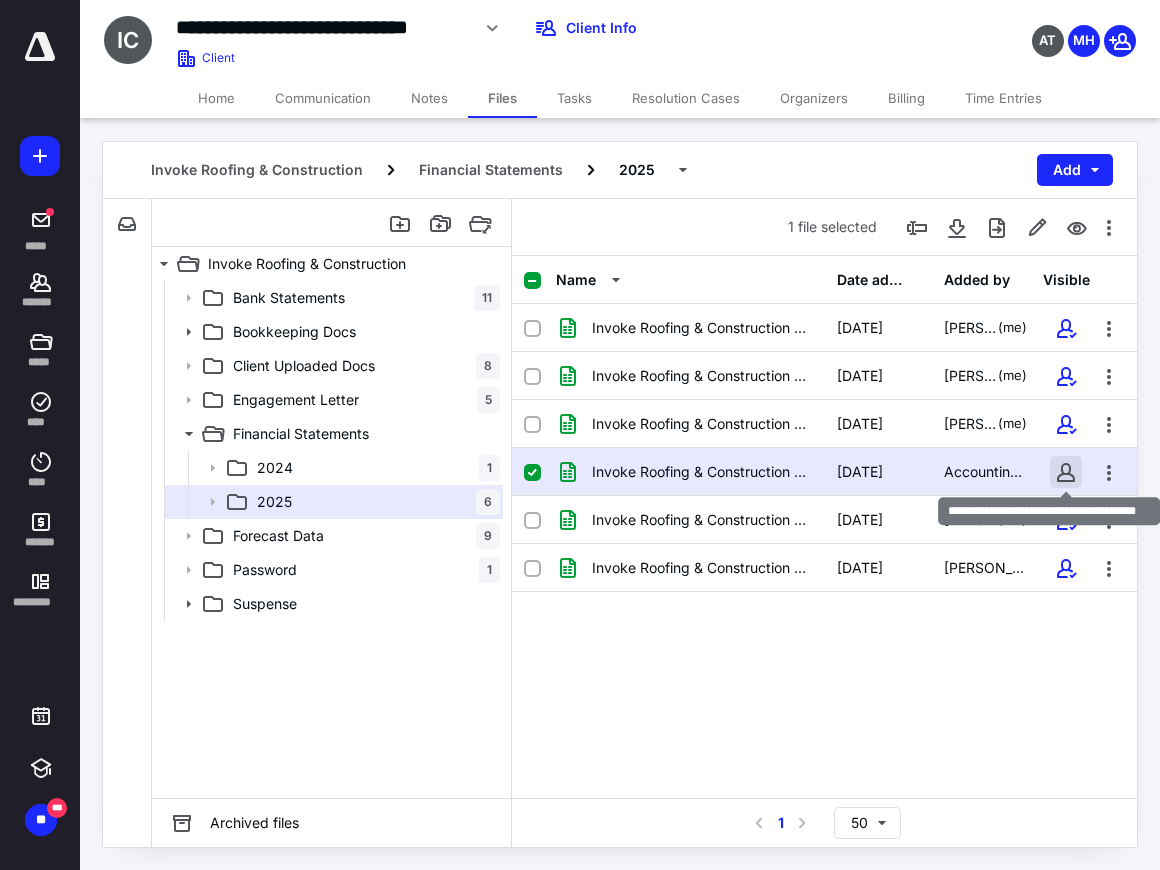 click at bounding box center (1066, 472) 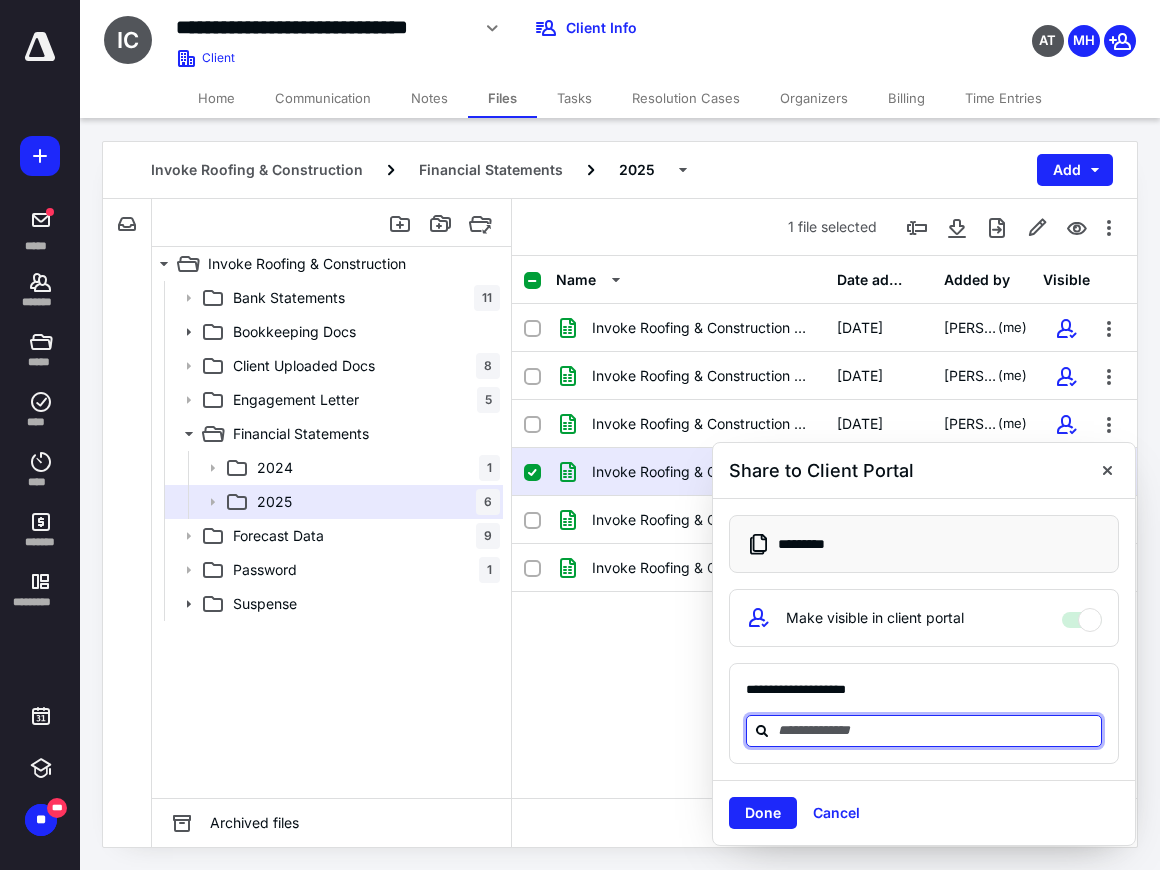 click at bounding box center (936, 730) 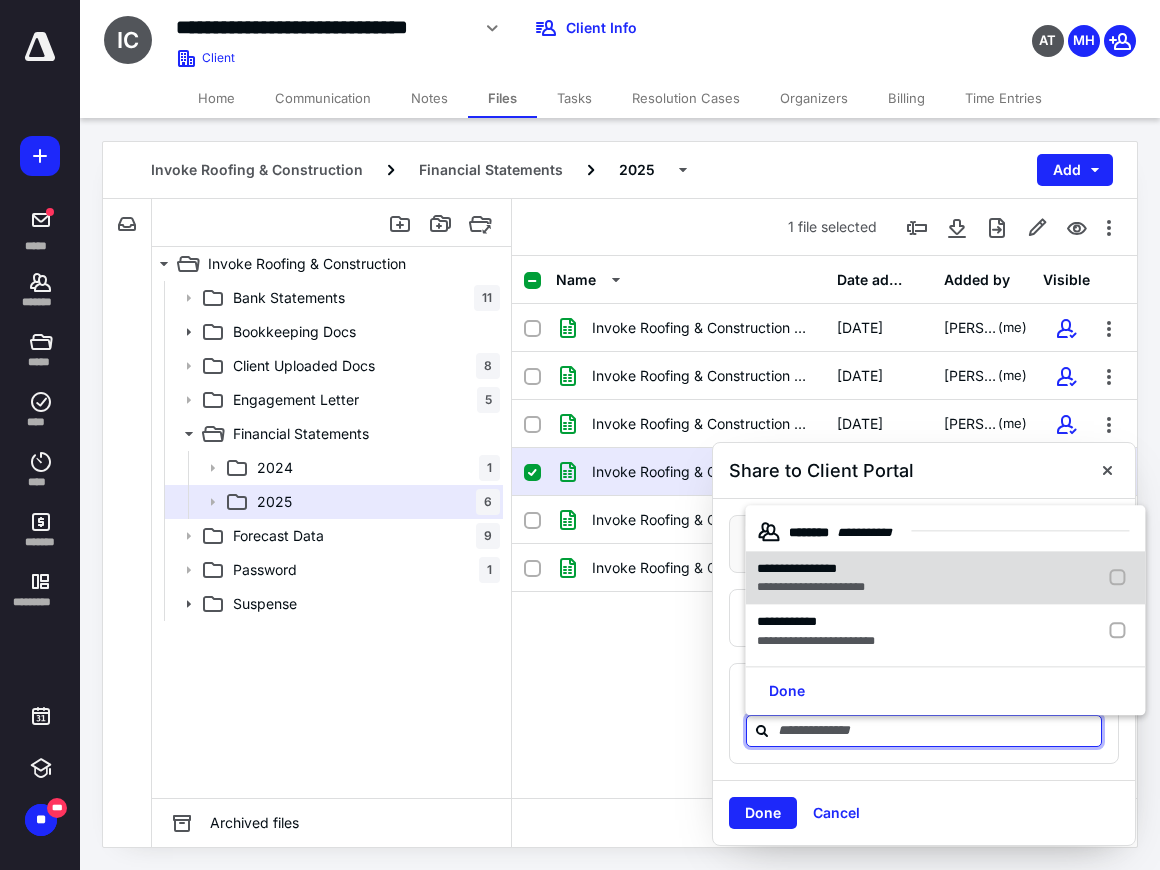 click at bounding box center (1121, 578) 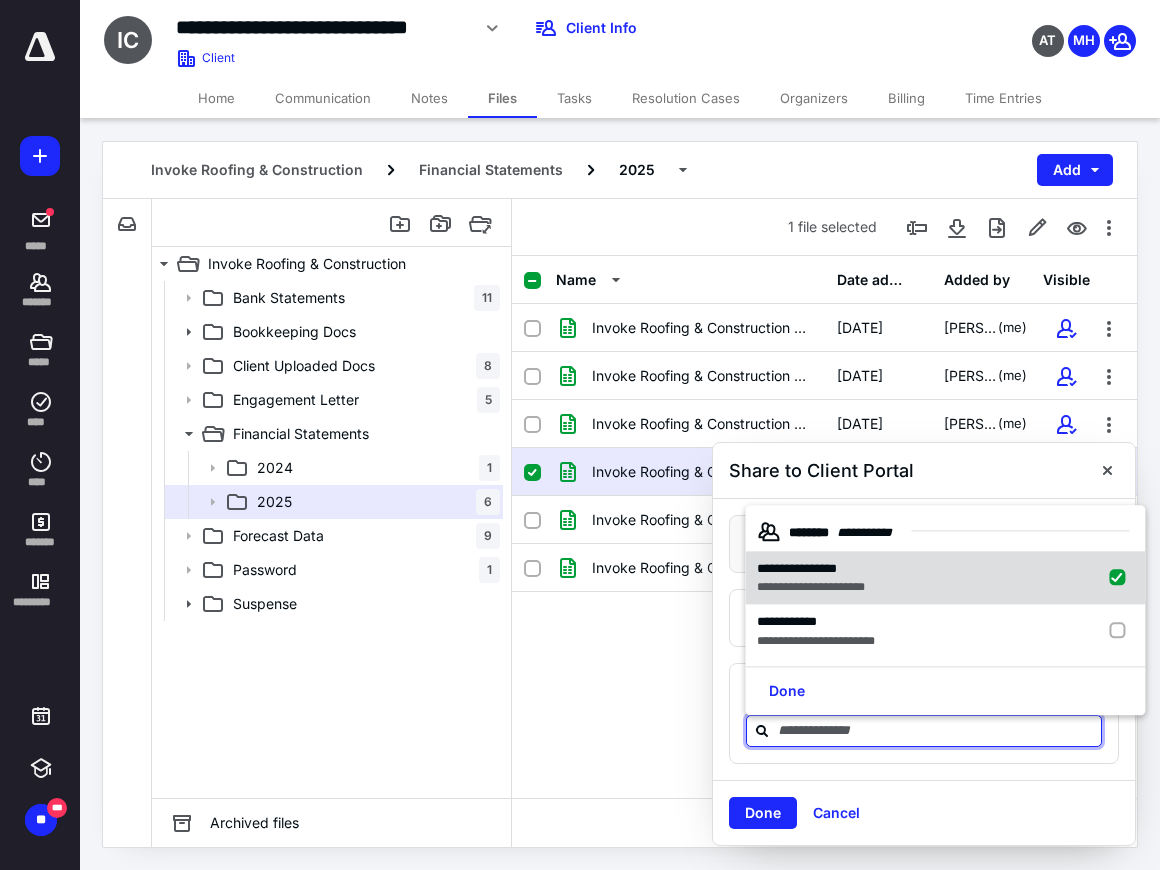 checkbox on "true" 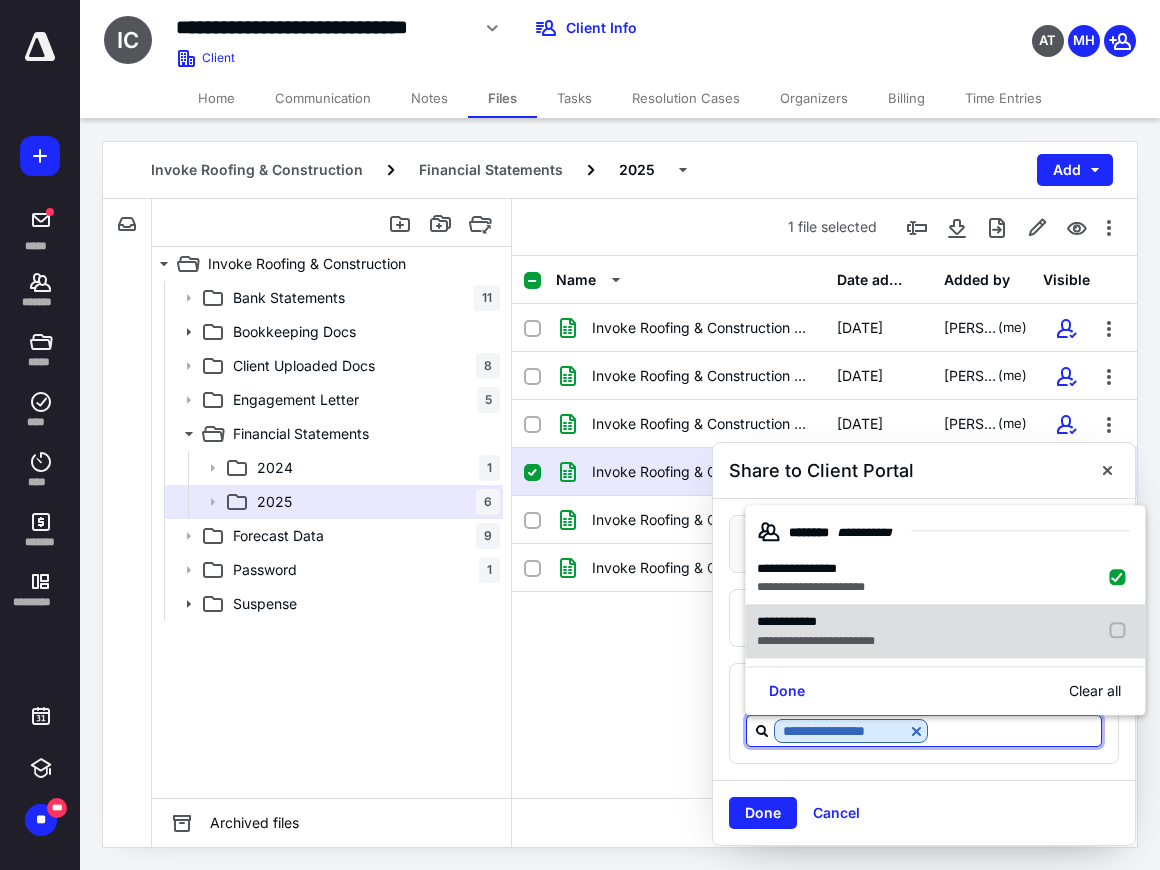click at bounding box center (1121, 632) 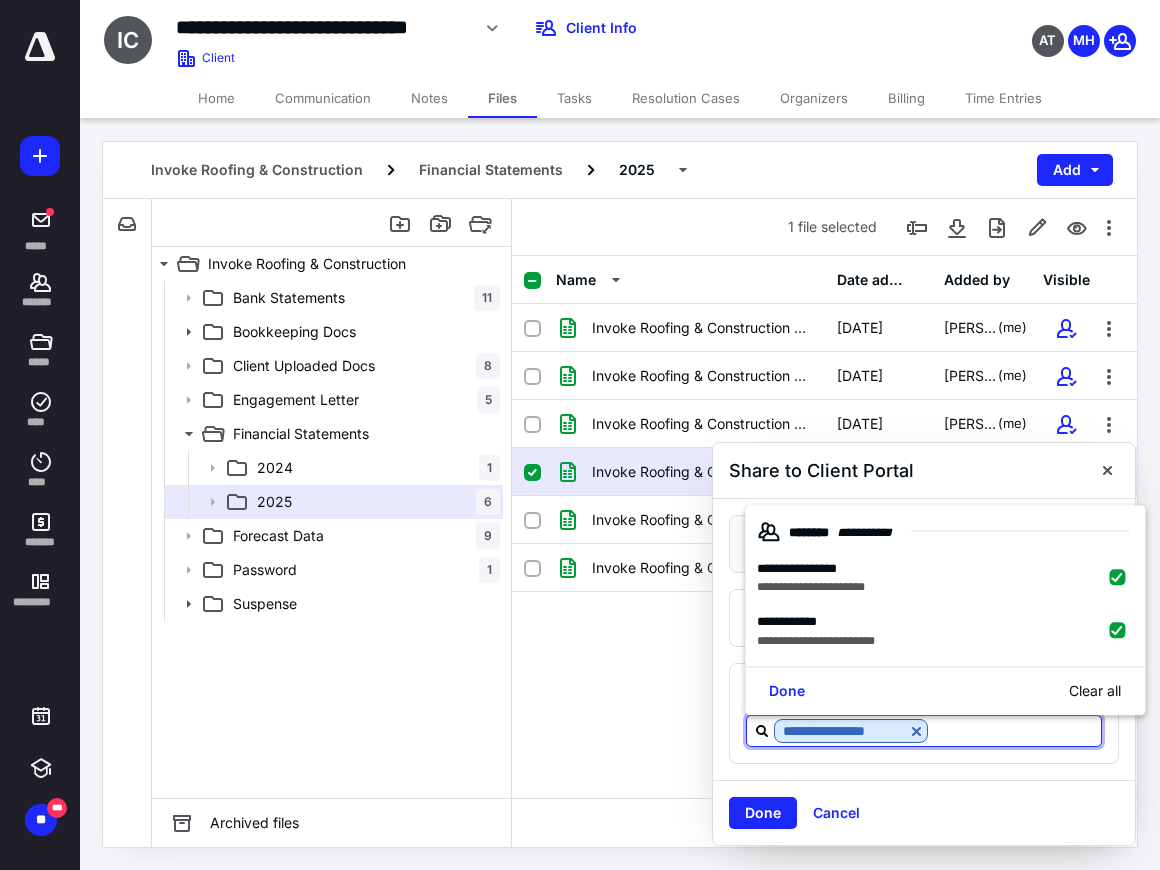 checkbox on "true" 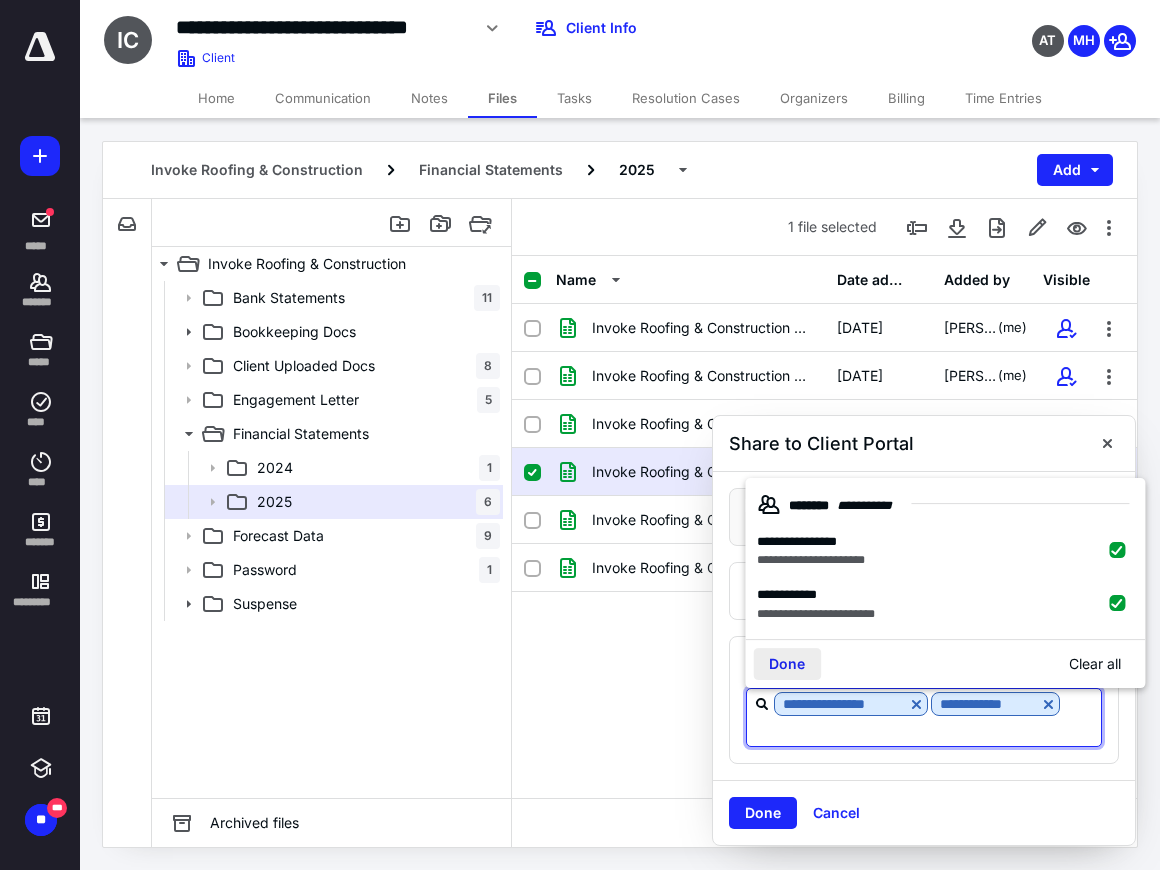 click on "Done" at bounding box center (787, 664) 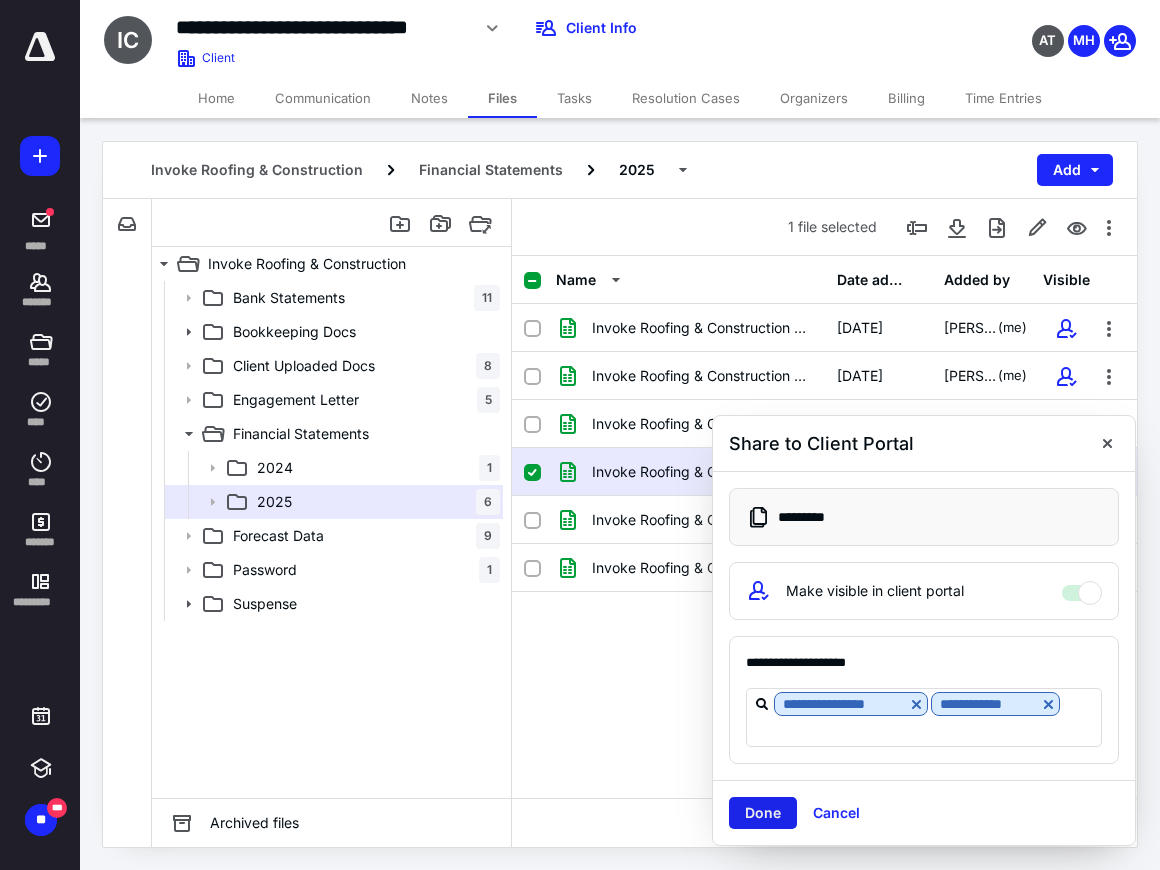 click on "Done" at bounding box center [763, 813] 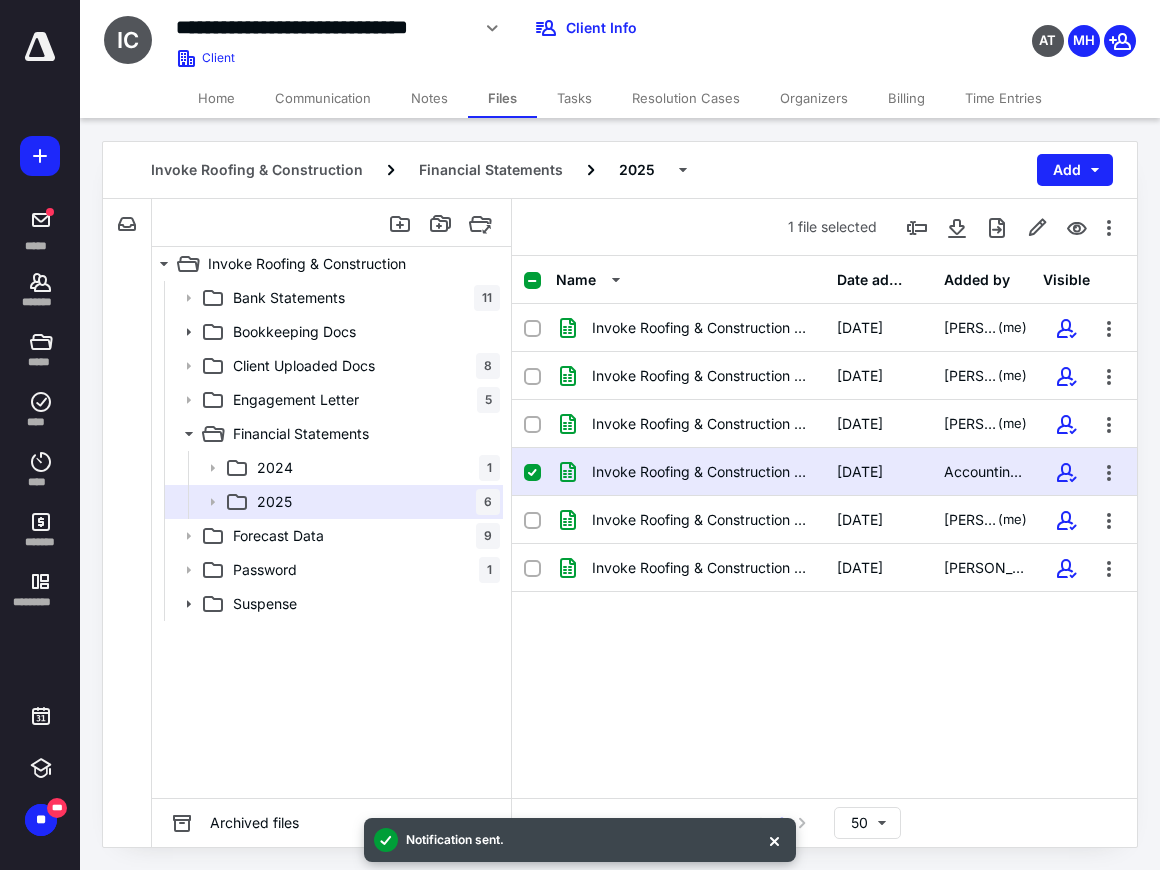 click on "Tasks" at bounding box center (574, 98) 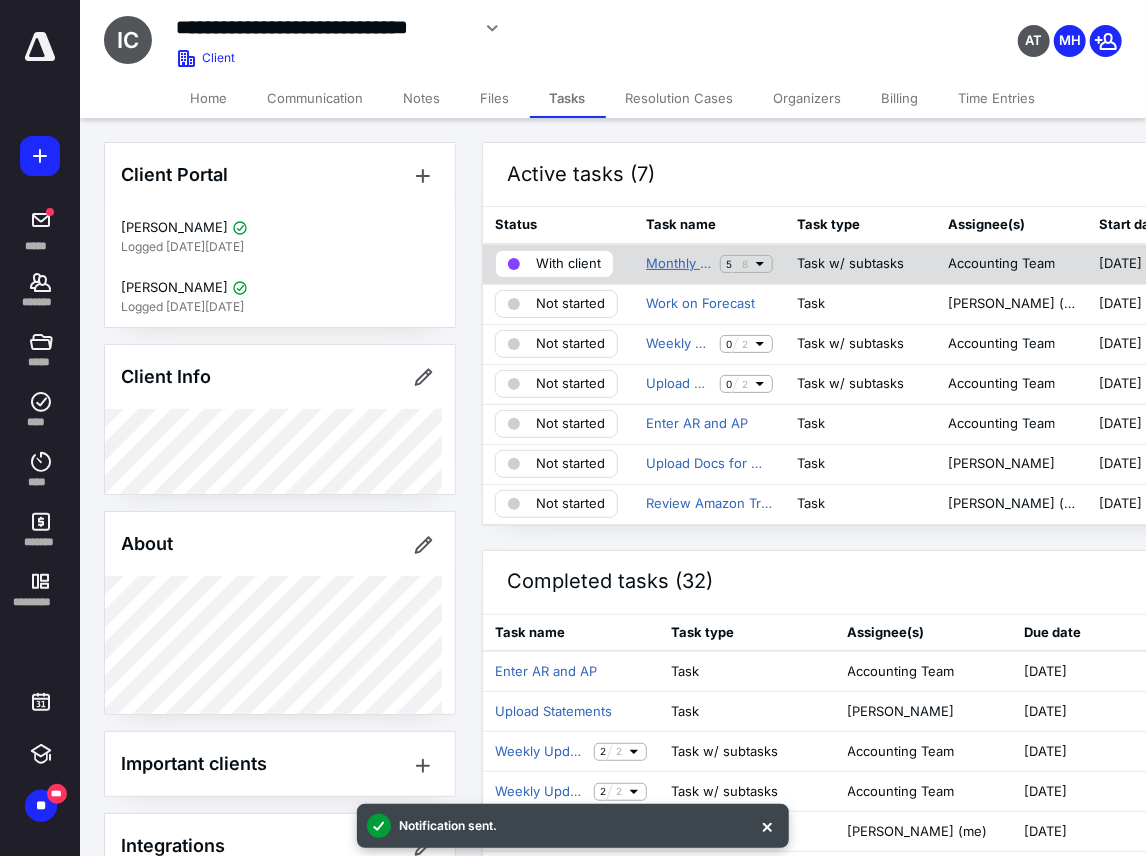 click on "Monthly Bookkeeping (Accounting)" at bounding box center (679, 264) 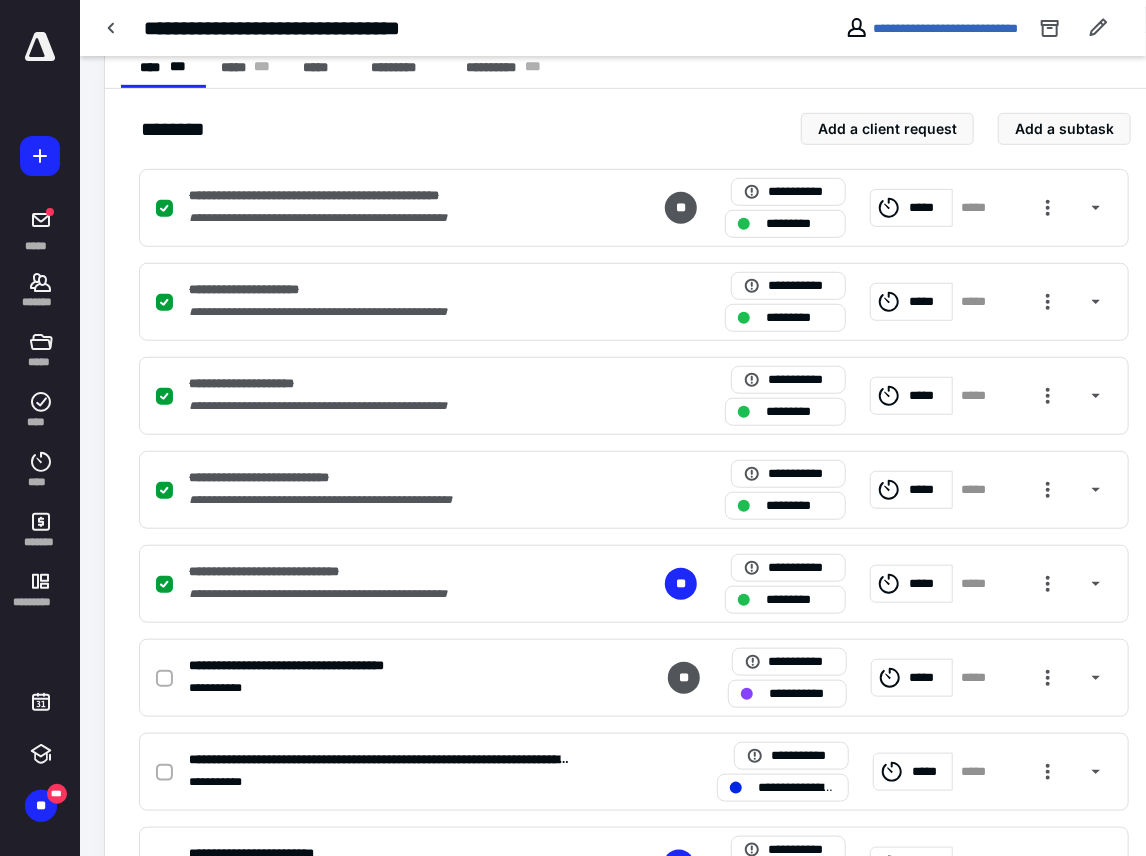 scroll, scrollTop: 506, scrollLeft: 0, axis: vertical 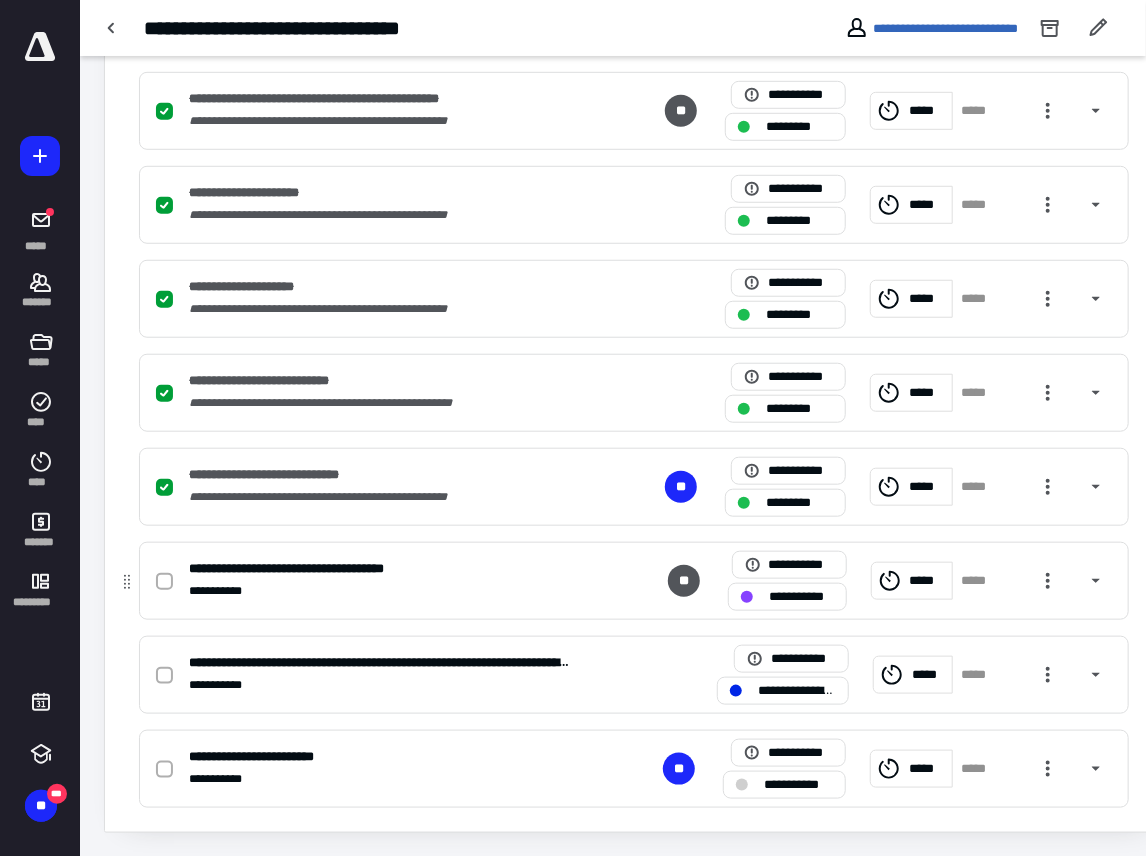 click 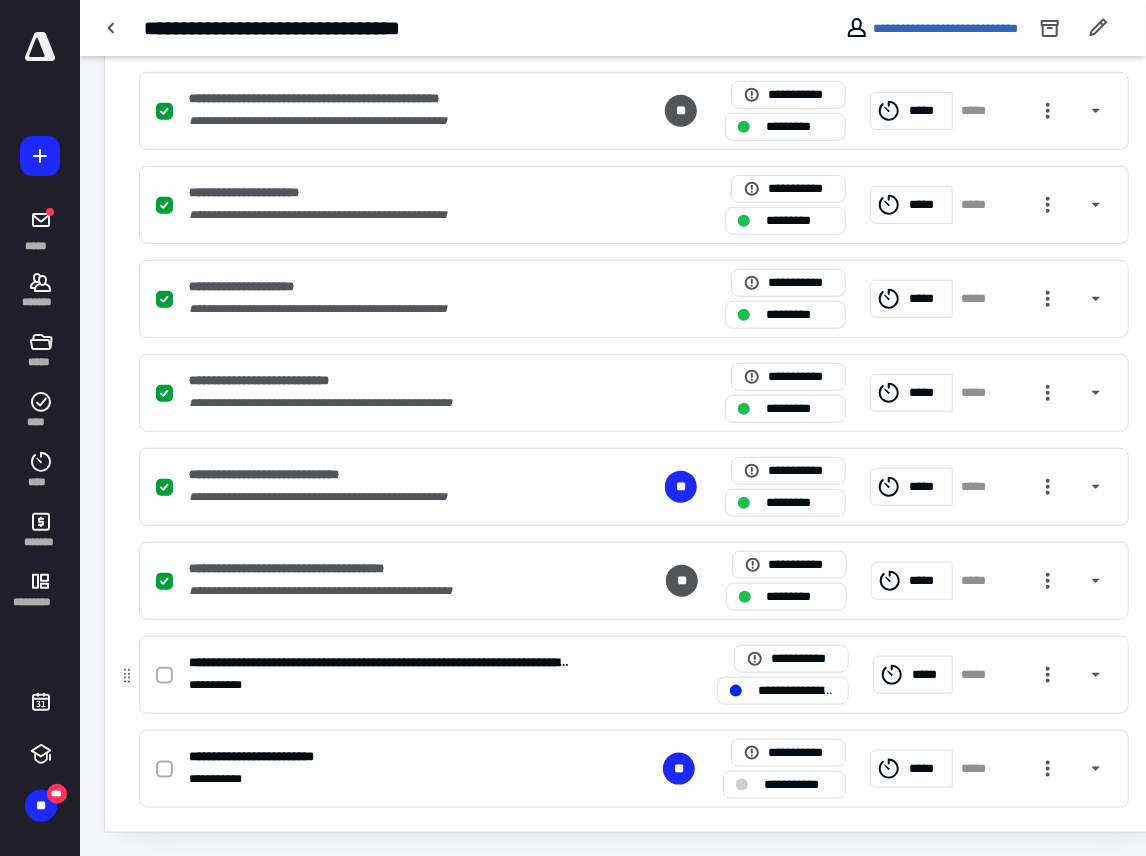 click at bounding box center (164, 676) 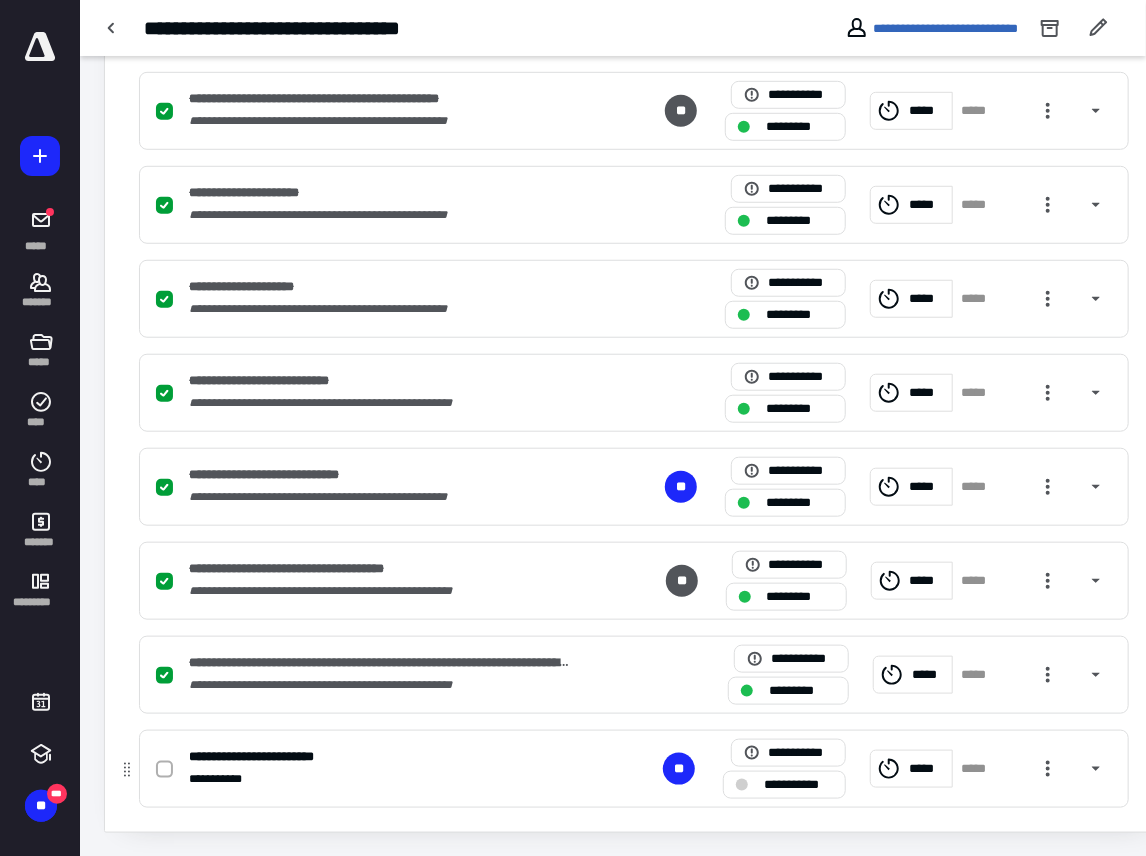 click at bounding box center (164, 770) 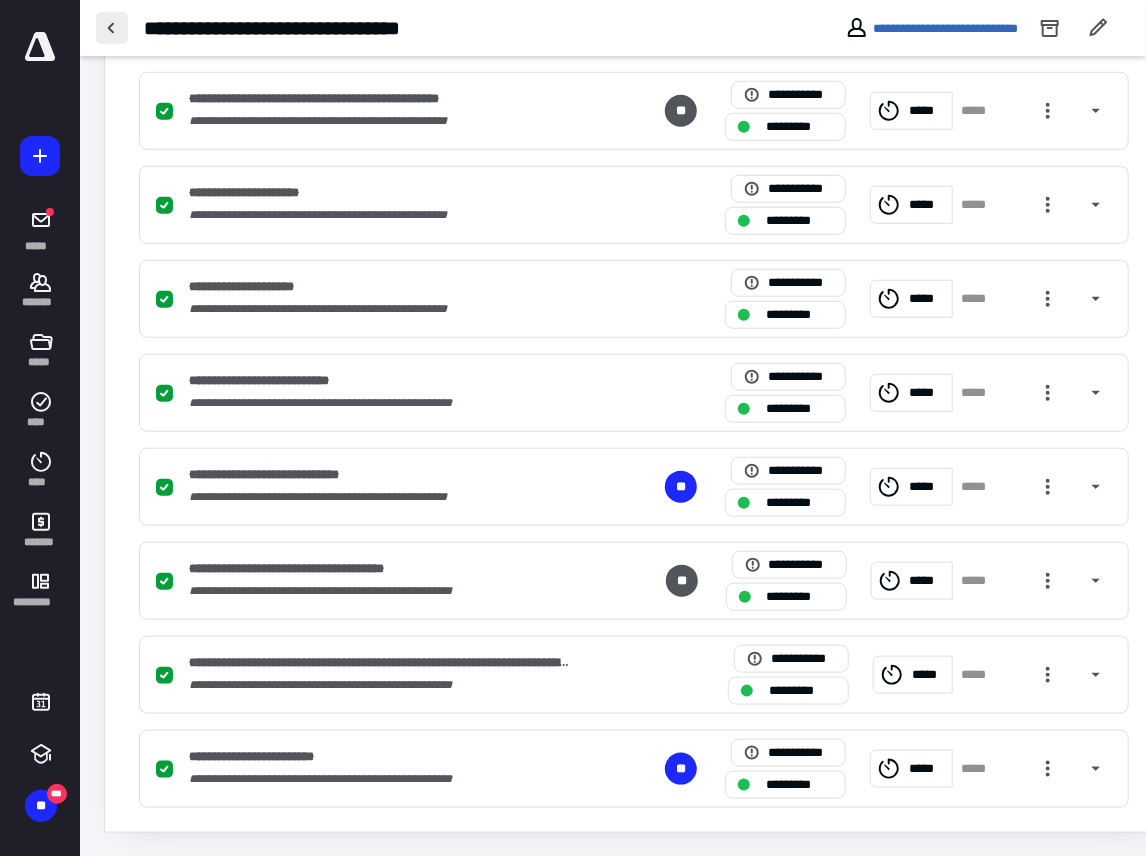 click at bounding box center [112, 28] 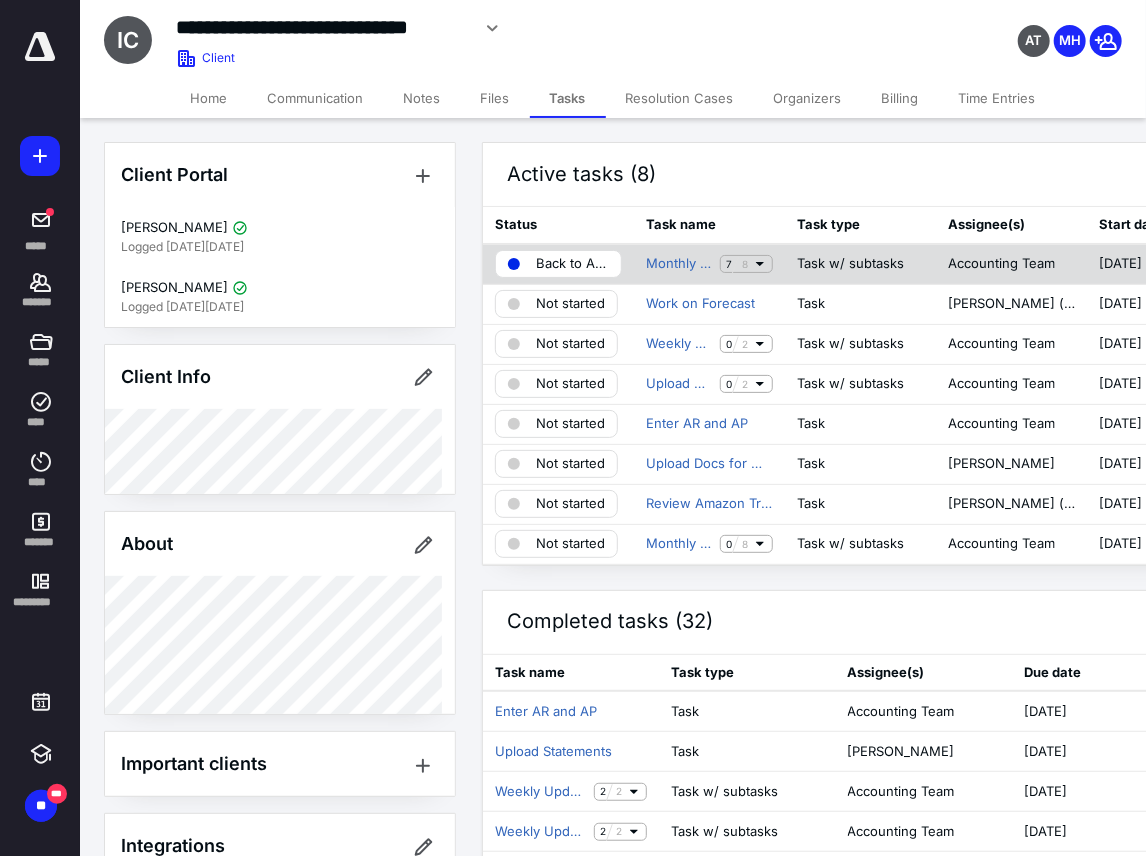 click on "Back to Accounting Team" at bounding box center (572, 264) 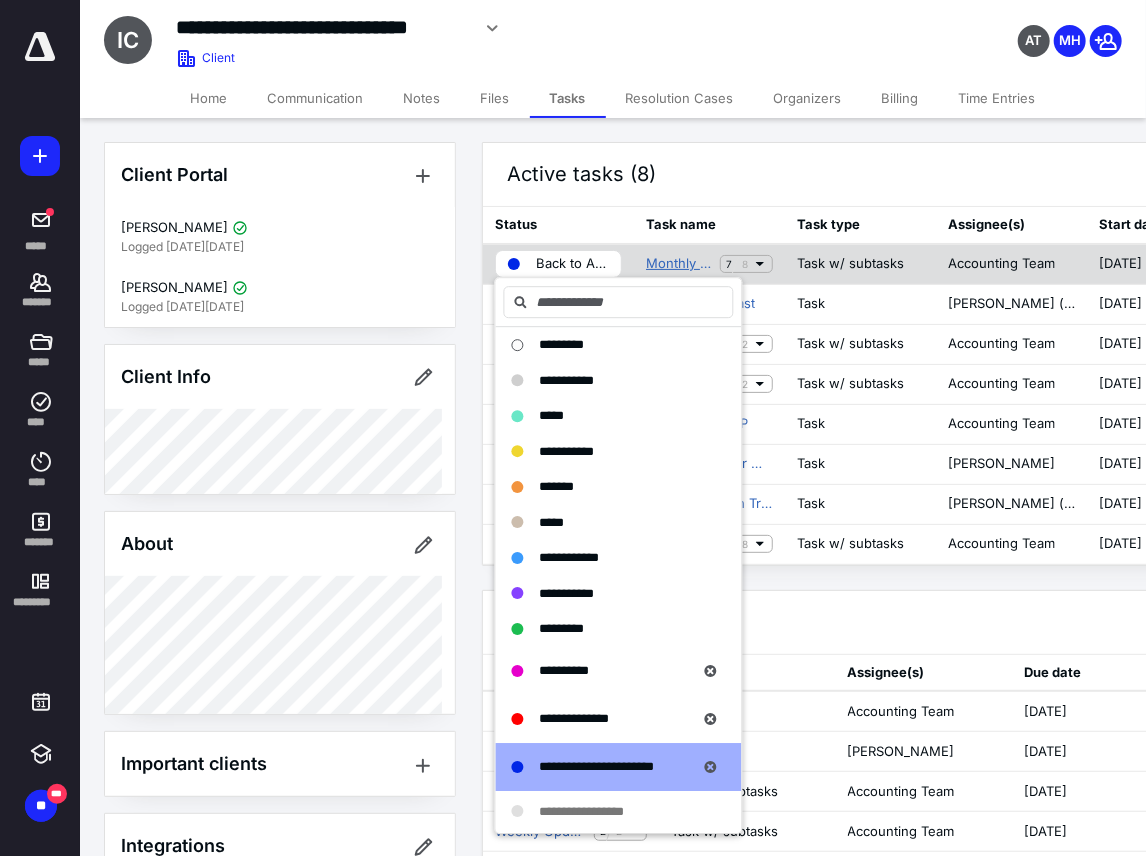 click on "Monthly Bookkeeping (Accounting)" at bounding box center [679, 264] 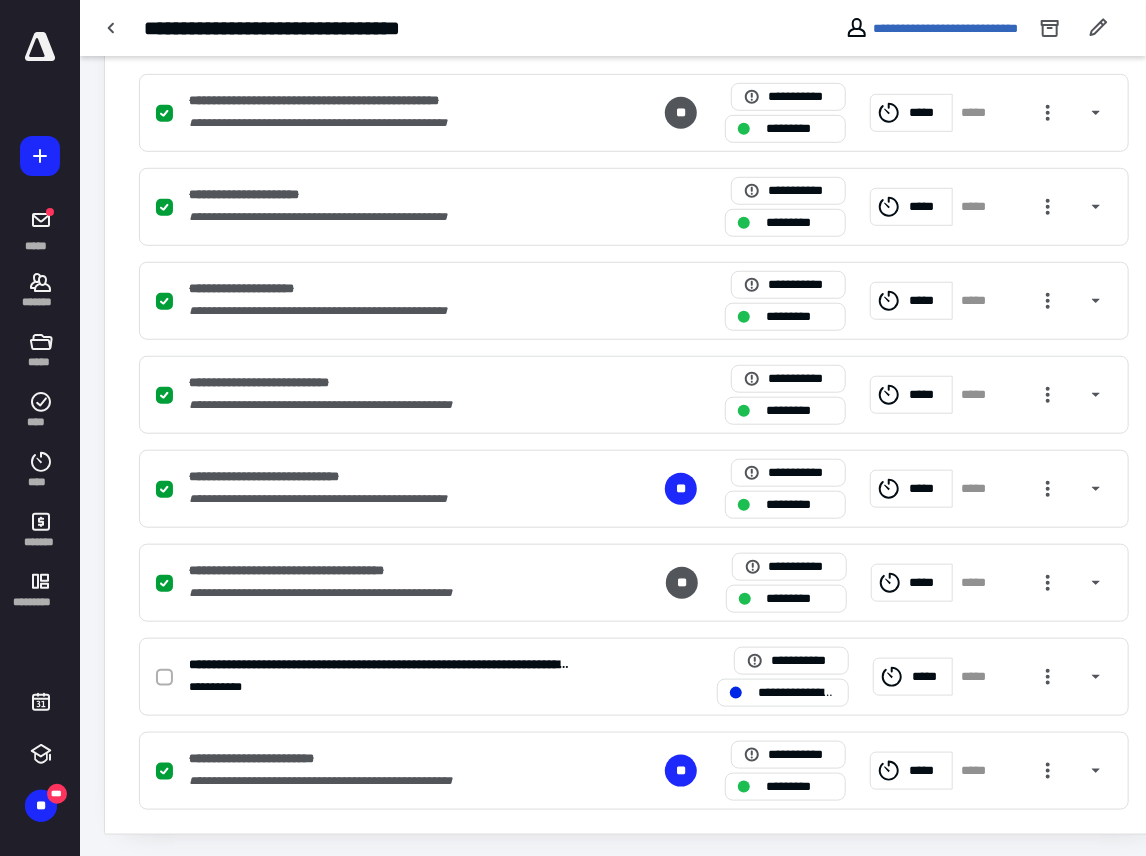 scroll, scrollTop: 506, scrollLeft: 0, axis: vertical 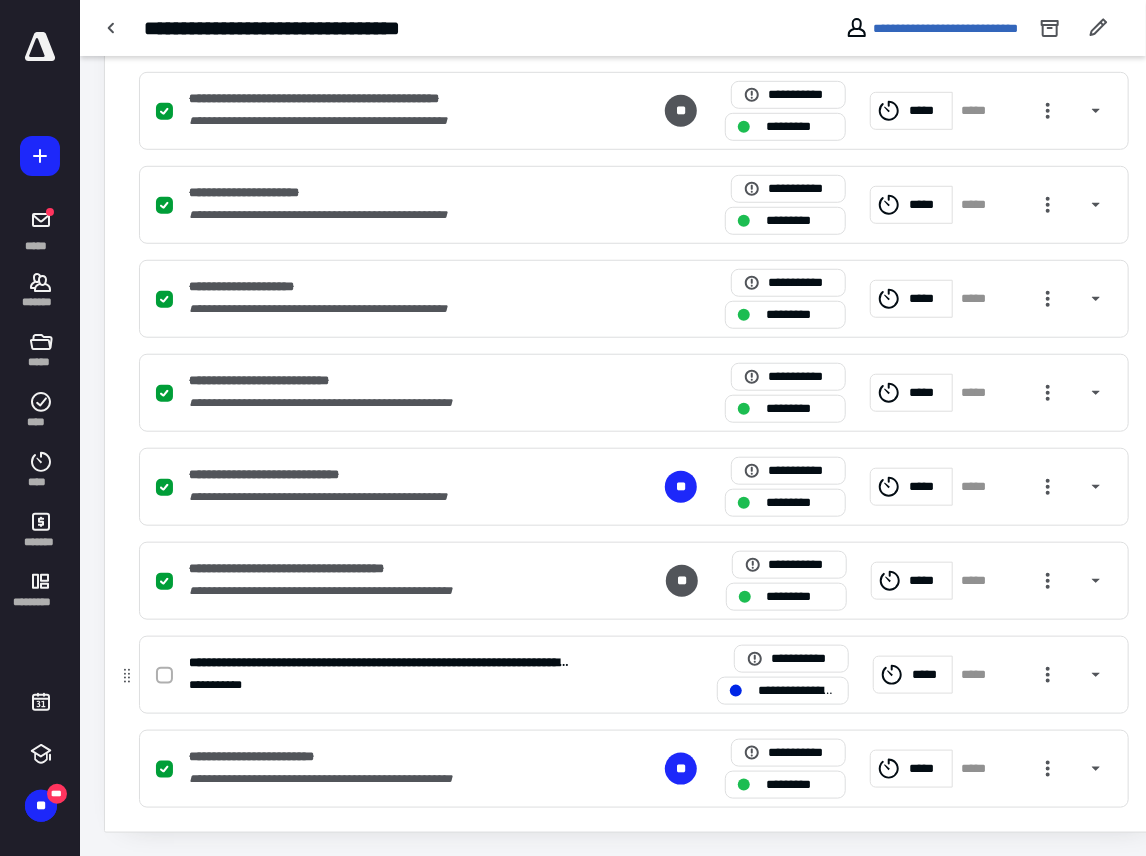 click at bounding box center (164, 676) 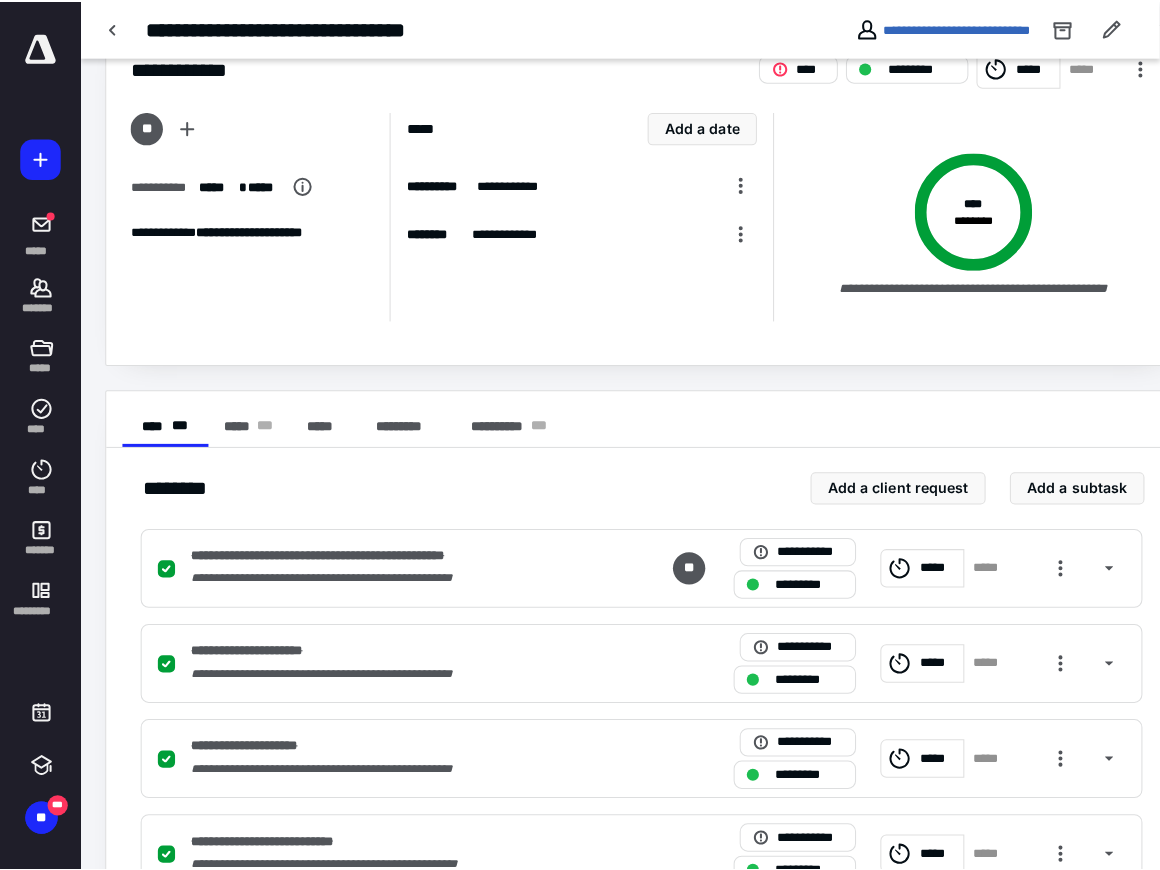scroll, scrollTop: 0, scrollLeft: 0, axis: both 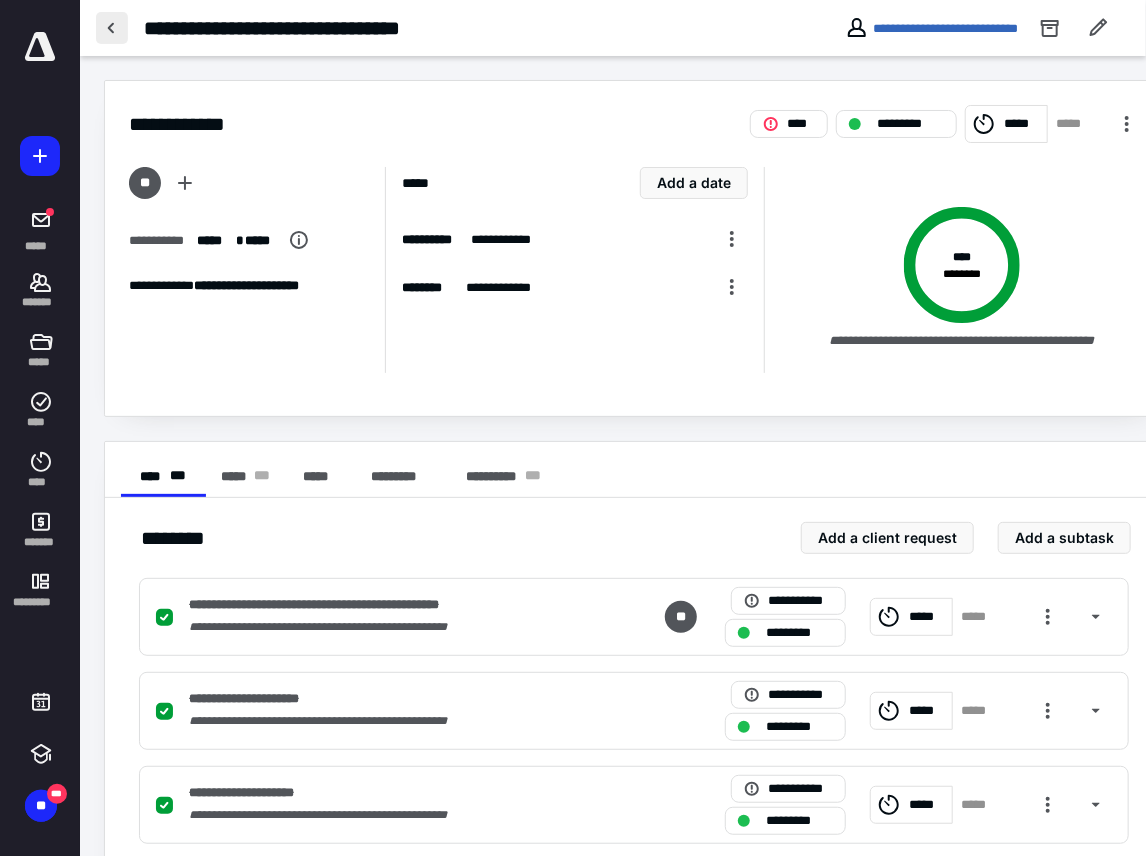 click at bounding box center (112, 28) 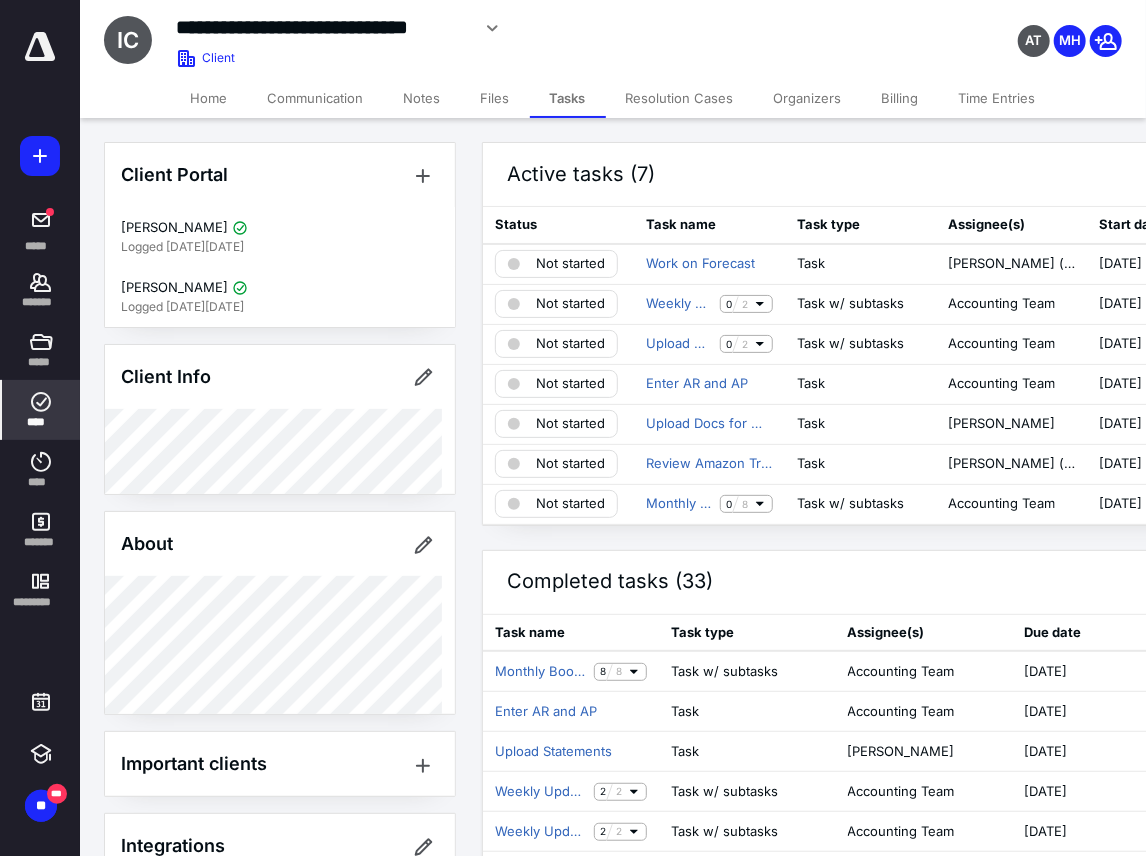 click 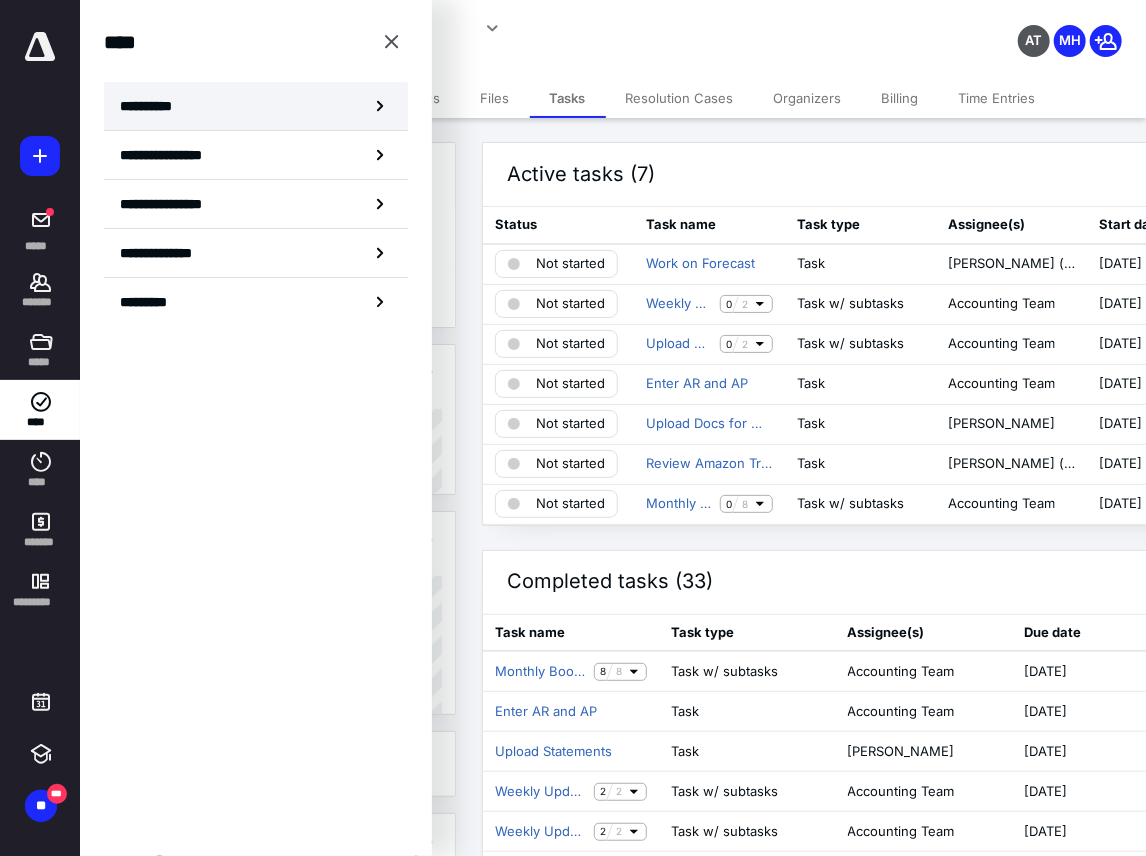 click on "**********" at bounding box center [153, 106] 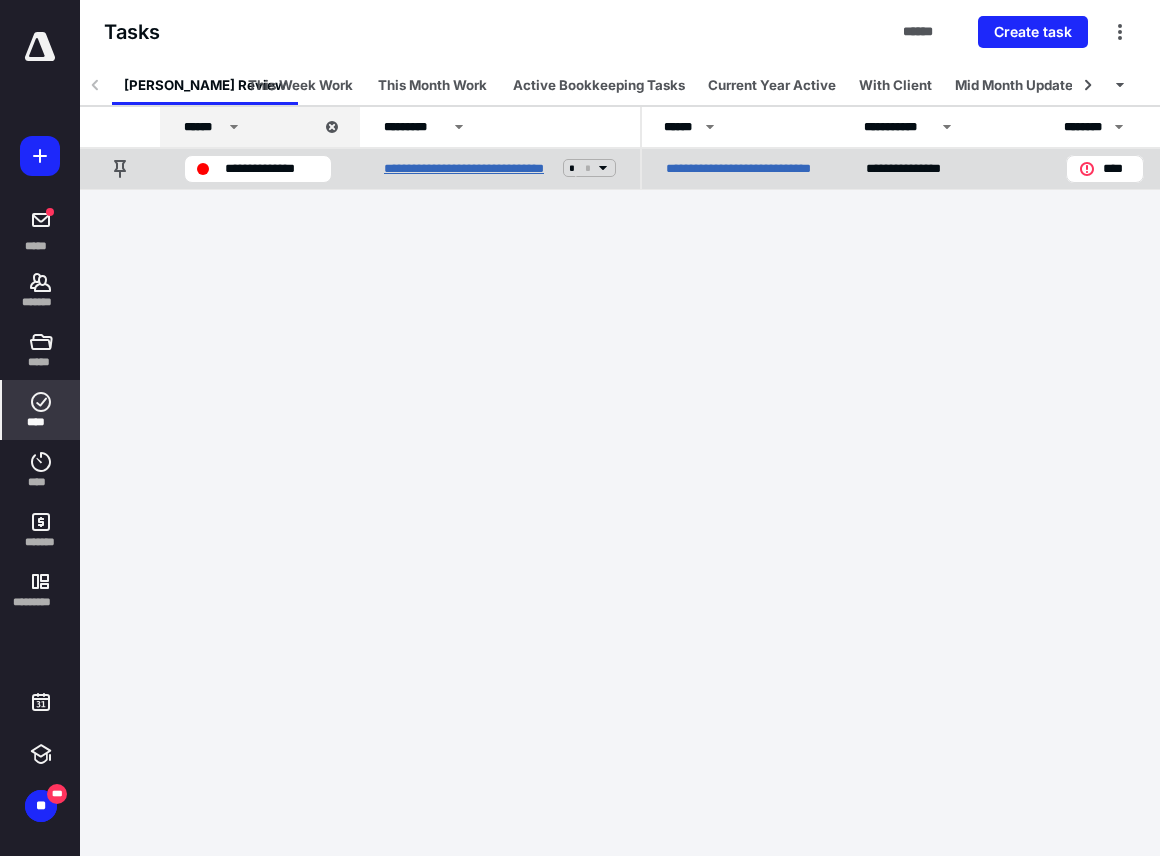 click on "**********" at bounding box center (469, 168) 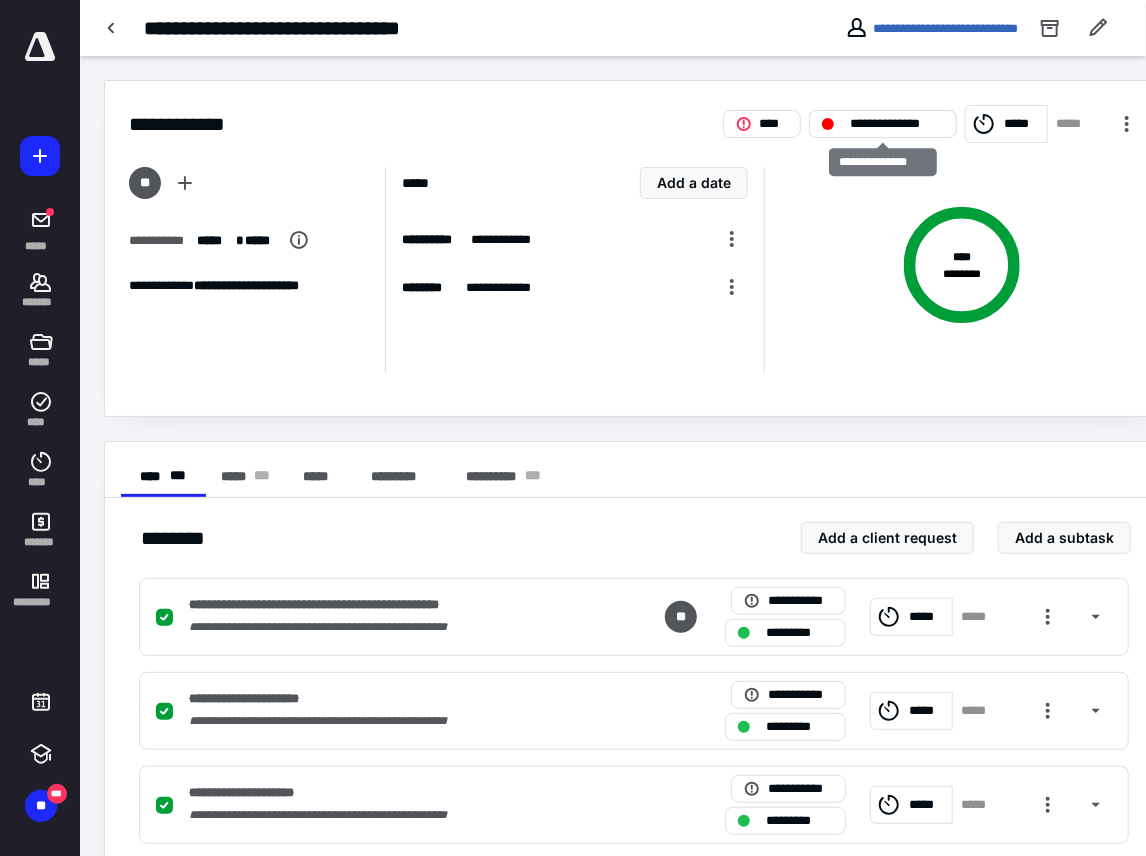 click on "**********" at bounding box center [897, 124] 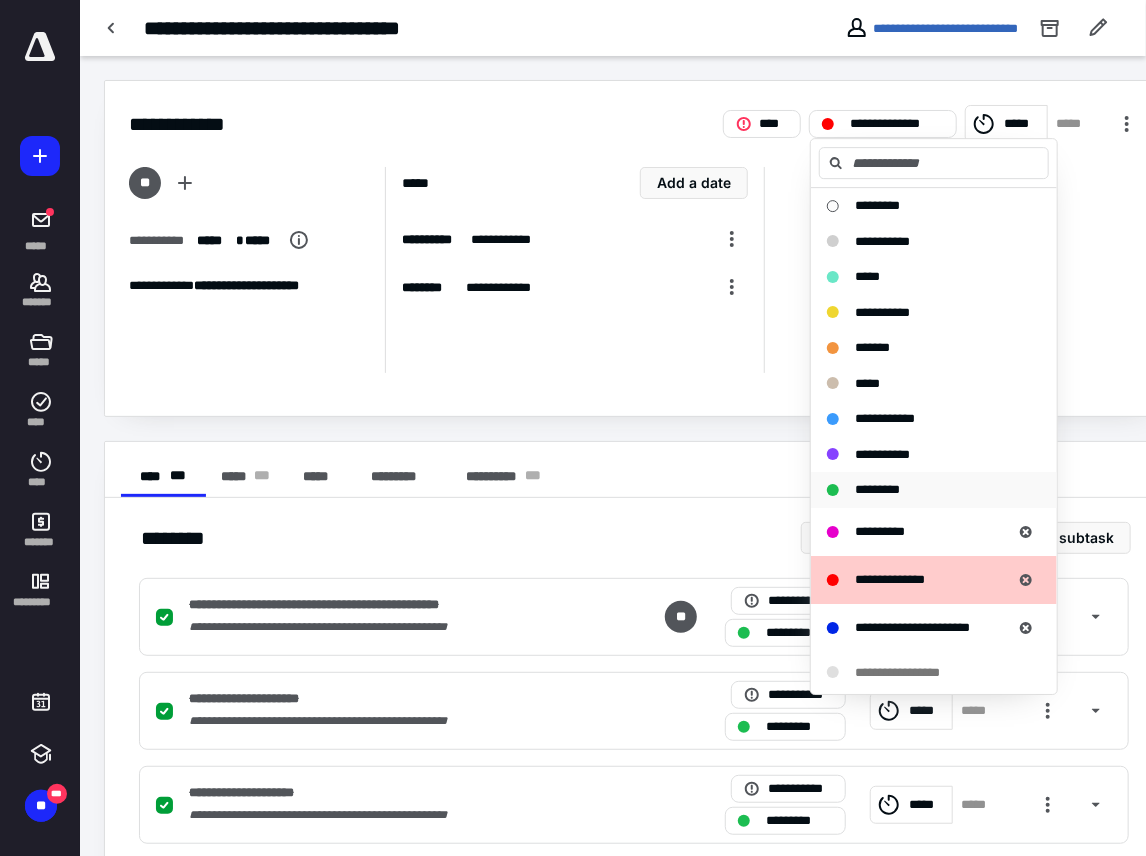 click on "*********" at bounding box center [877, 489] 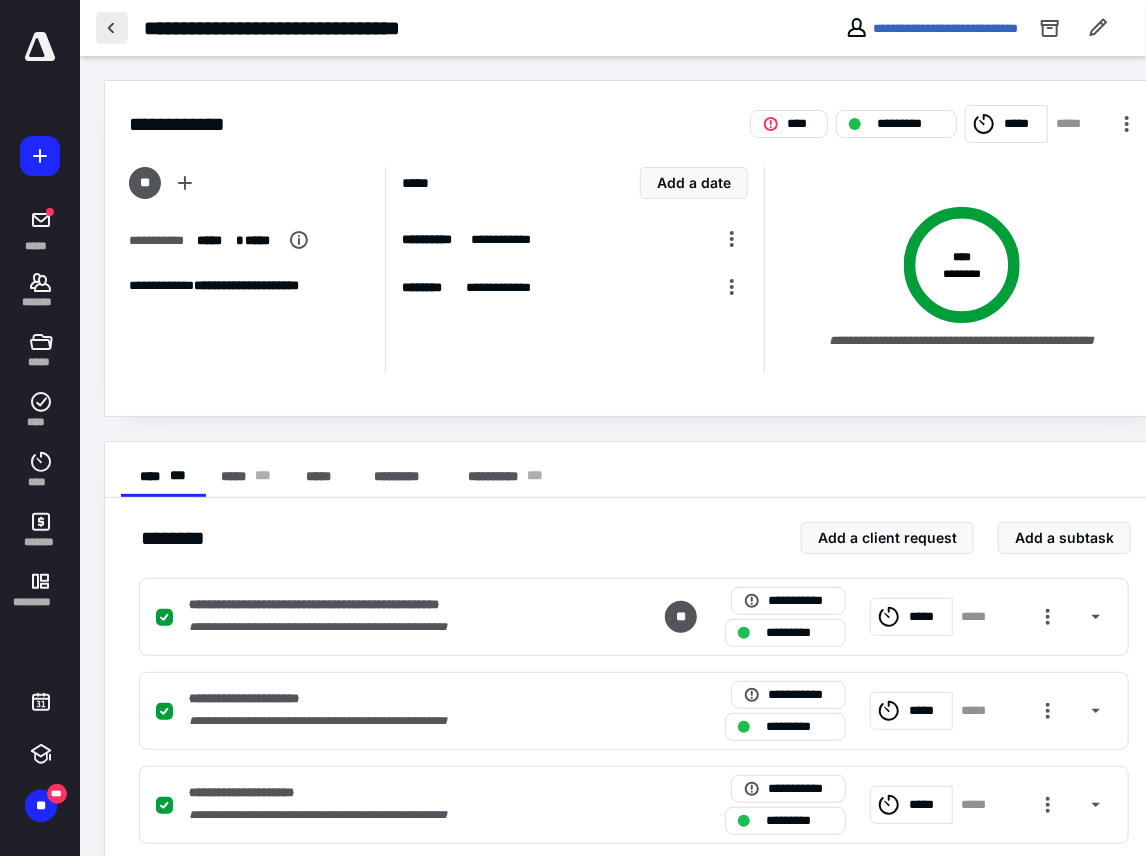 click at bounding box center [112, 28] 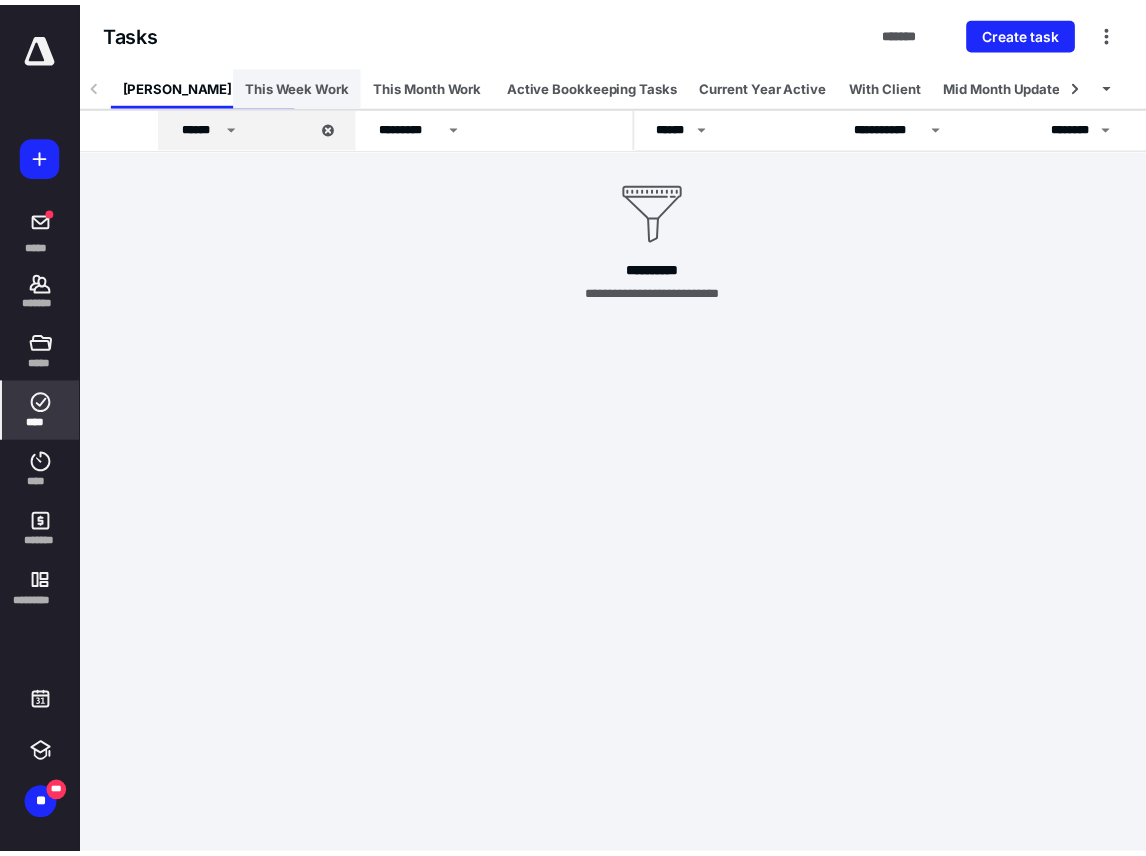 scroll, scrollTop: 0, scrollLeft: 0, axis: both 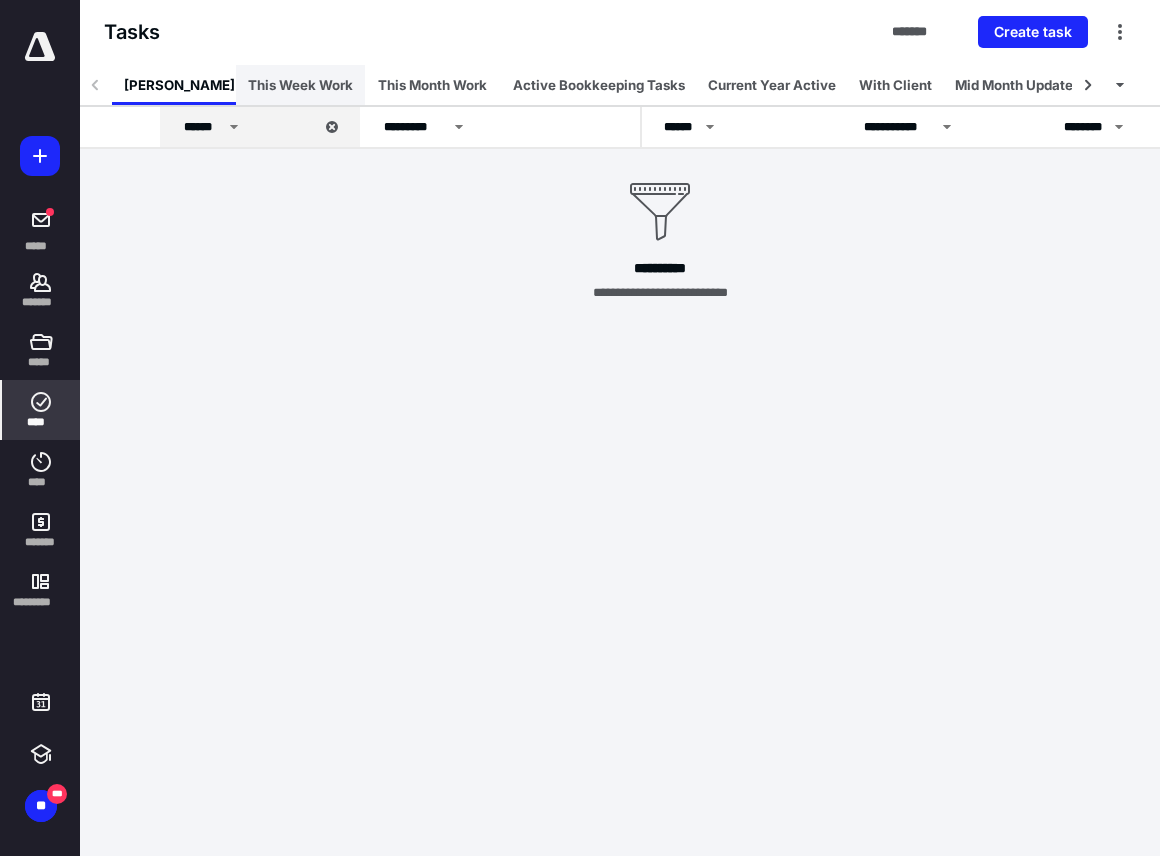 click on "This Week Work" at bounding box center [300, 85] 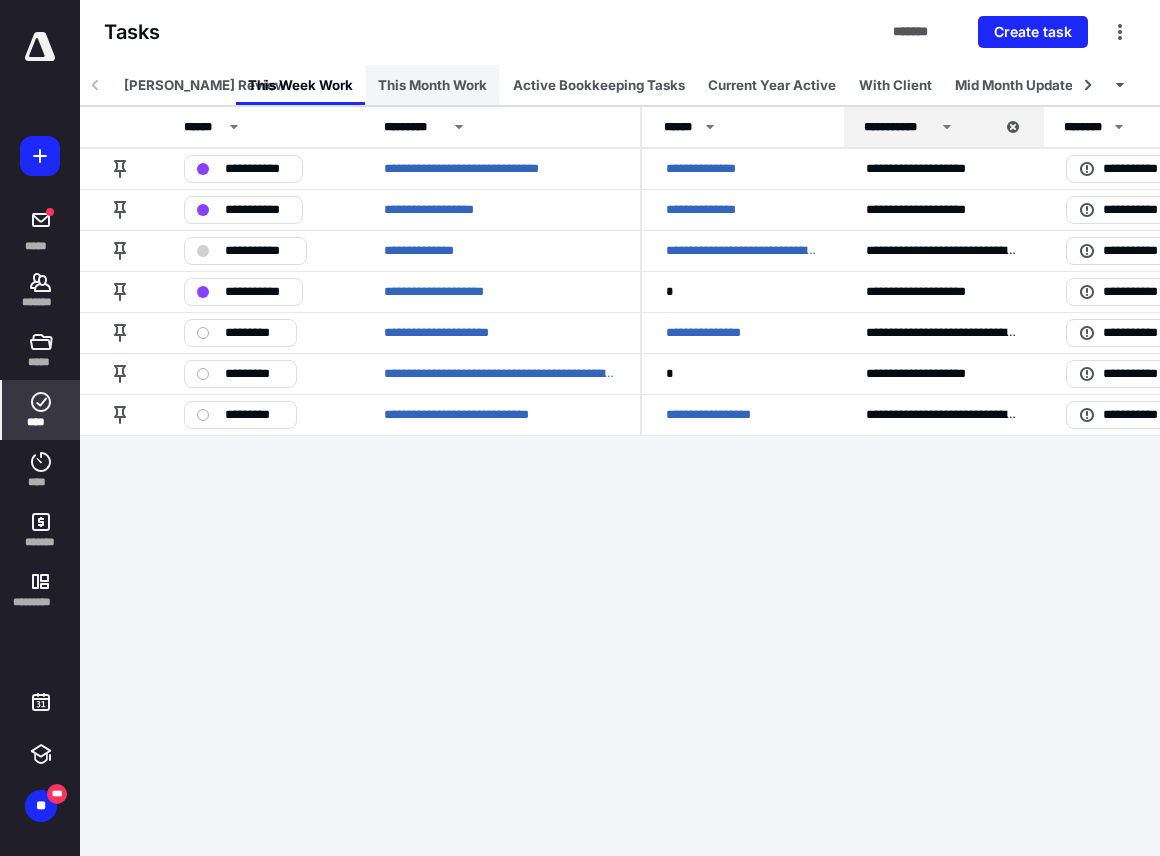 click on "This Month Work" at bounding box center (432, 85) 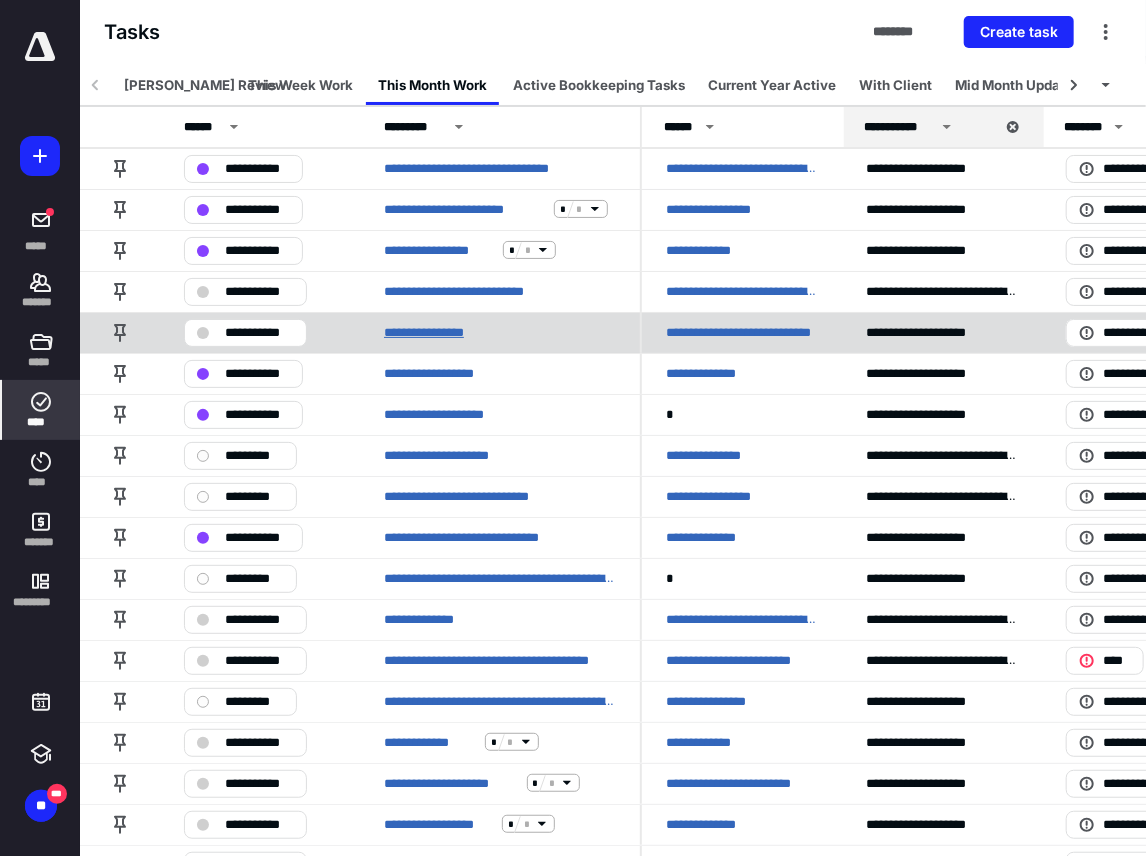 click on "**********" at bounding box center (438, 332) 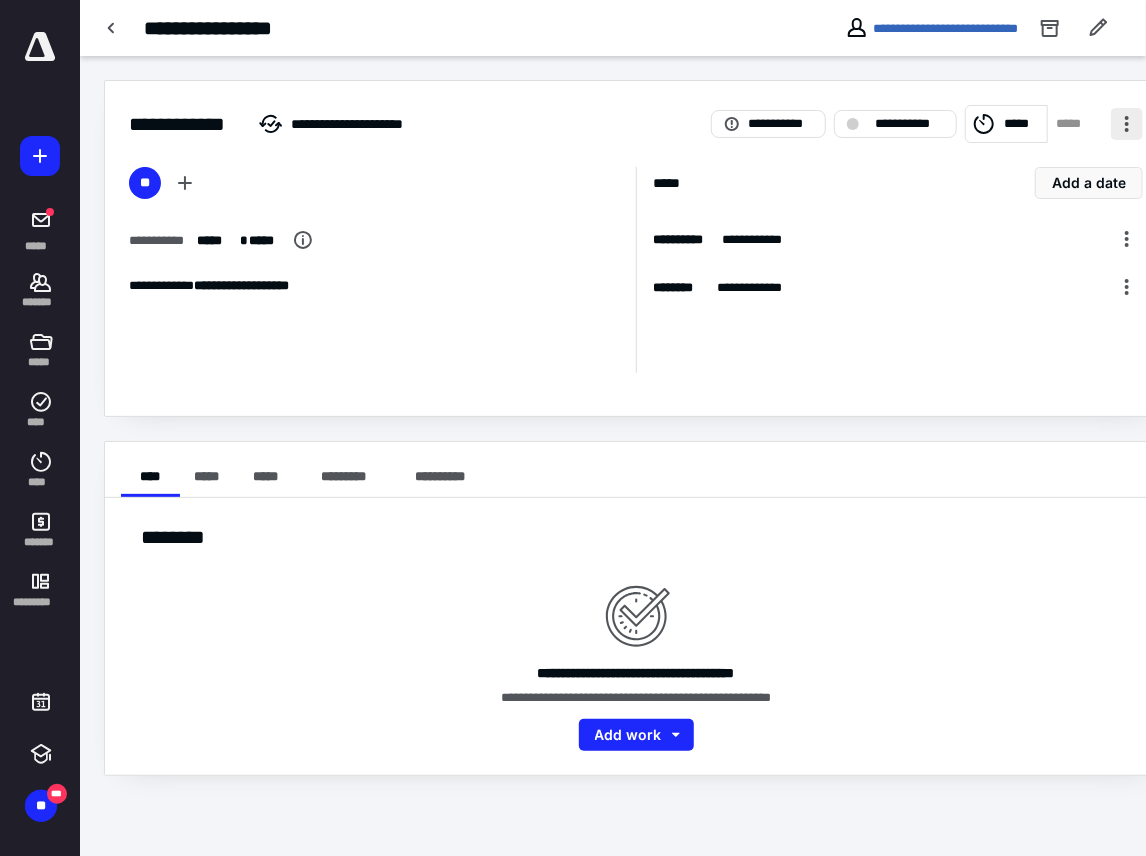click at bounding box center (1127, 124) 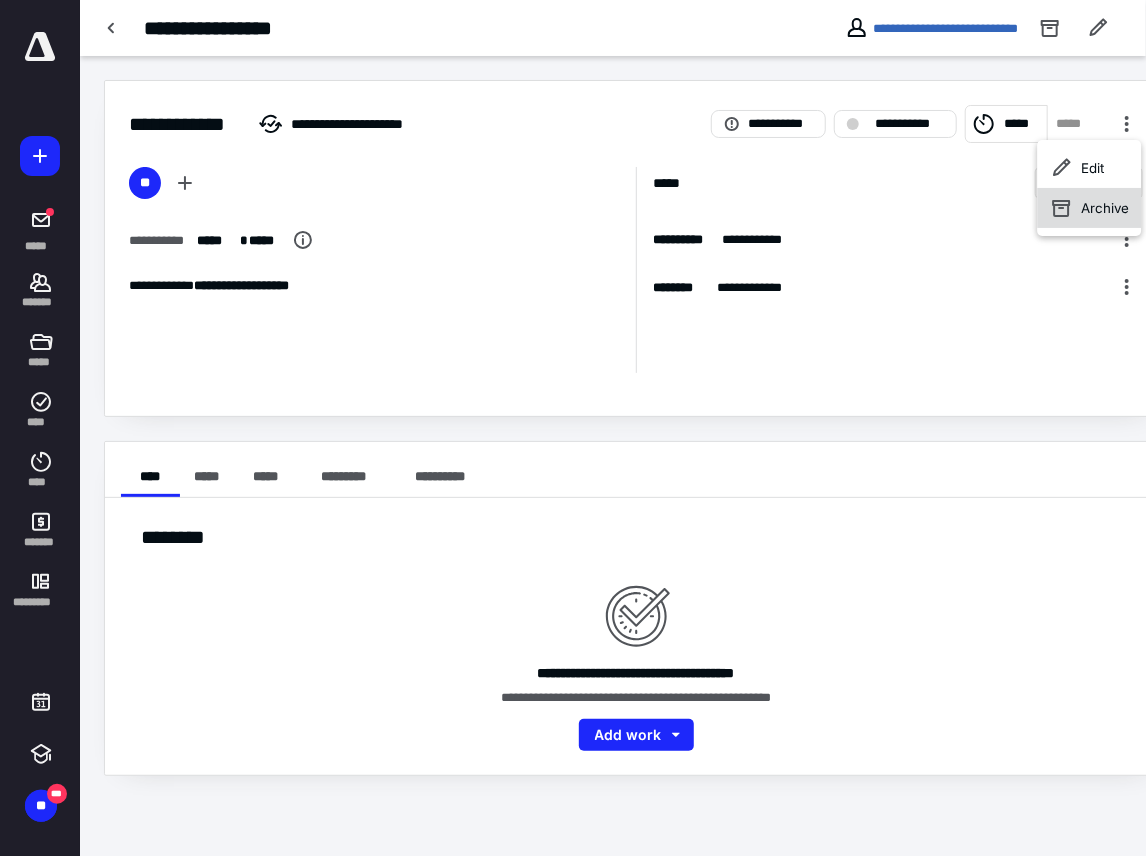 click on "Archive" at bounding box center (1106, 208) 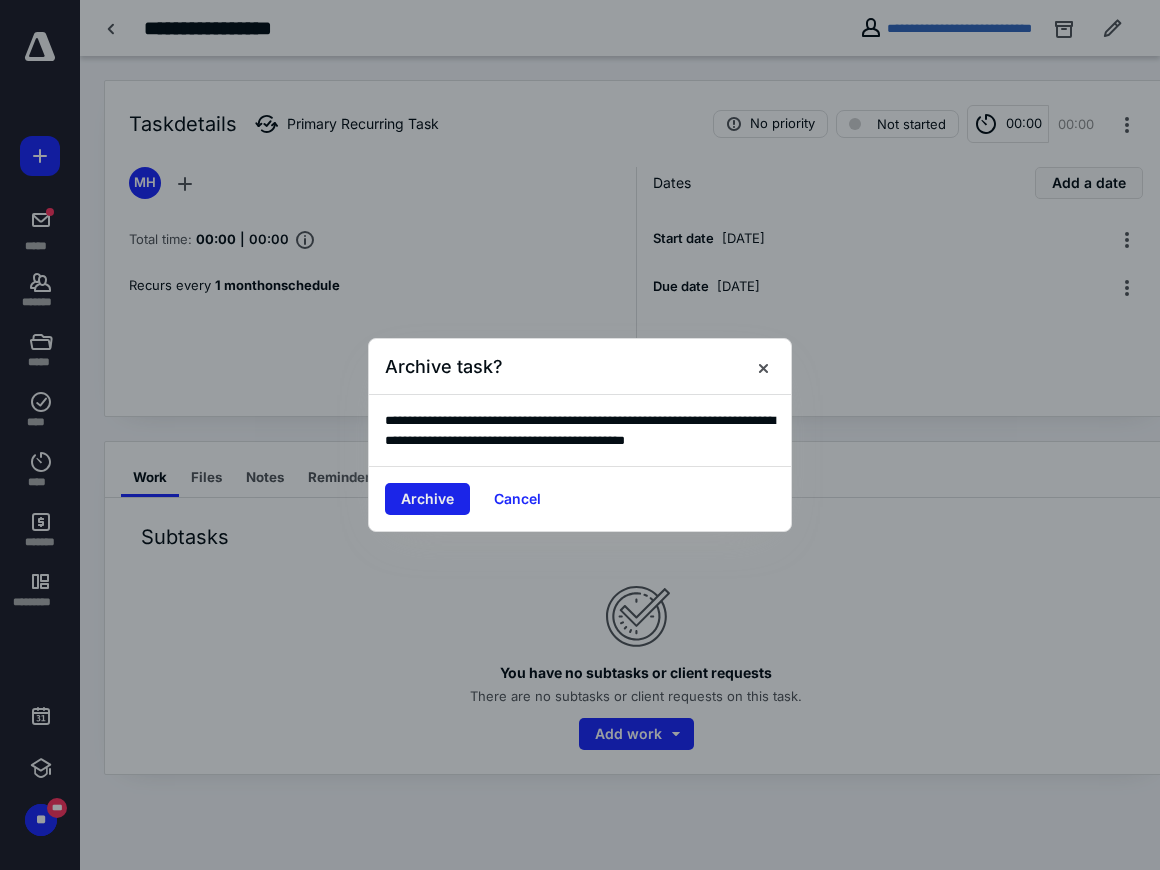 click on "Archive" at bounding box center [427, 499] 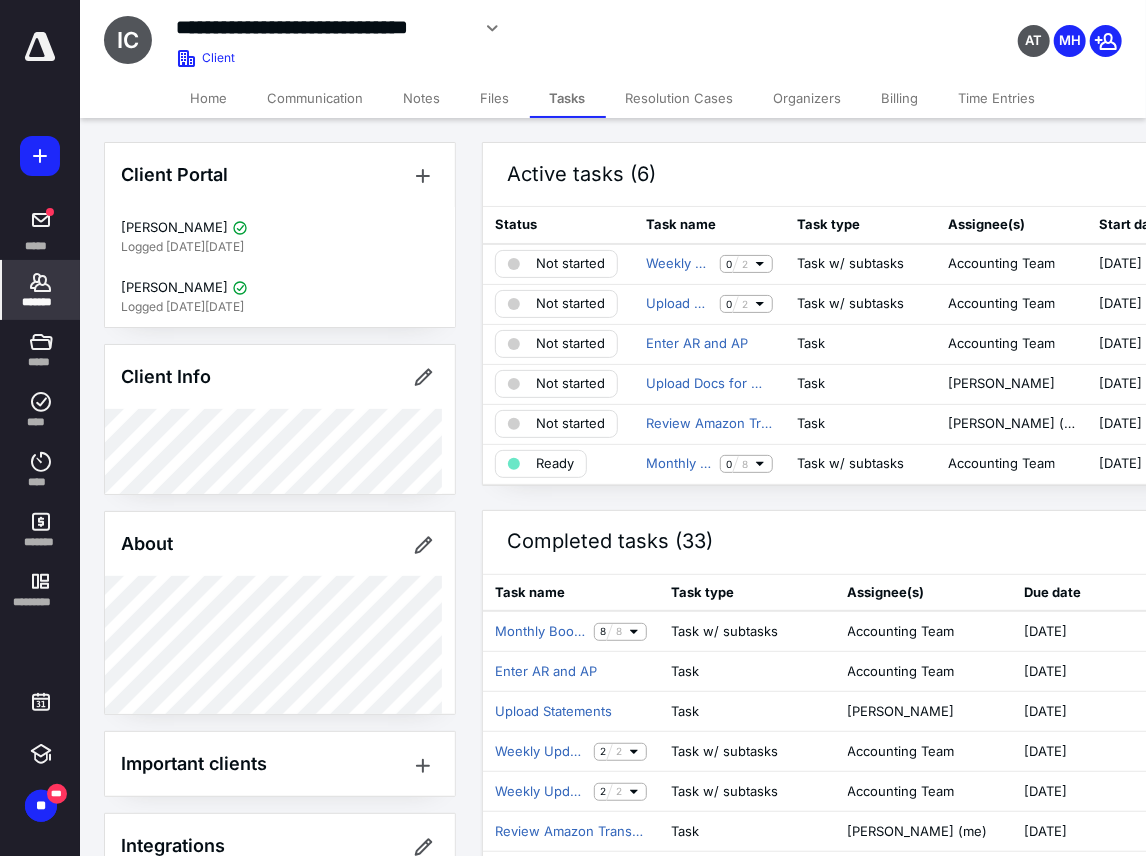 click on "*******" at bounding box center (41, 290) 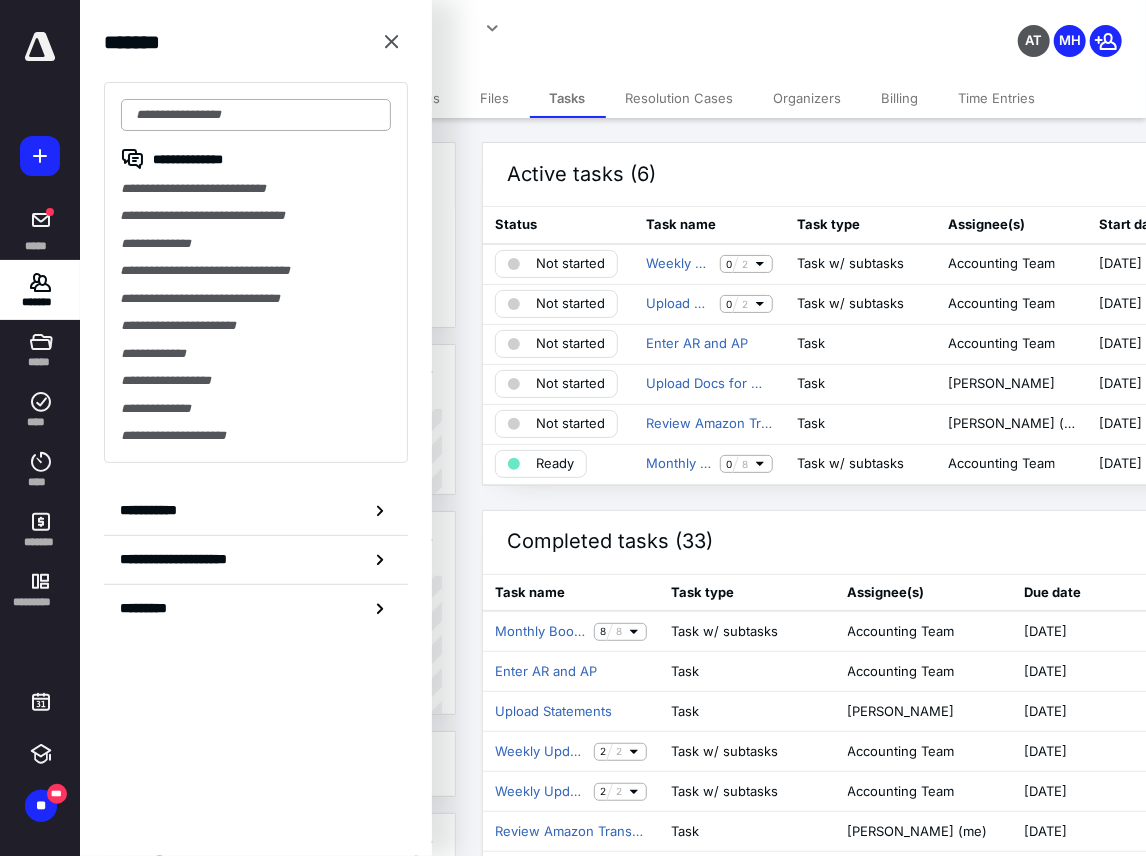 click at bounding box center (256, 115) 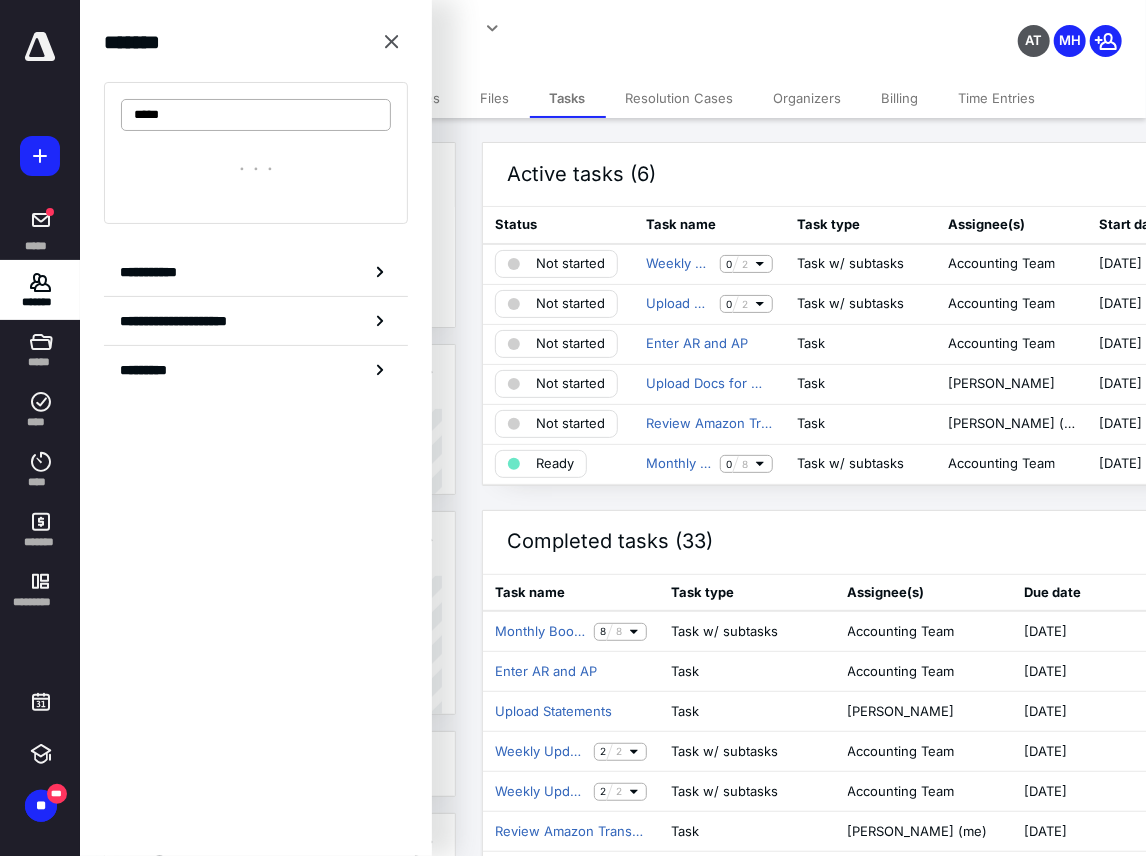 type on "******" 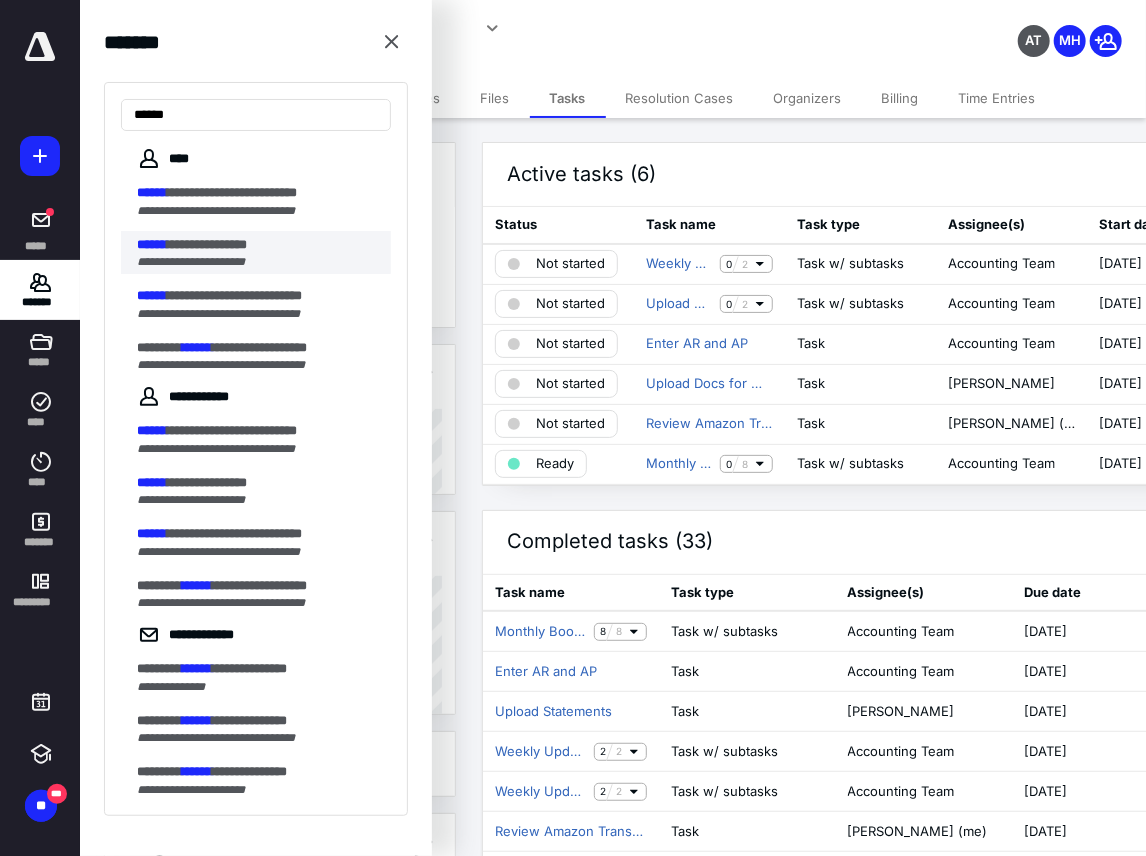 click on "**********" at bounding box center (207, 244) 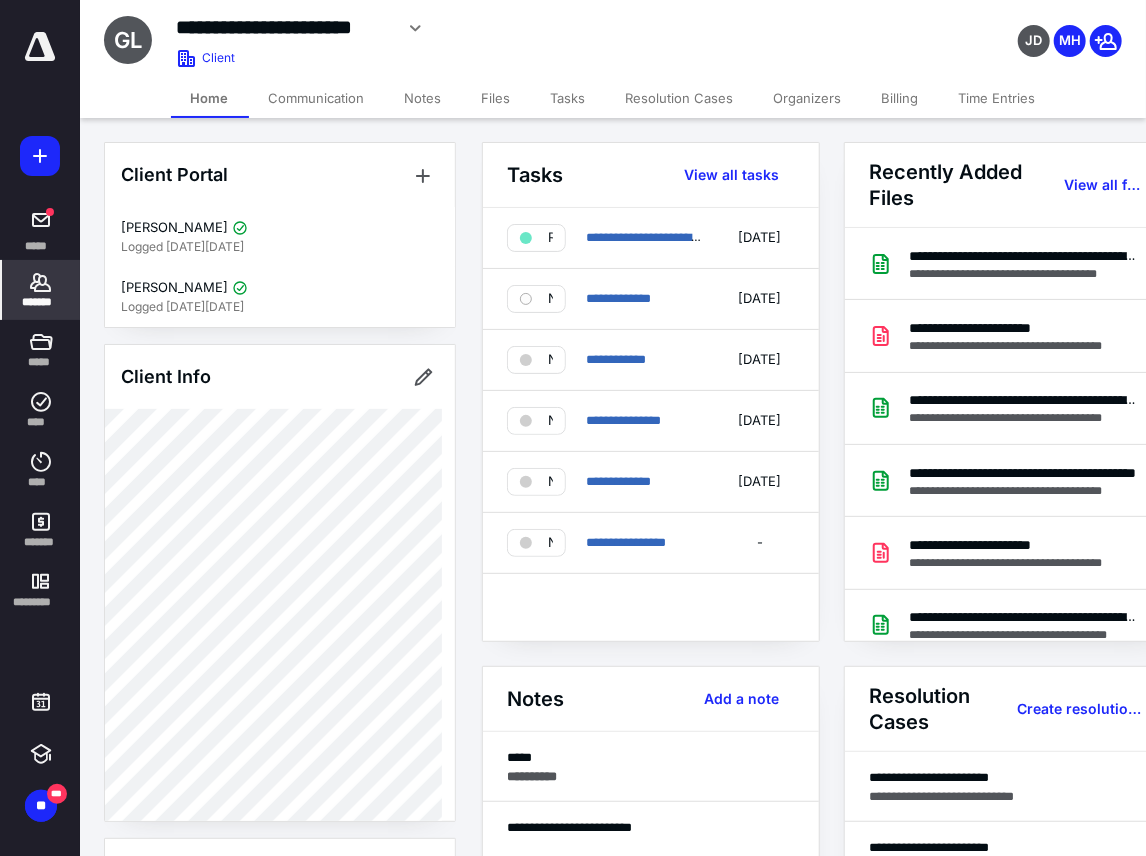 click on "Files" at bounding box center [496, 98] 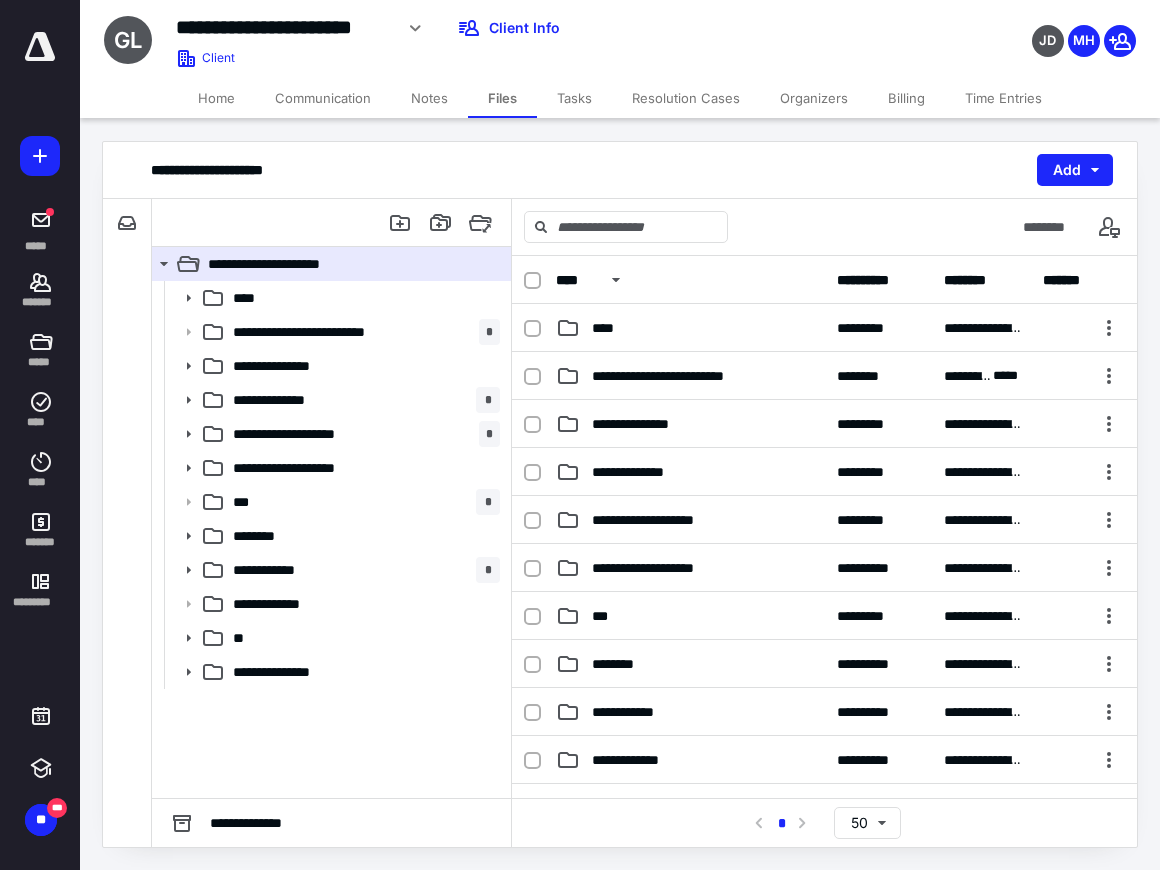 click on "Tasks" at bounding box center [574, 98] 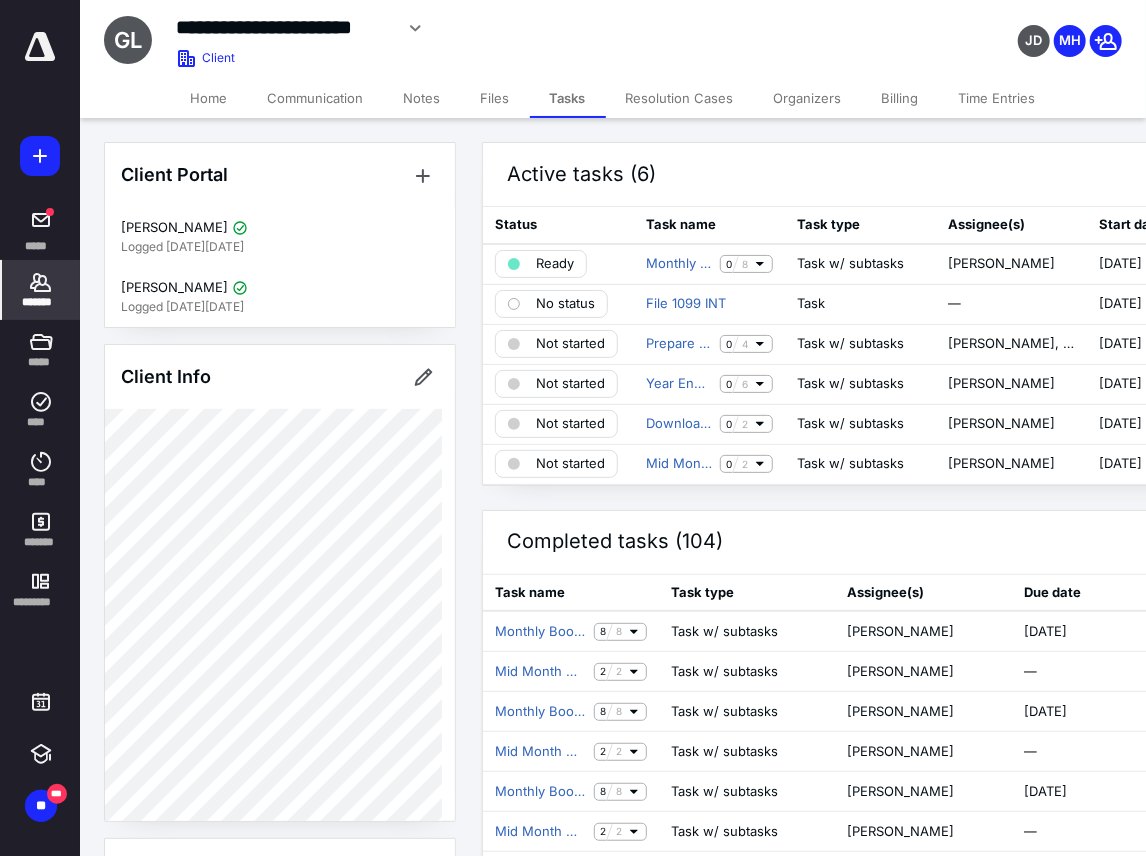 click 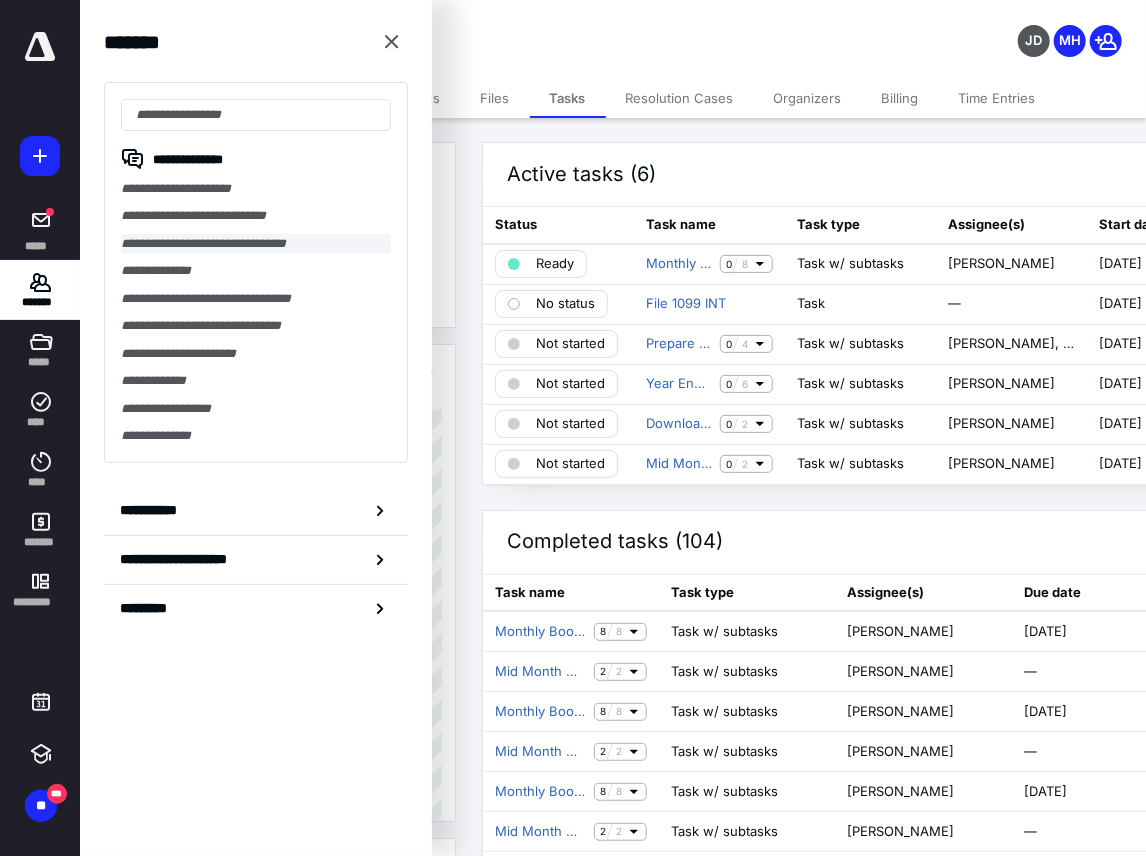 click on "**********" at bounding box center (256, 243) 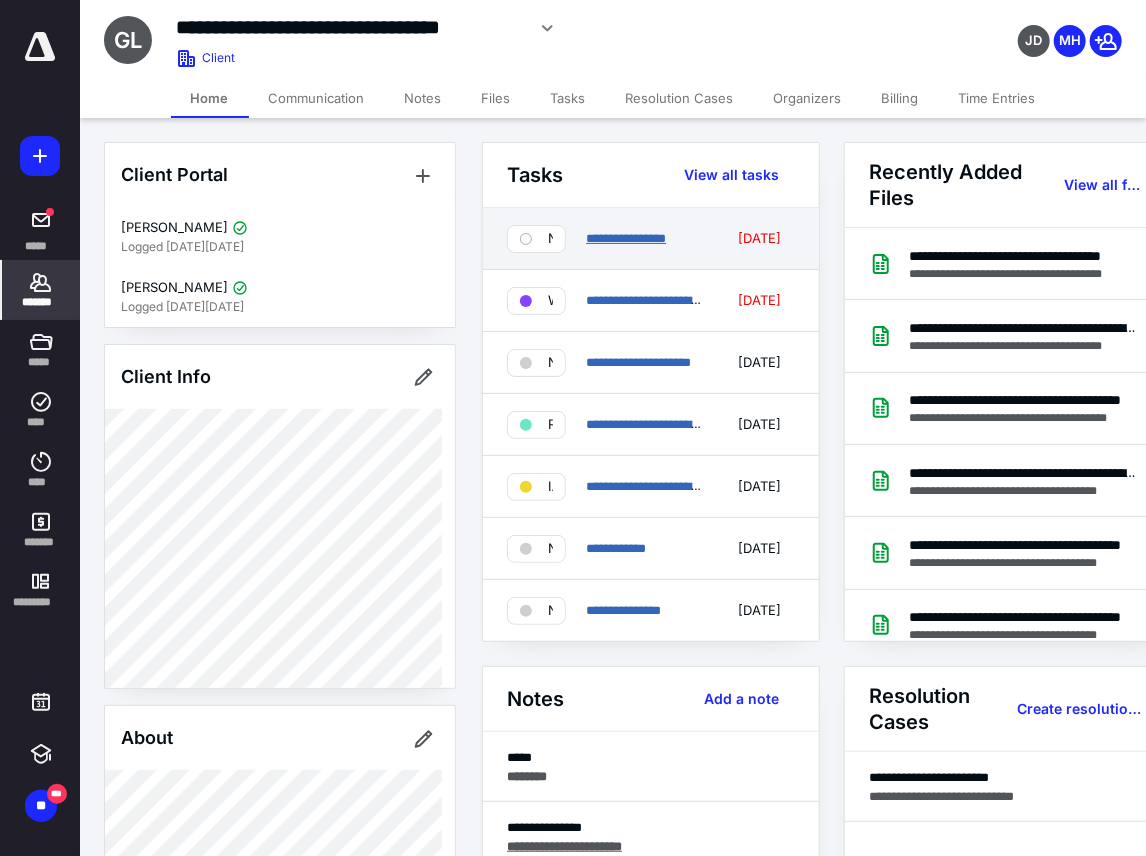 click on "**********" at bounding box center [626, 238] 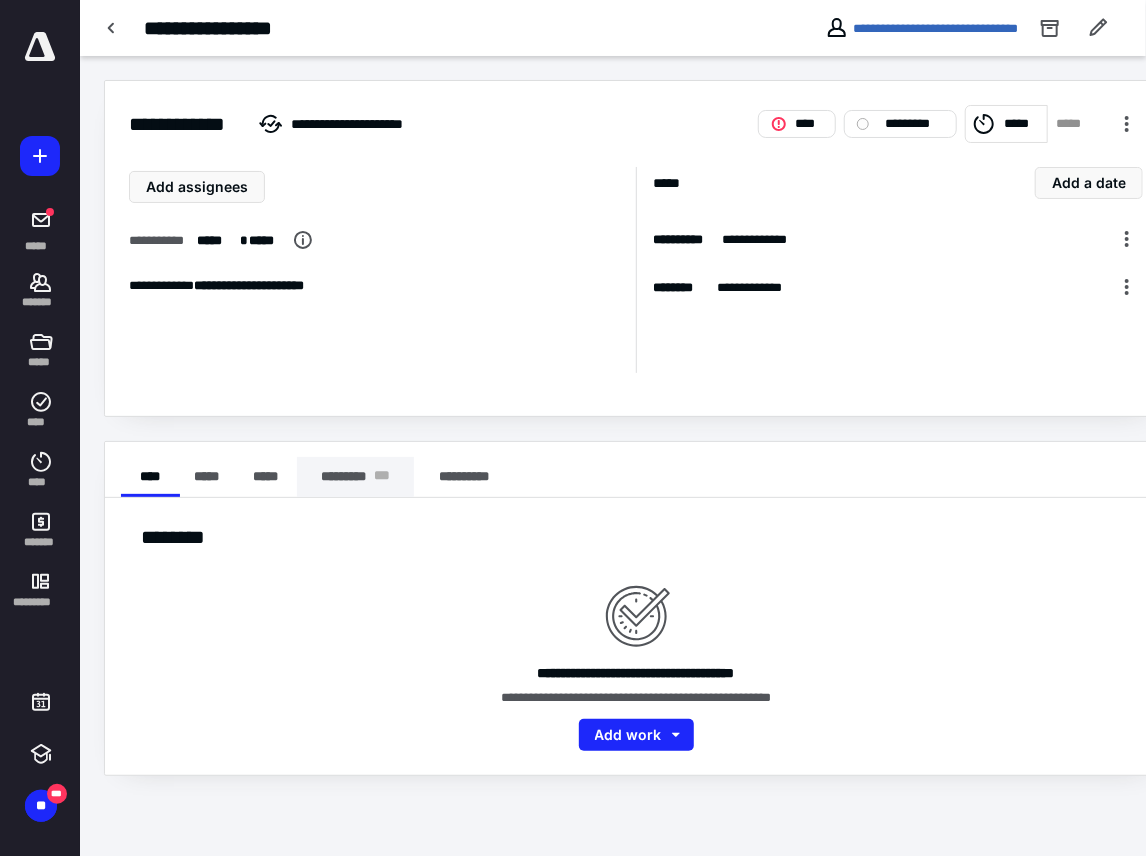 scroll, scrollTop: 13, scrollLeft: 0, axis: vertical 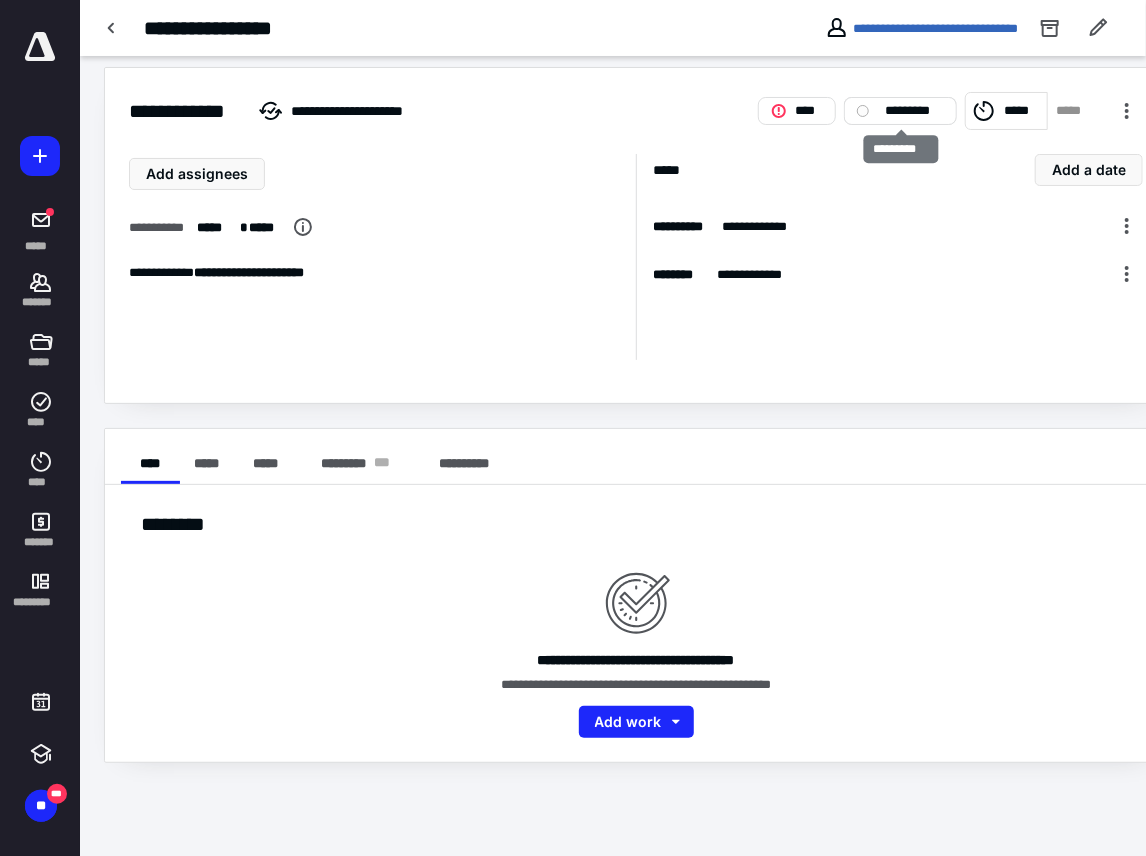 click on "*********" at bounding box center (914, 111) 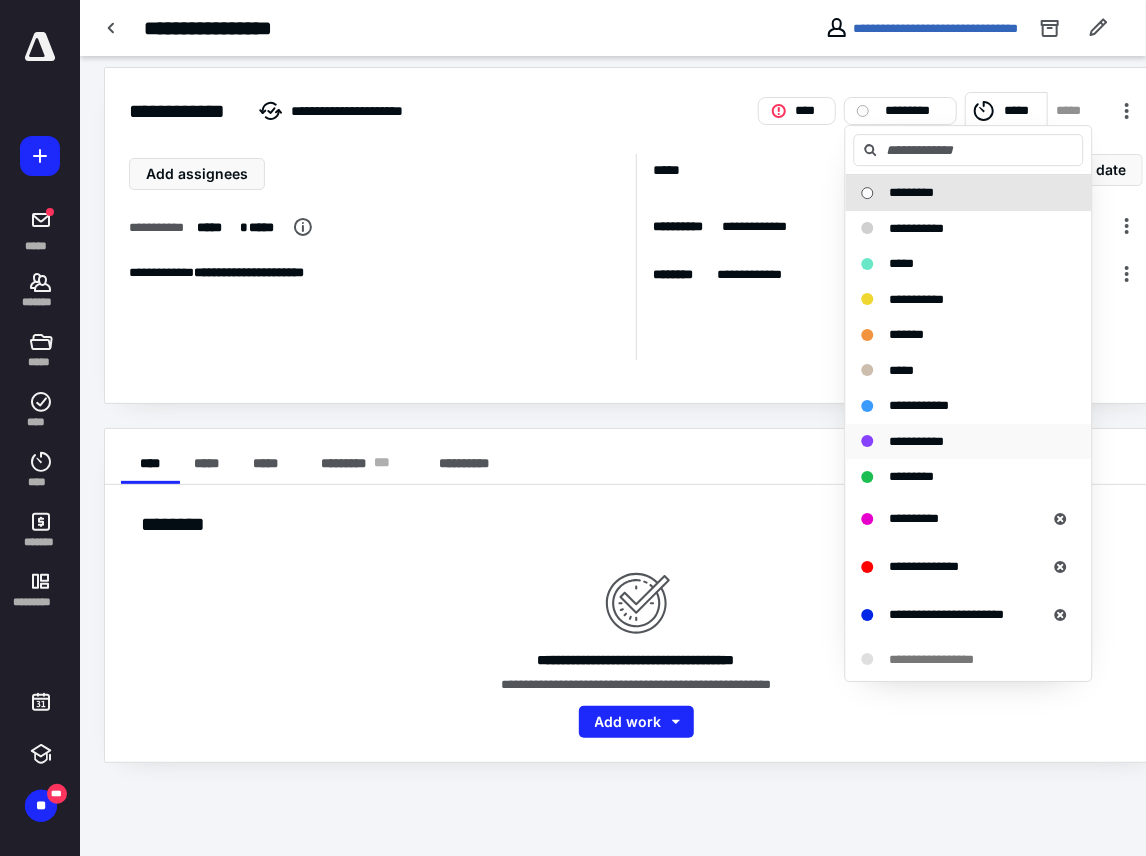 click on "**********" at bounding box center (917, 441) 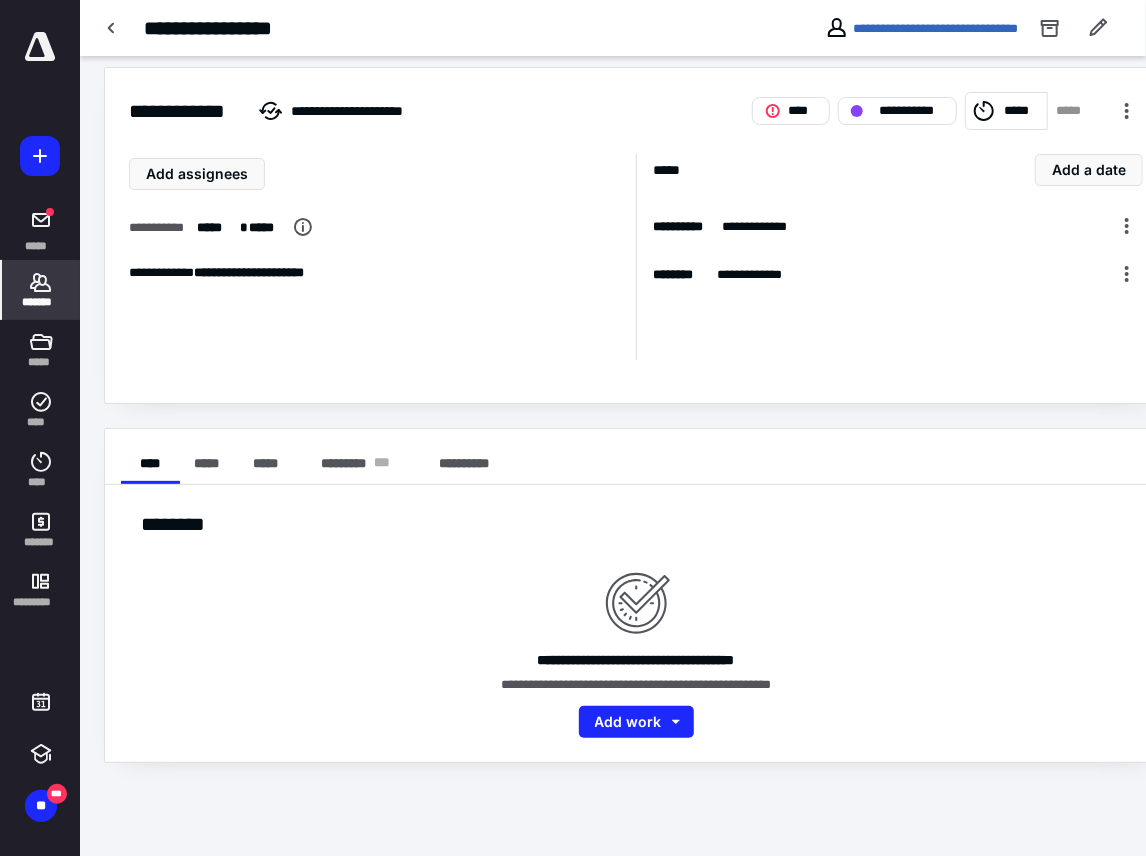 click 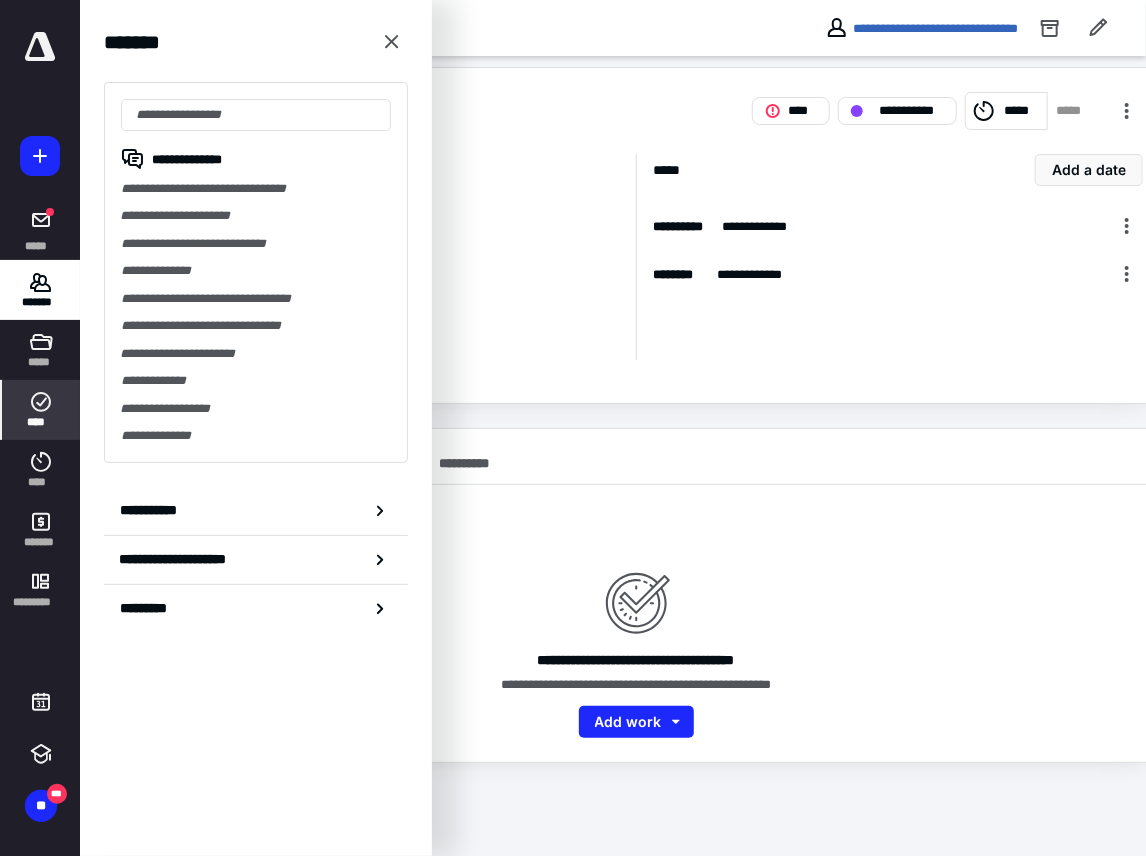 click 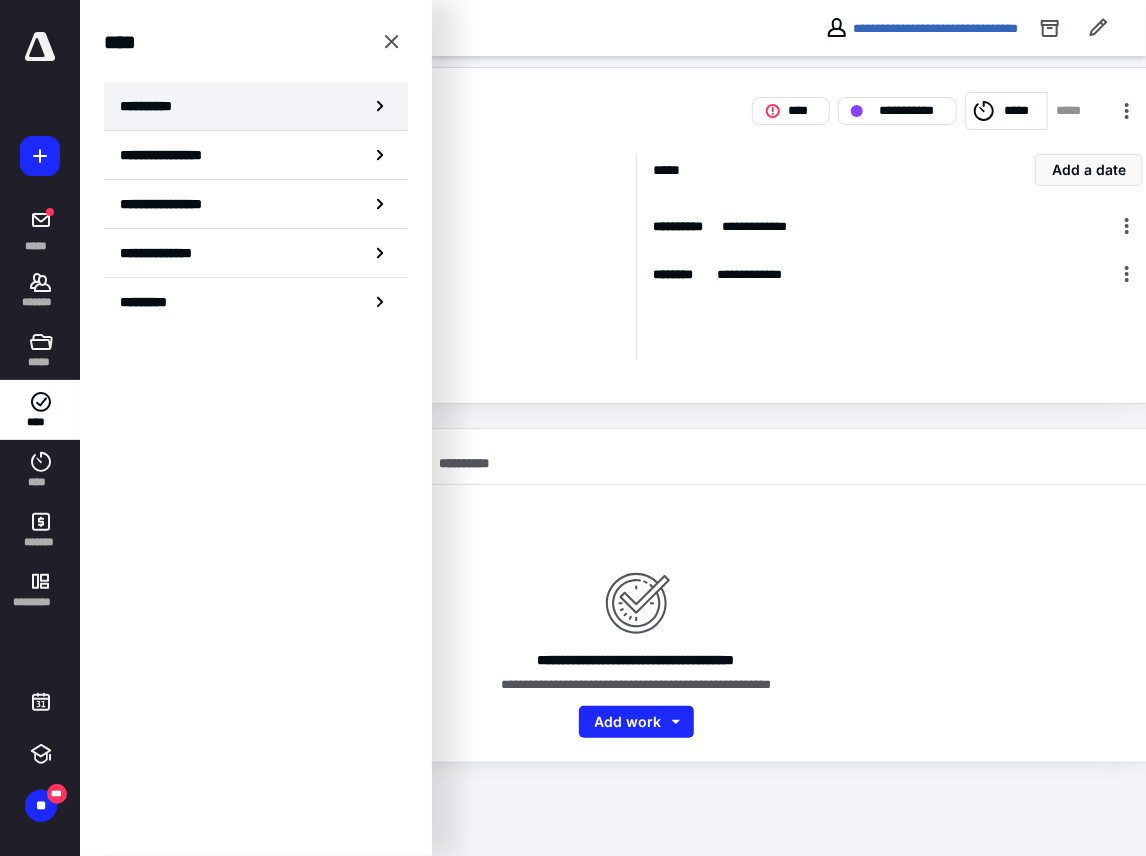 click on "**********" at bounding box center (153, 106) 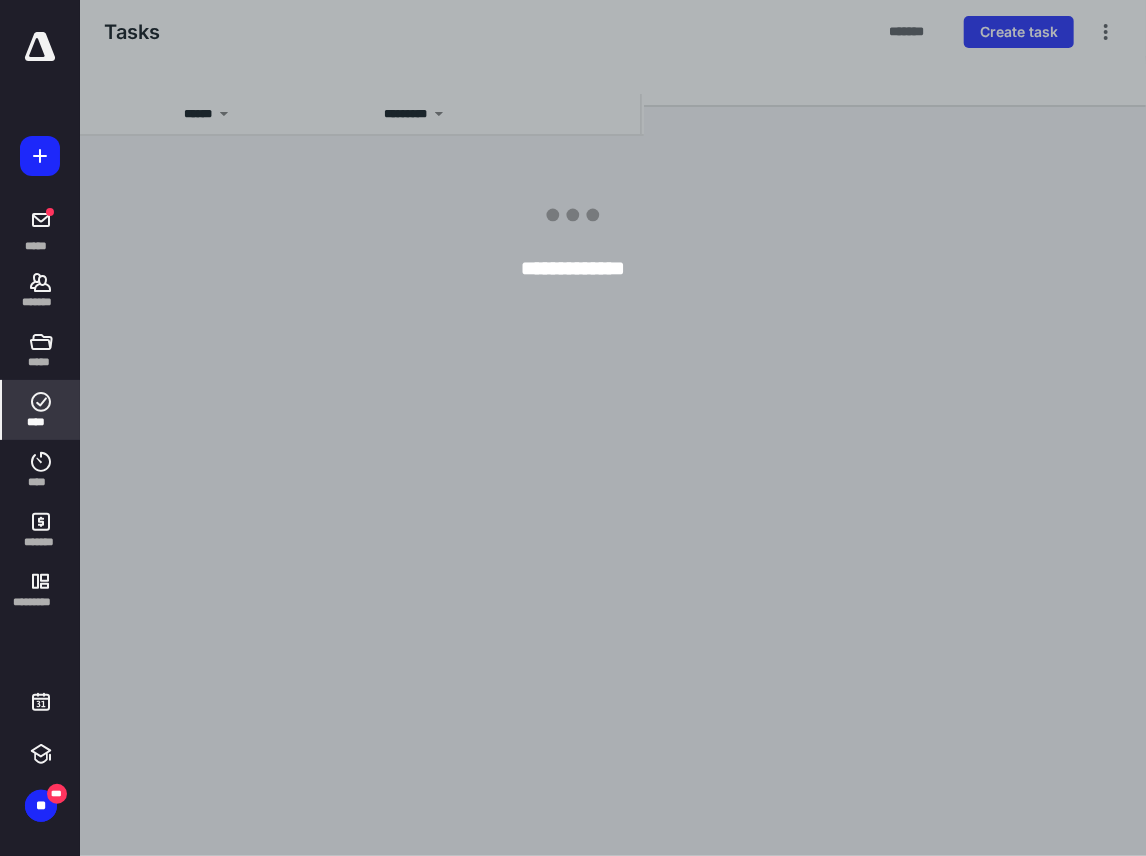 scroll, scrollTop: 0, scrollLeft: 0, axis: both 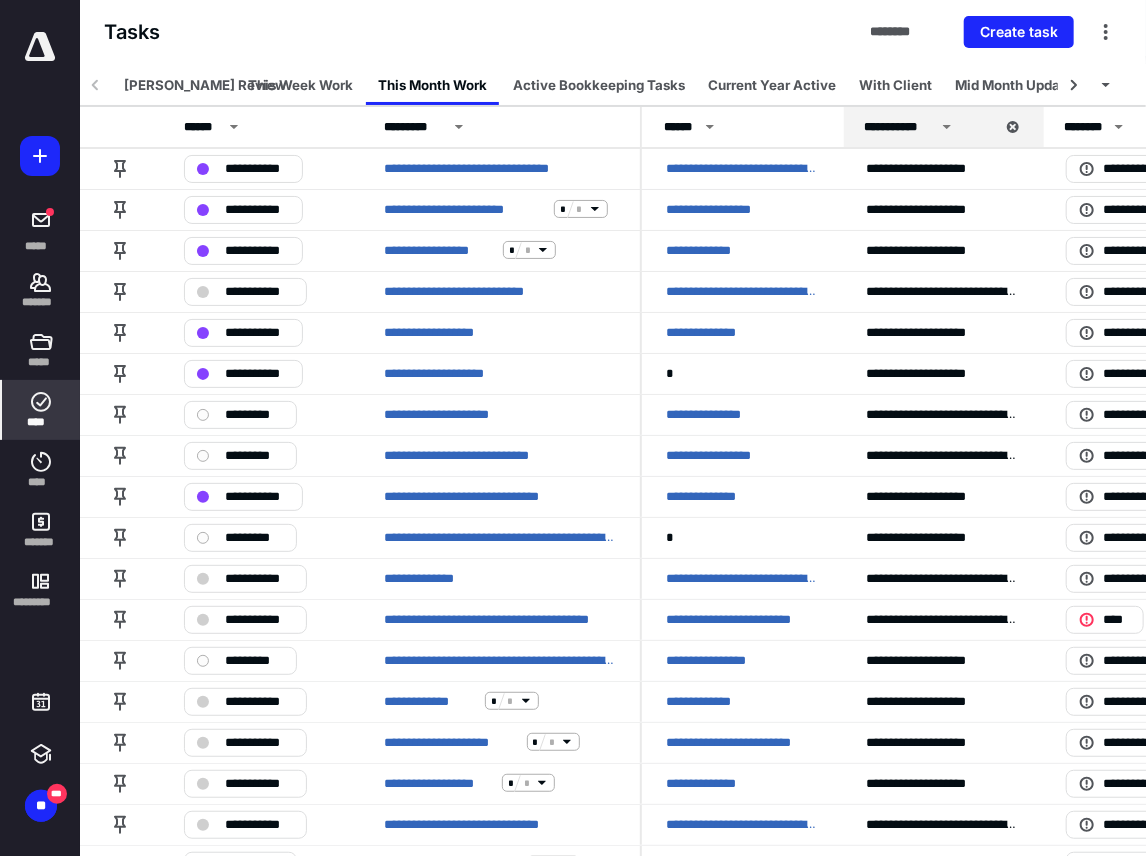 click on "Melissa Review" at bounding box center (205, 85) 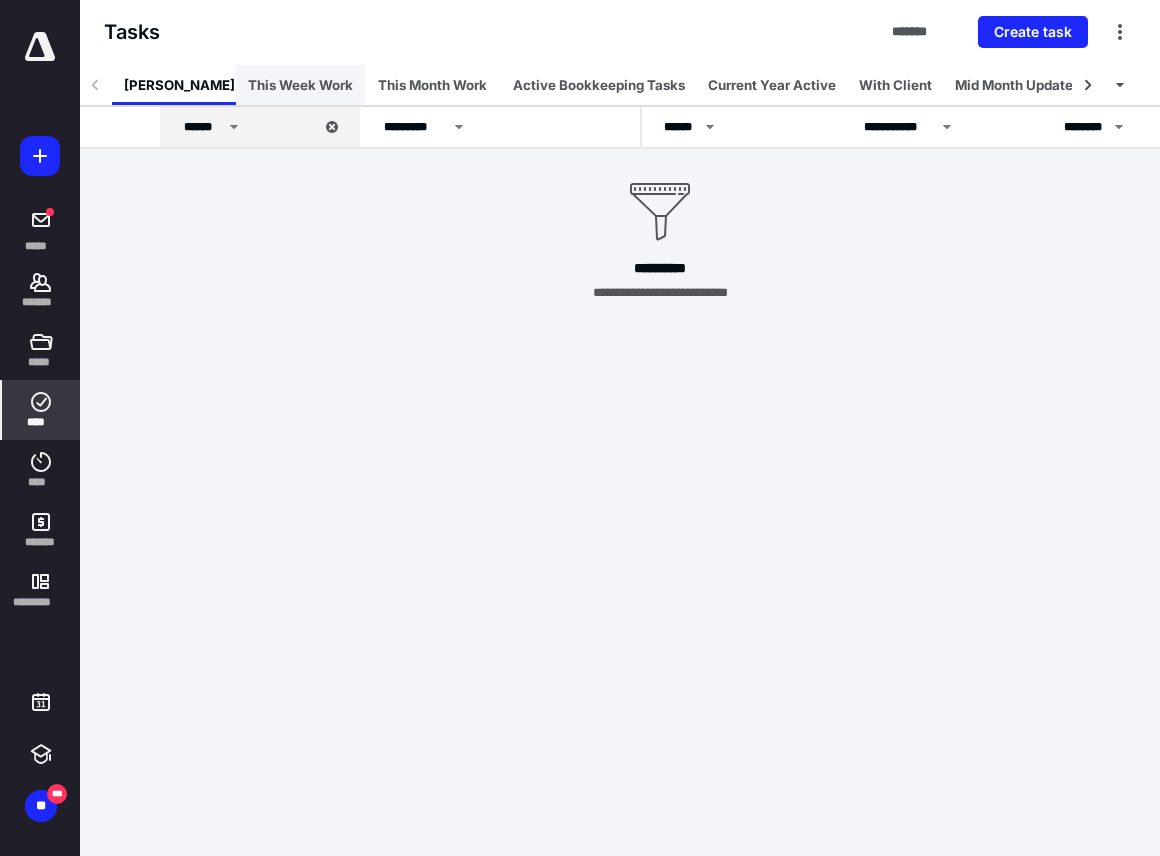 click on "This Week Work" at bounding box center (300, 85) 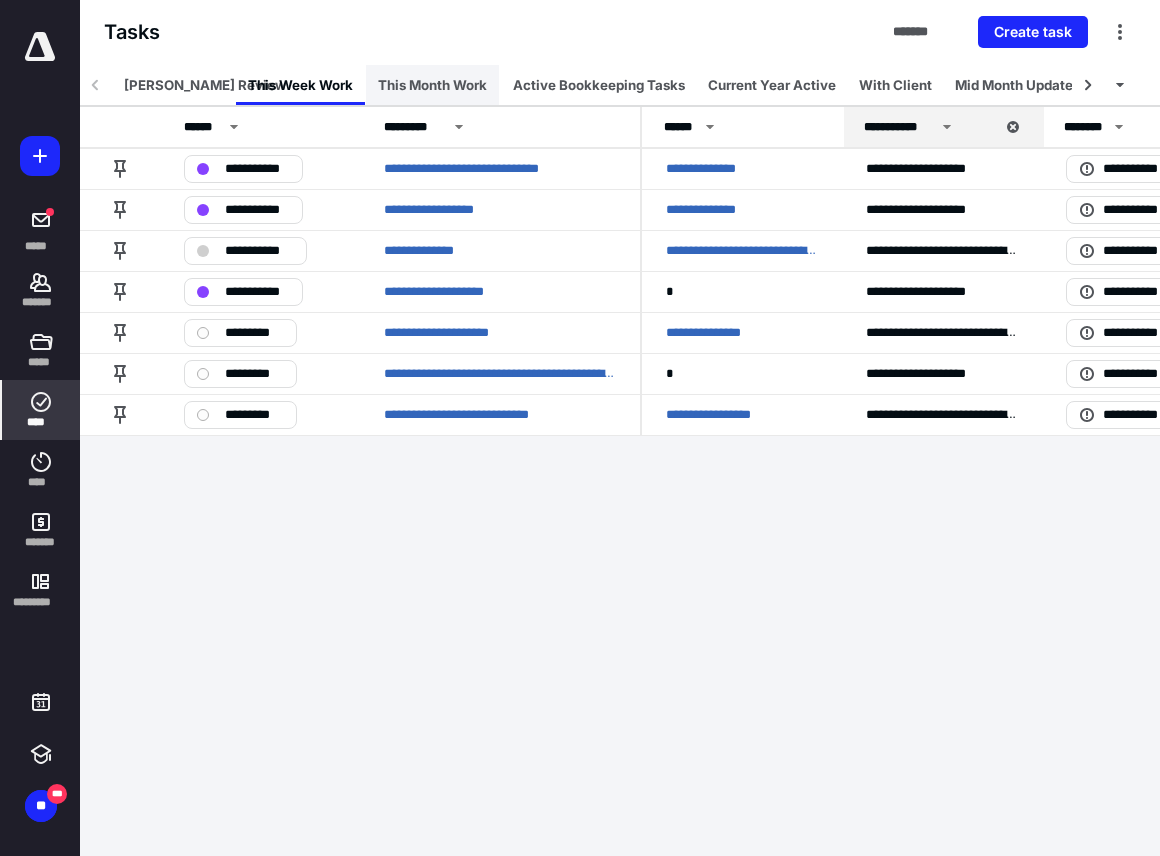 click on "This Month Work" at bounding box center (432, 85) 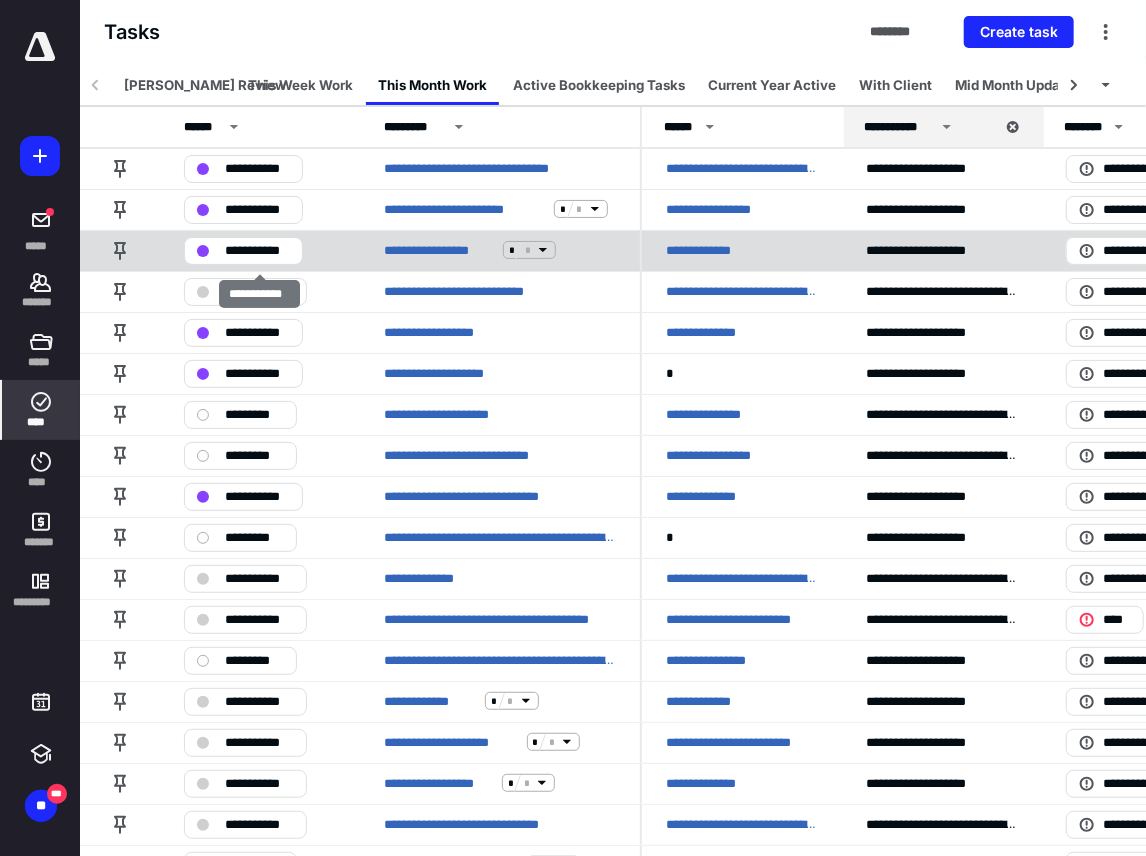 click on "**********" at bounding box center (257, 250) 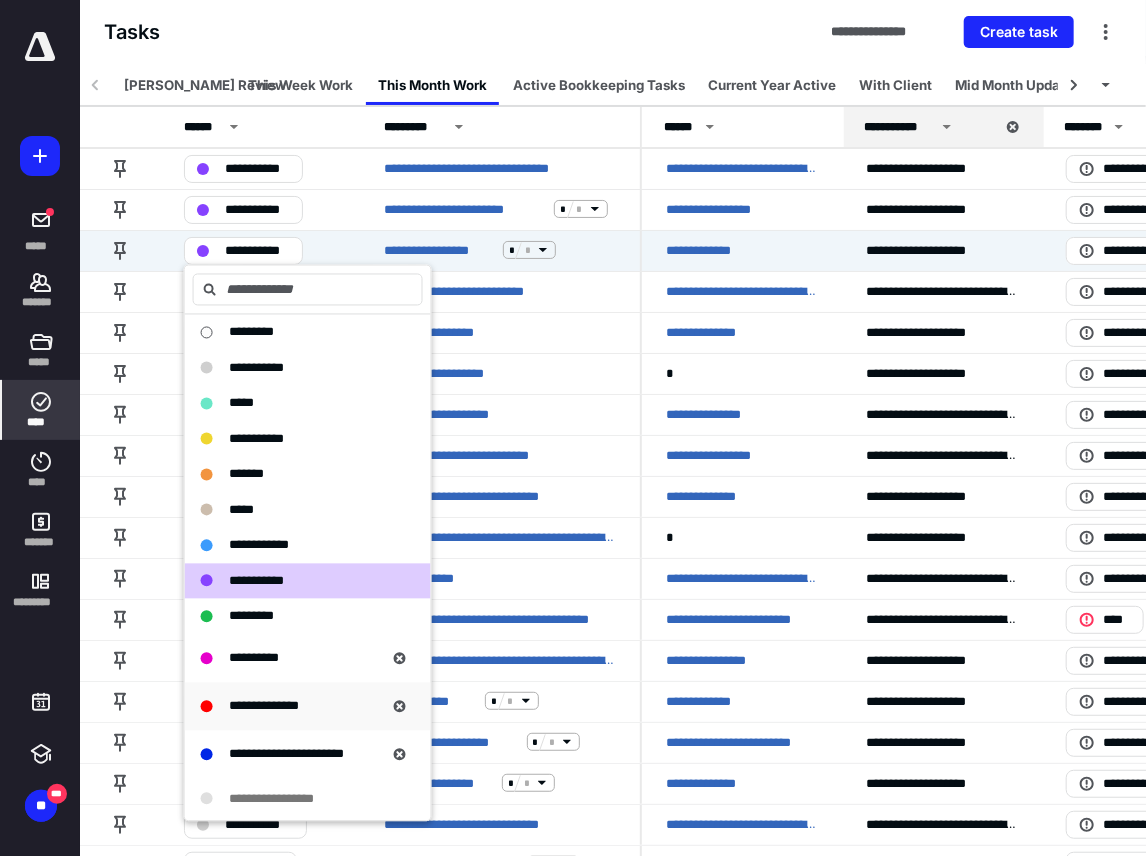 click on "**********" at bounding box center (264, 706) 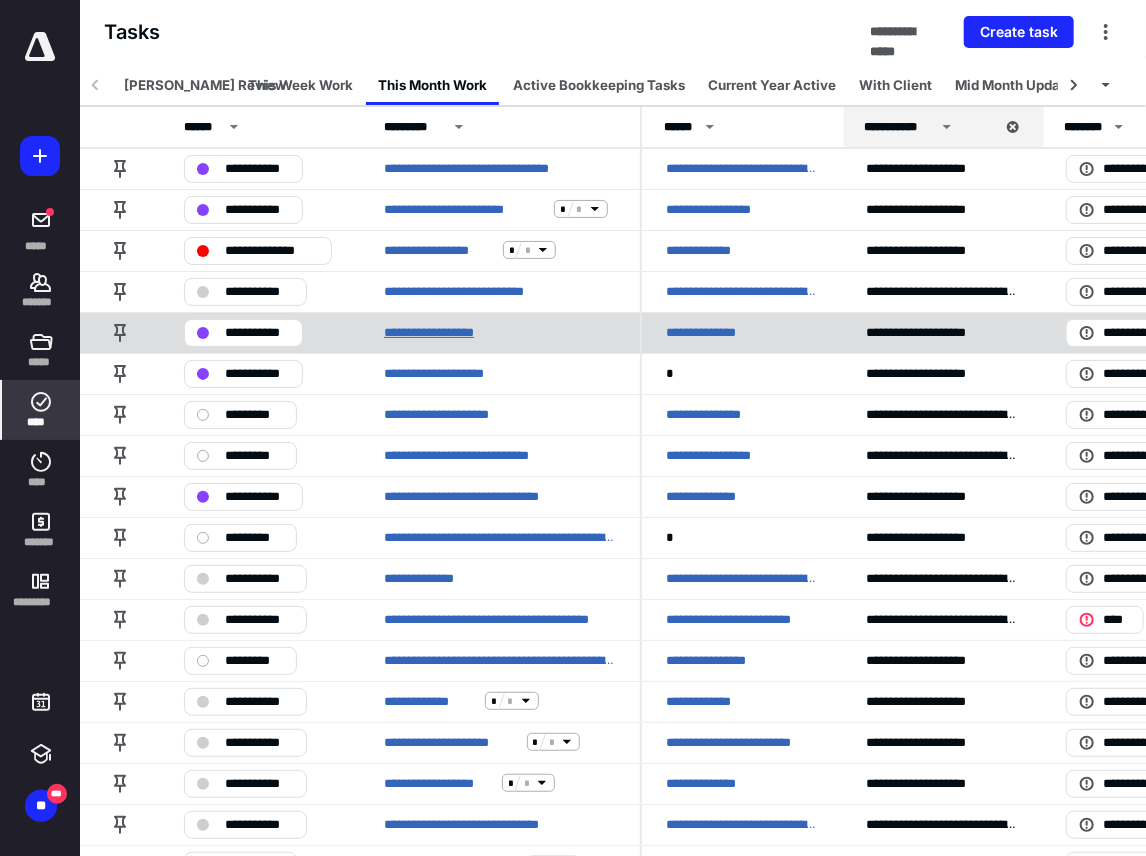 click on "**********" at bounding box center (441, 332) 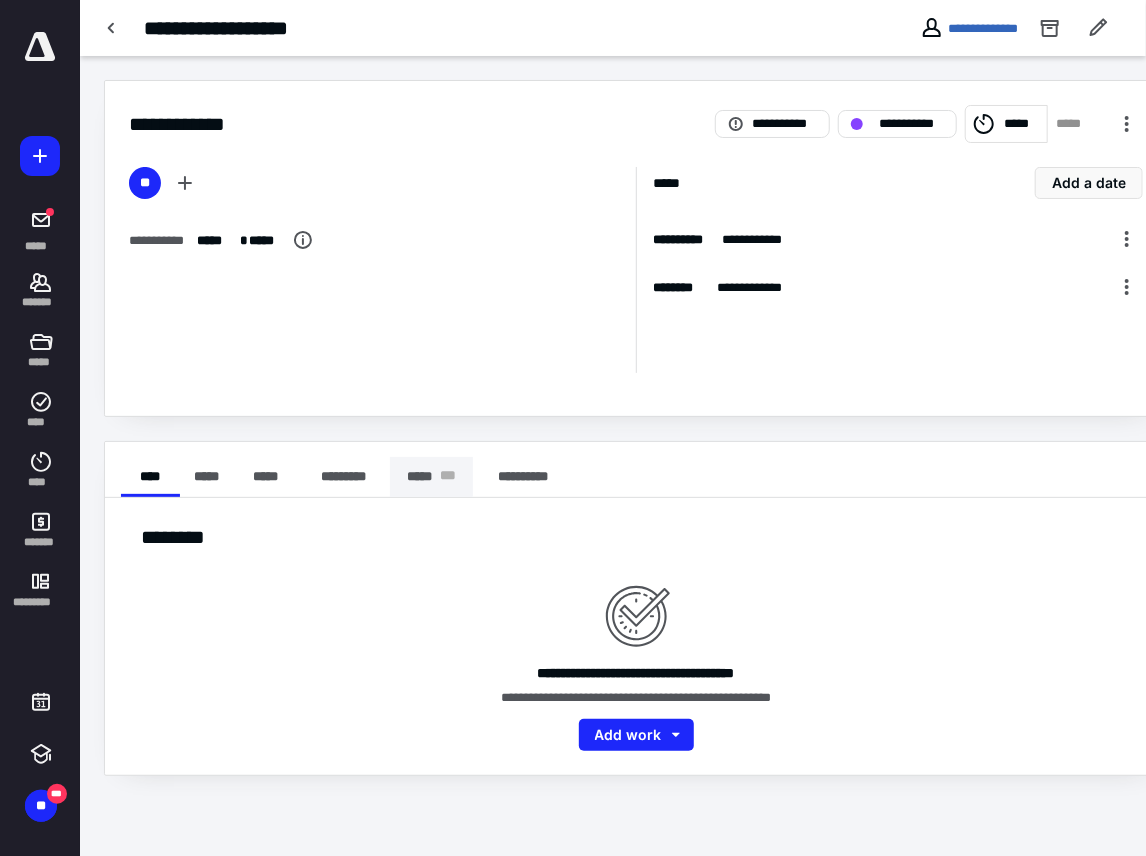 click on "***** * * *" at bounding box center (431, 477) 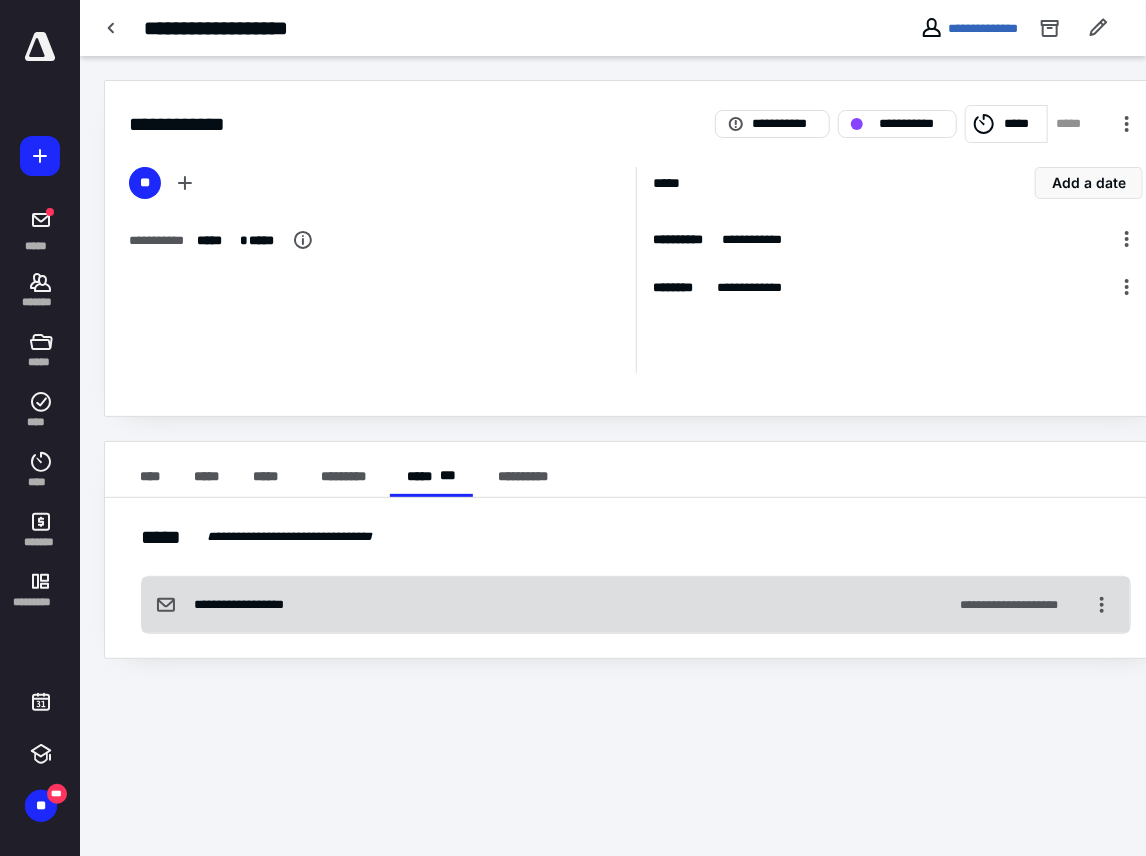 click on "**********" at bounding box center (636, 605) 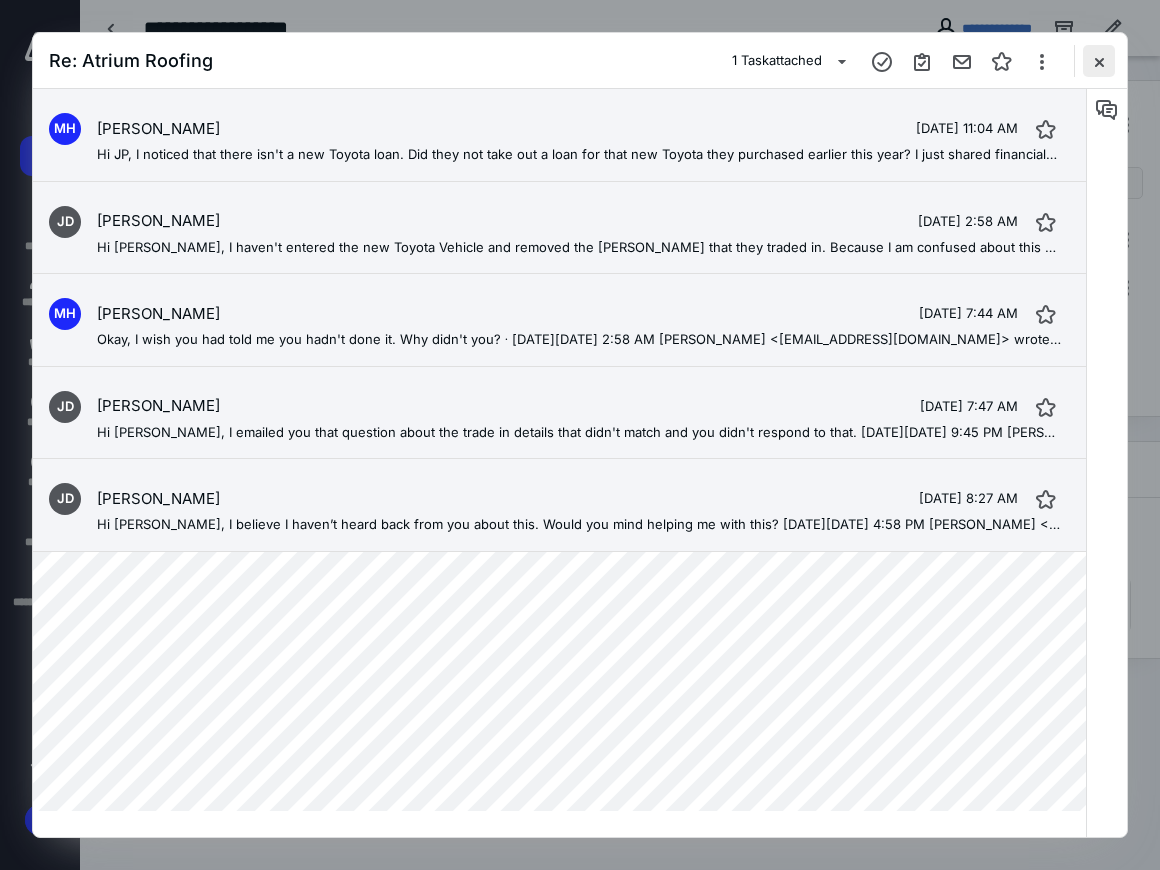 click at bounding box center (1099, 61) 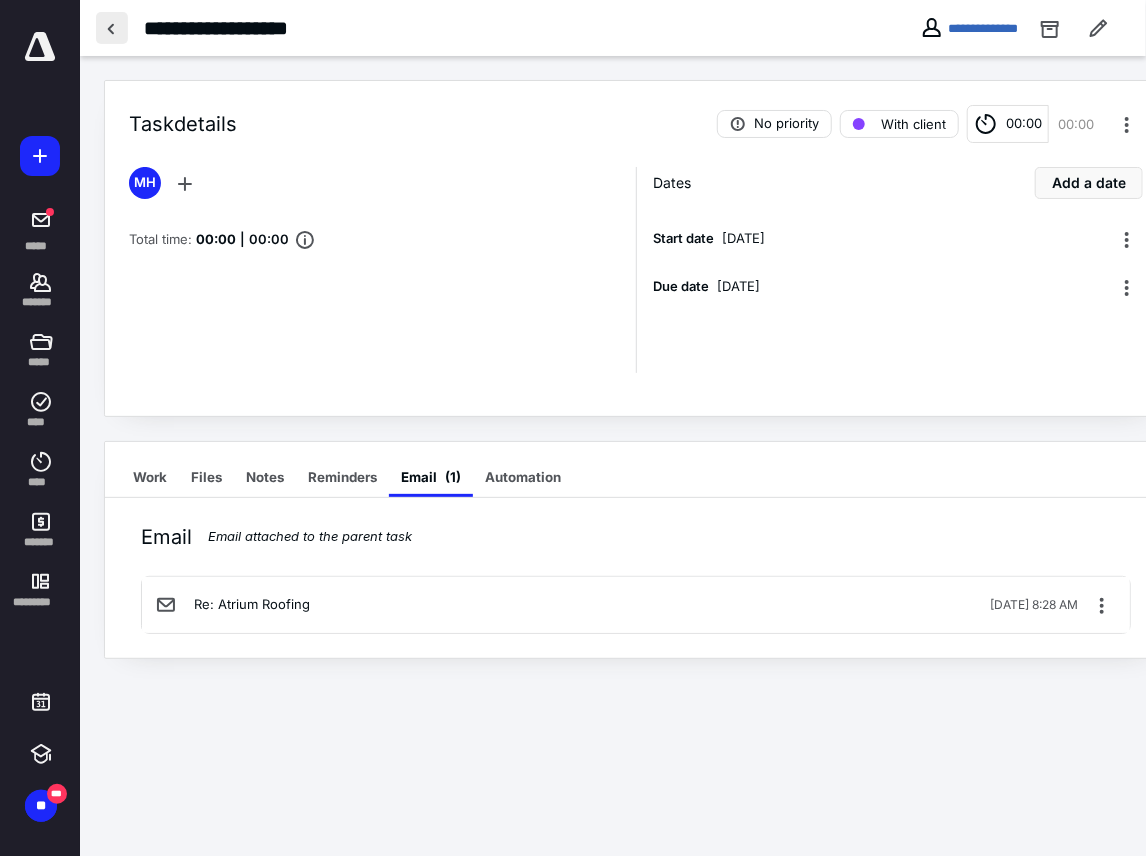 click at bounding box center [112, 28] 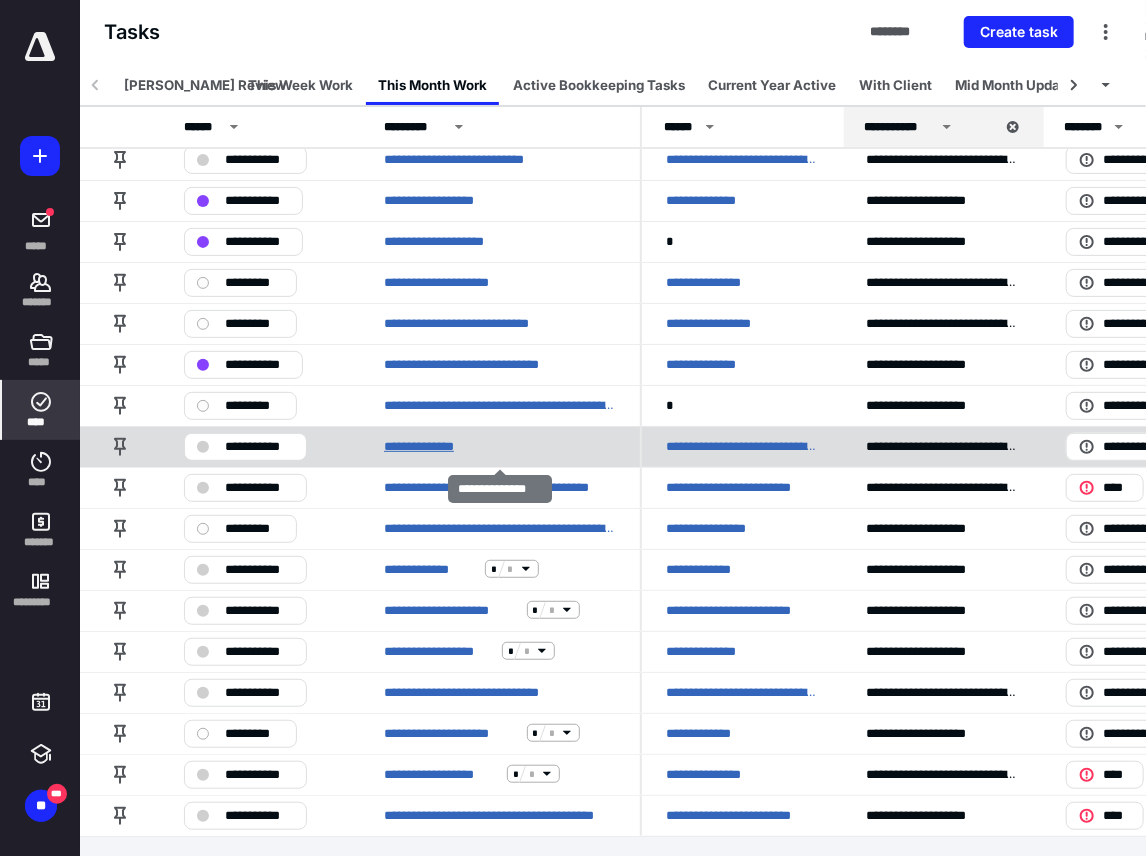 scroll, scrollTop: 134, scrollLeft: 0, axis: vertical 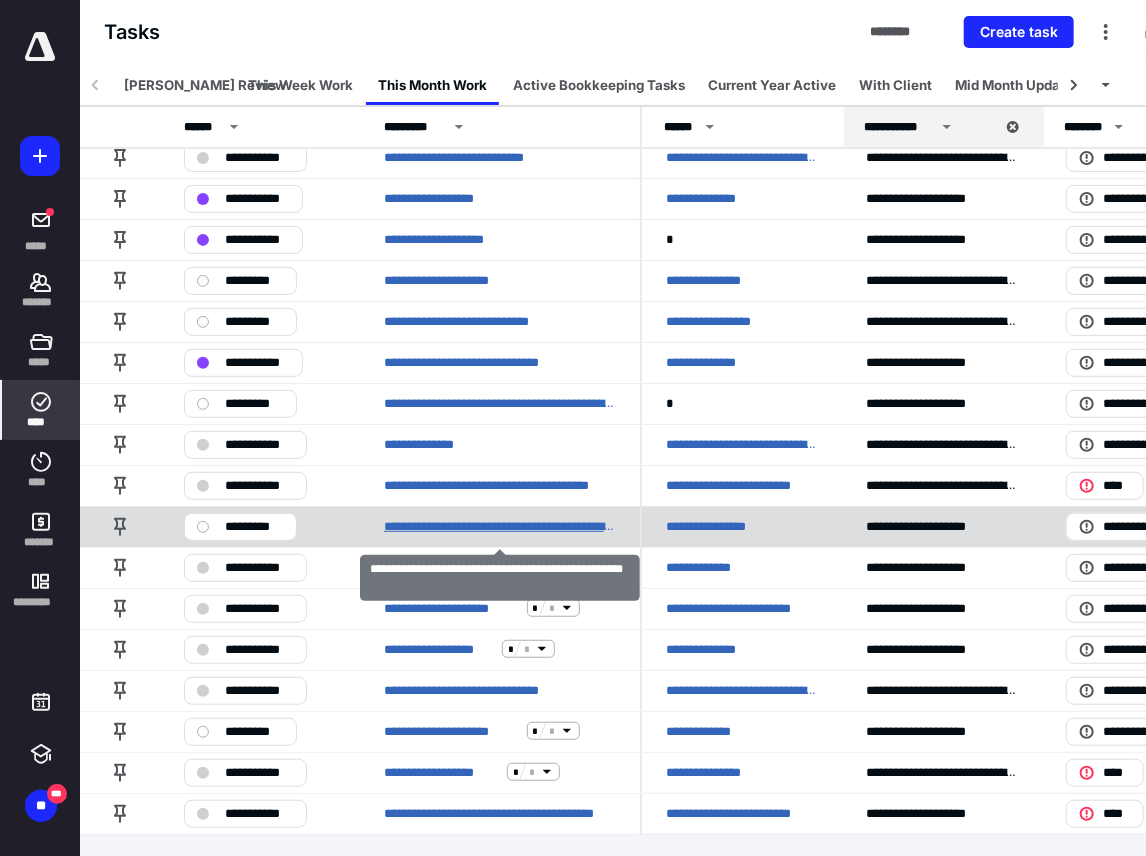click on "**********" at bounding box center (500, 526) 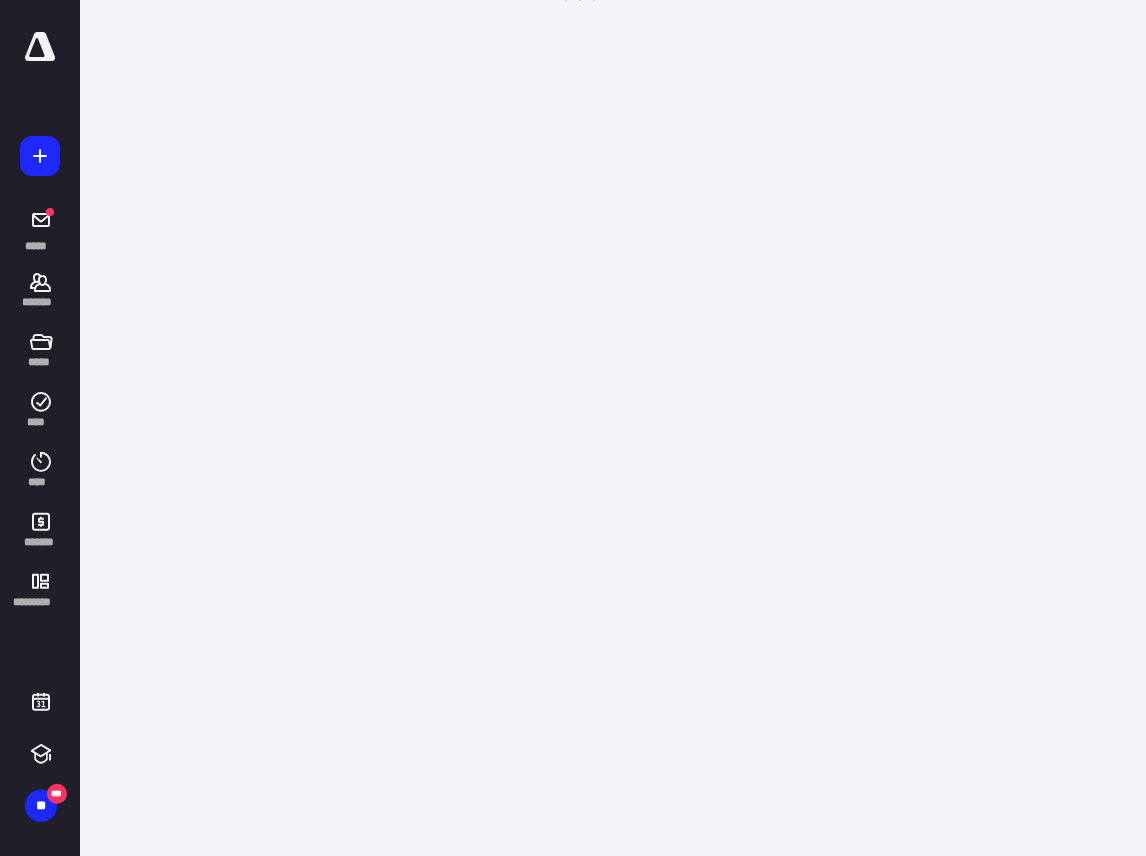 scroll, scrollTop: 0, scrollLeft: 0, axis: both 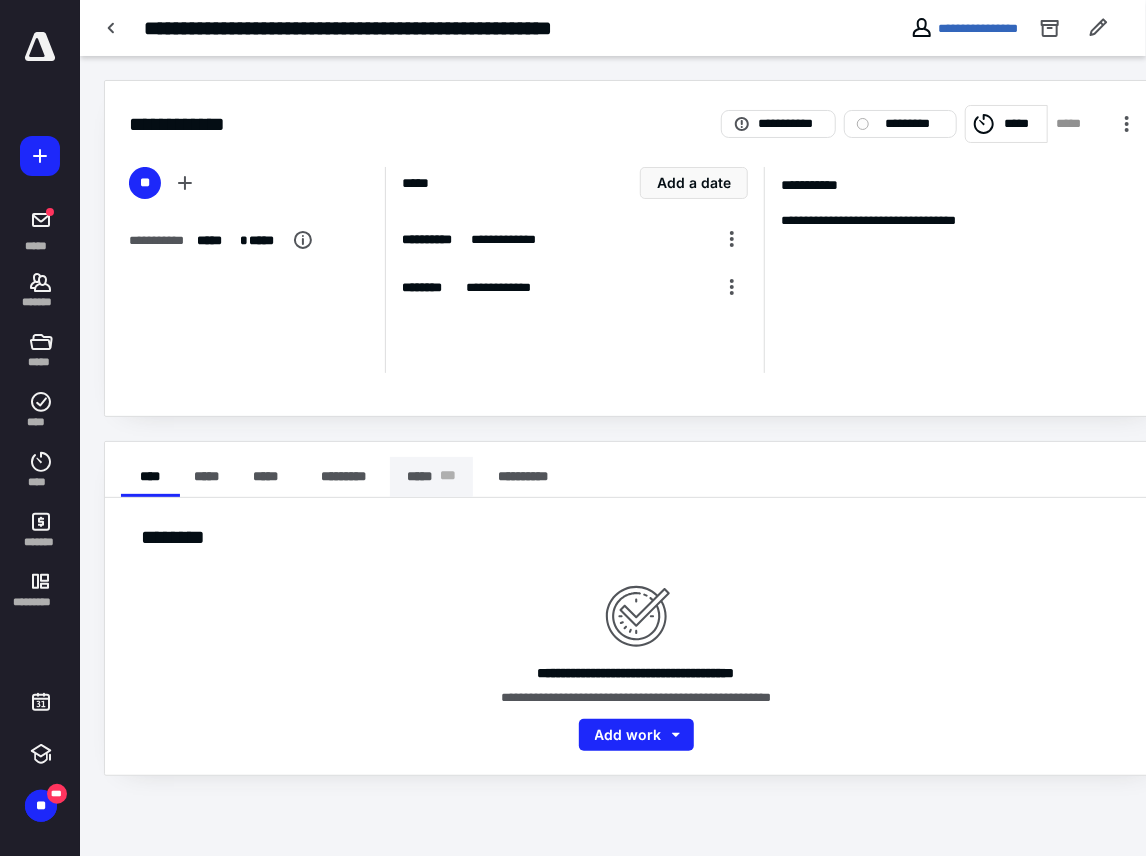 click on "***** * * *" at bounding box center (431, 477) 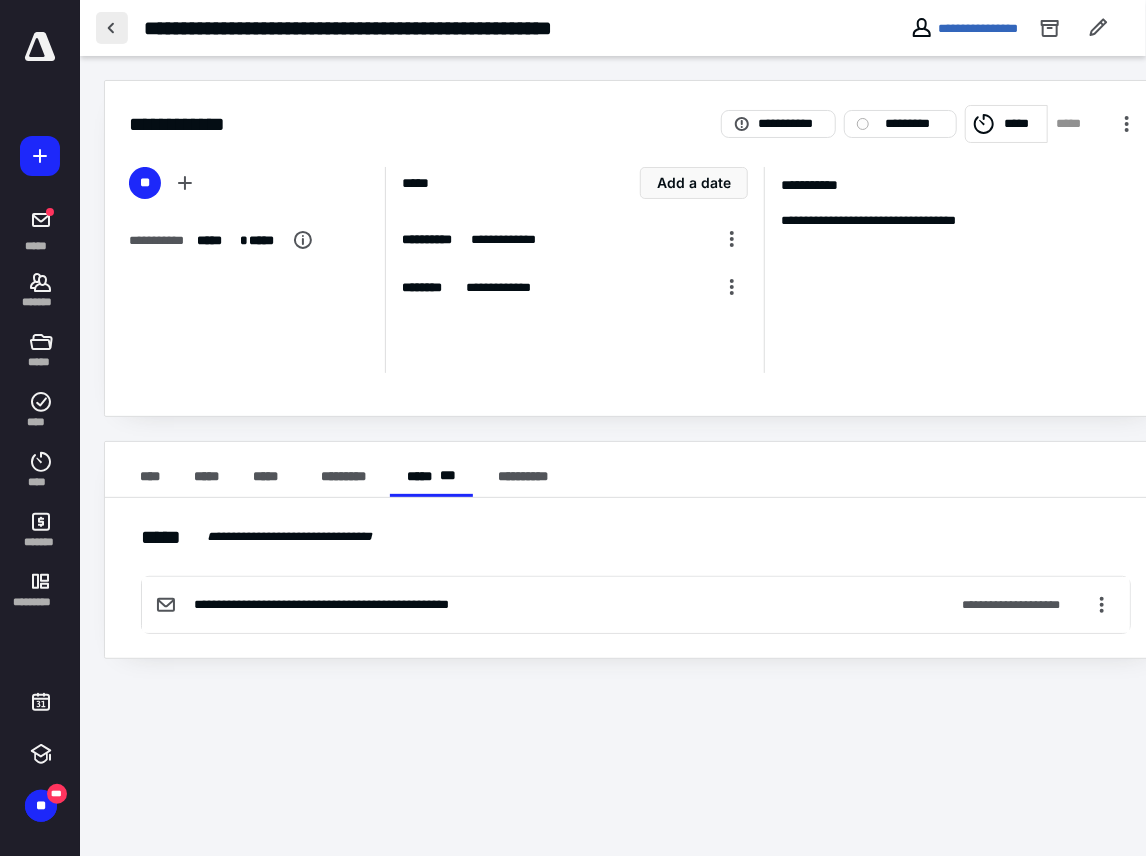 click at bounding box center [112, 28] 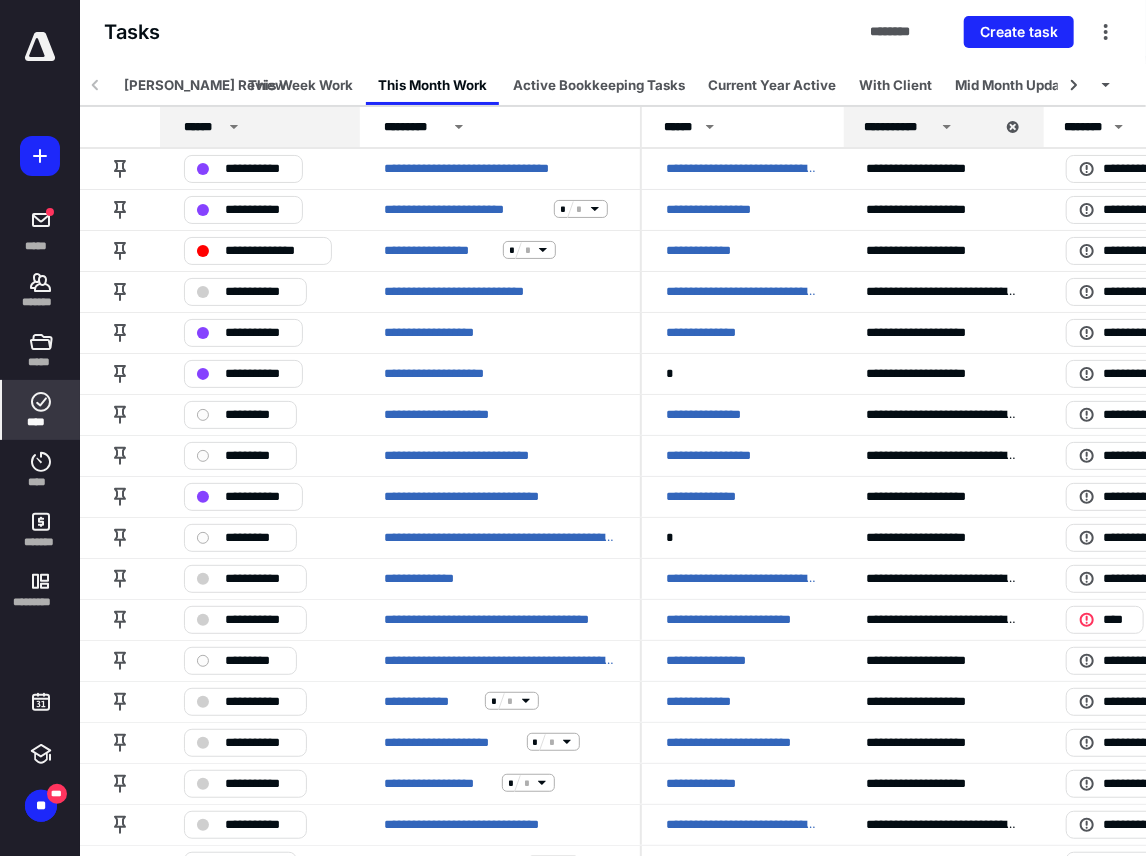 scroll, scrollTop: 0, scrollLeft: 0, axis: both 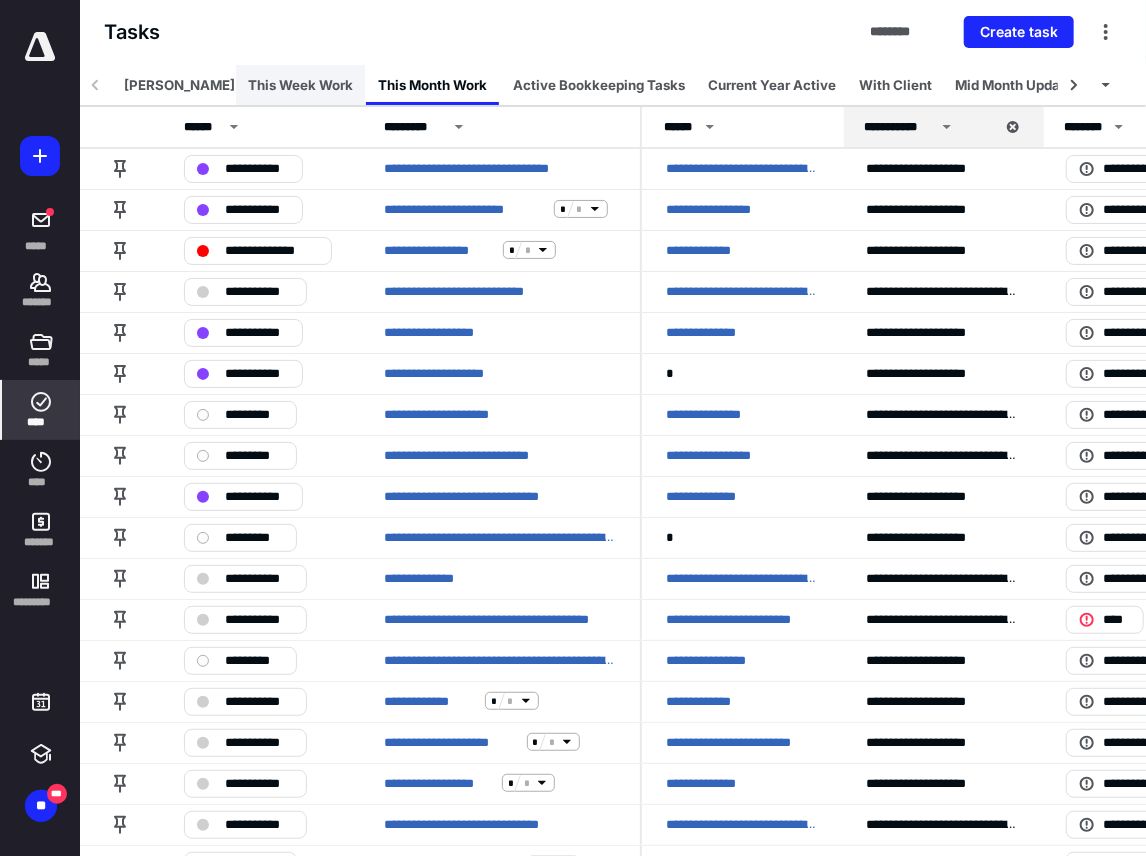 click on "This Week Work" at bounding box center (300, 85) 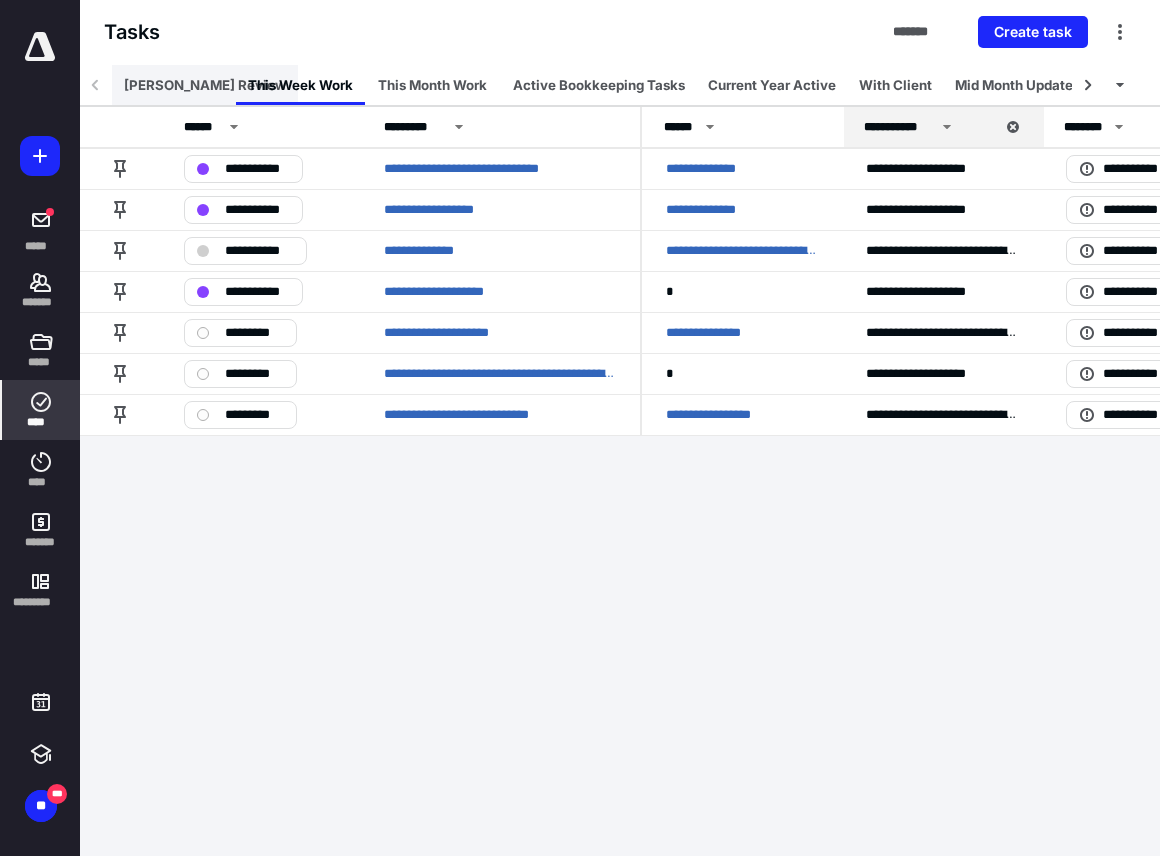 click on "Melissa Review" at bounding box center (205, 85) 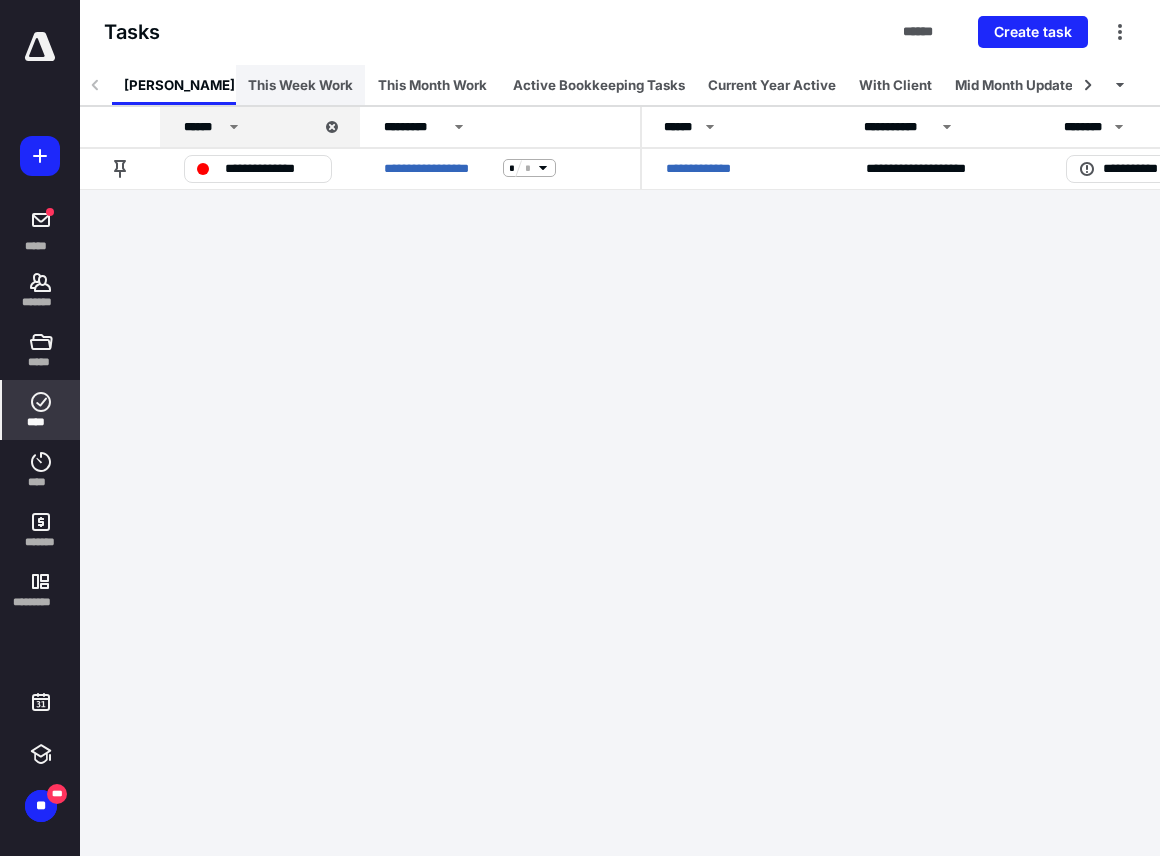 click on "This Week Work" at bounding box center (300, 85) 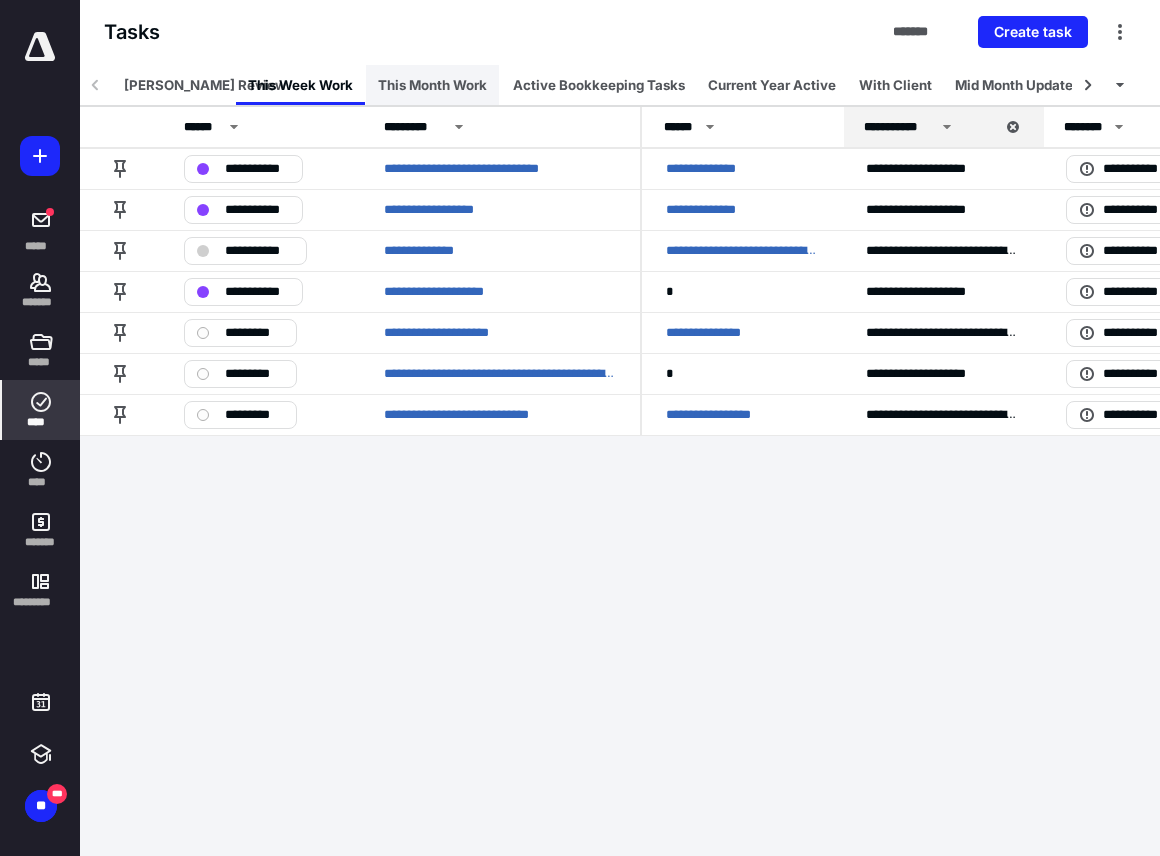 click on "This Month Work" at bounding box center (432, 85) 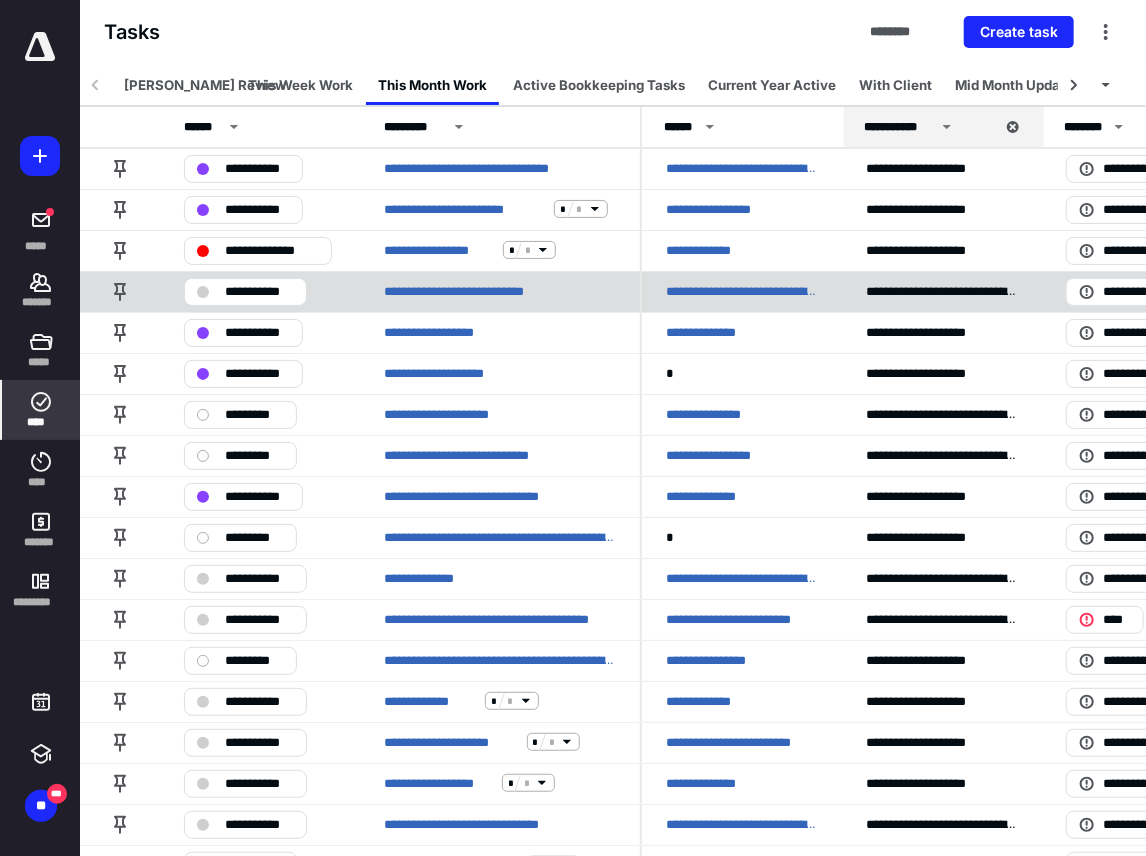 click on "**********" at bounding box center [259, 291] 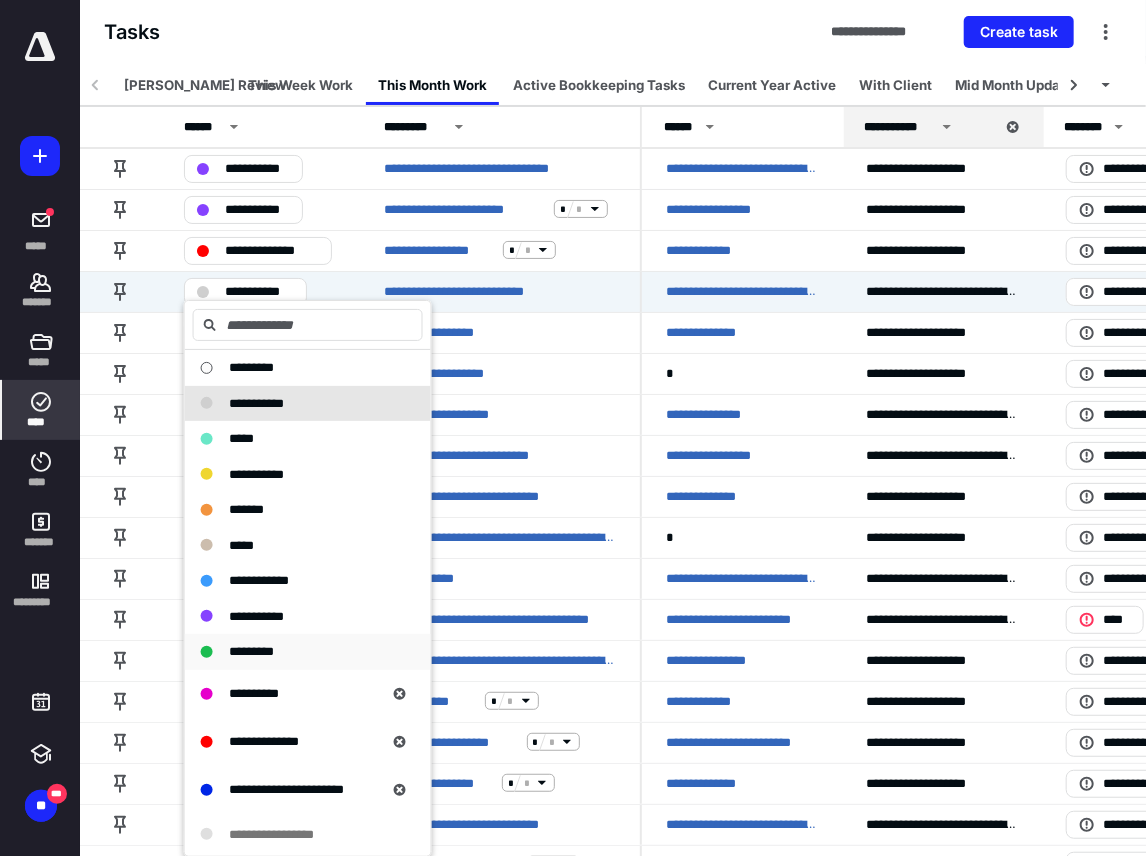 click on "*********" at bounding box center (251, 651) 